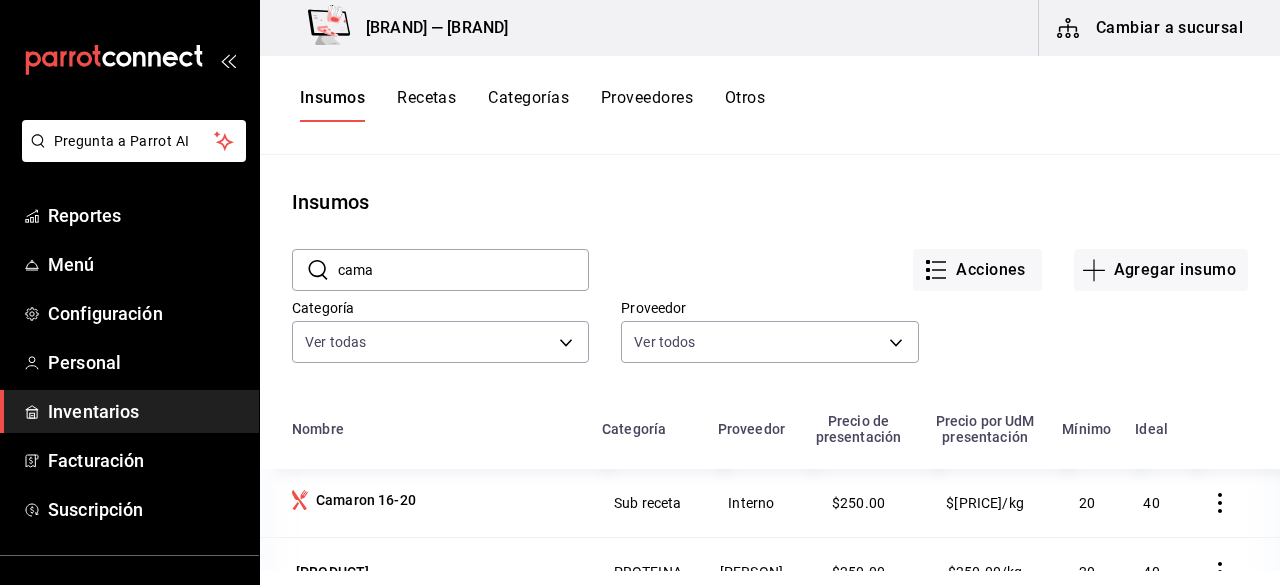 scroll, scrollTop: 0, scrollLeft: 0, axis: both 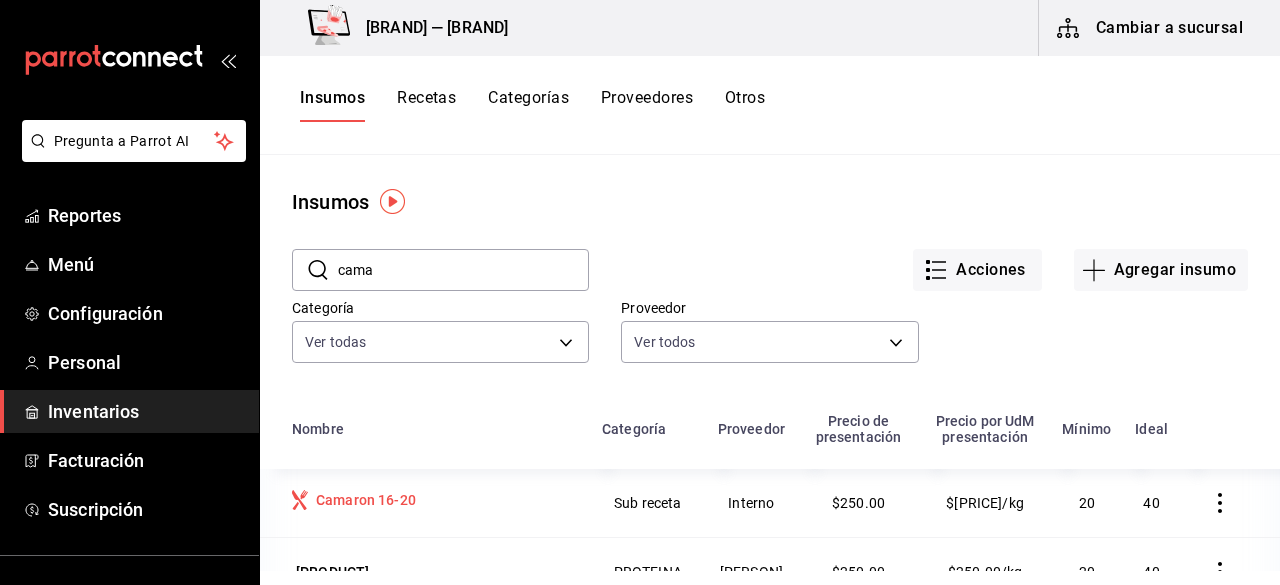 click on "Camaron 16-20" at bounding box center (366, 500) 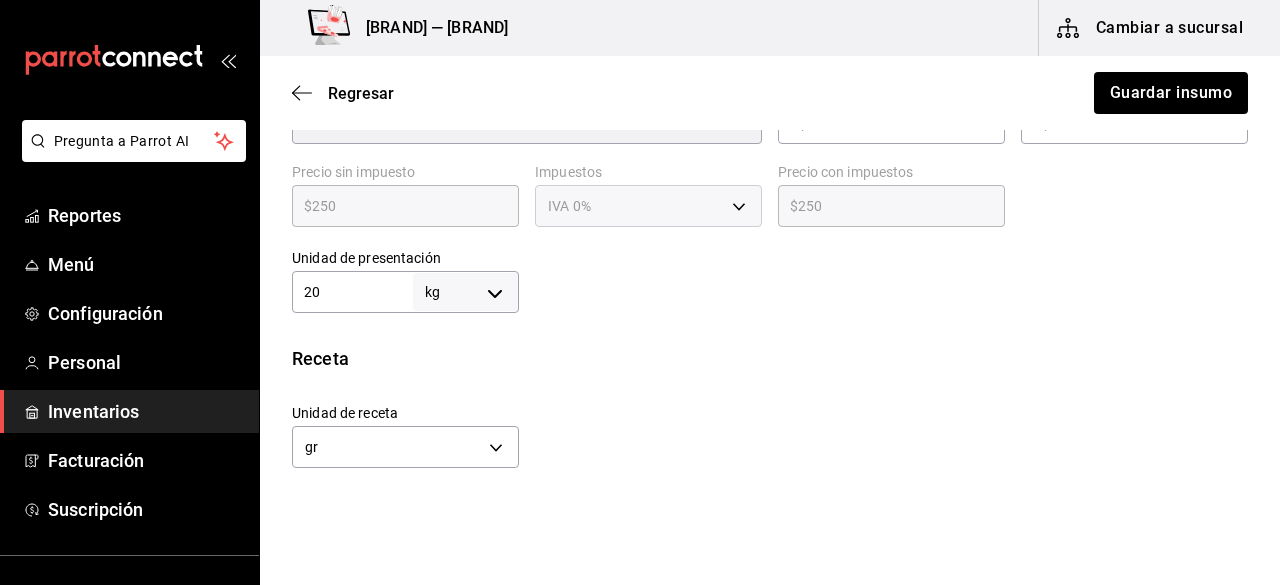 scroll, scrollTop: 500, scrollLeft: 0, axis: vertical 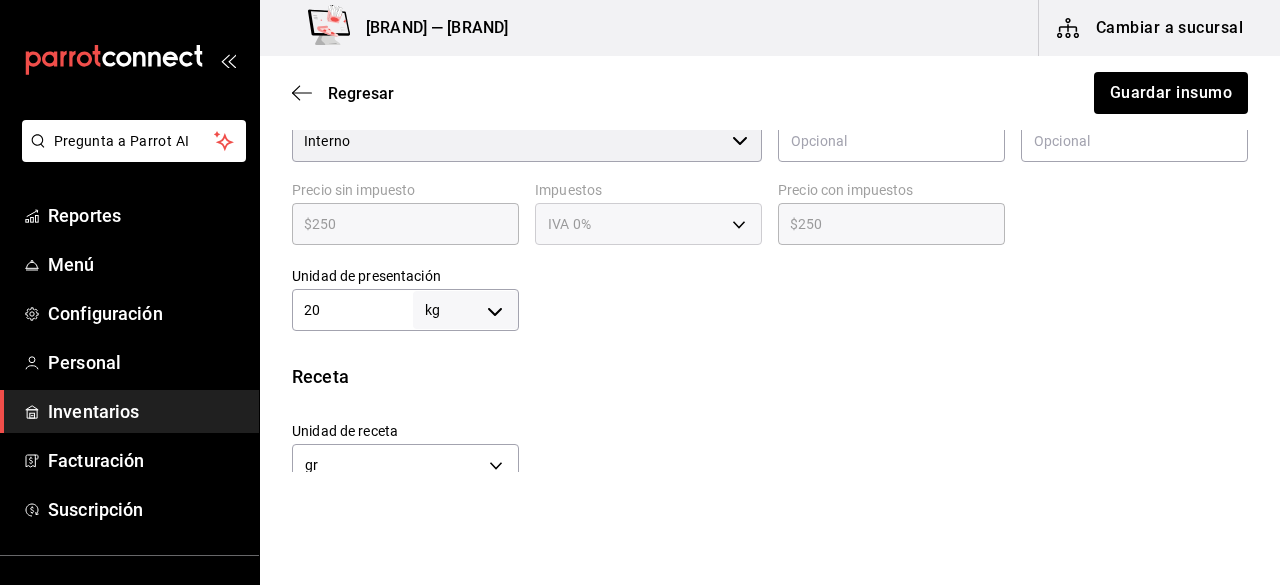 click on "20" at bounding box center (352, 310) 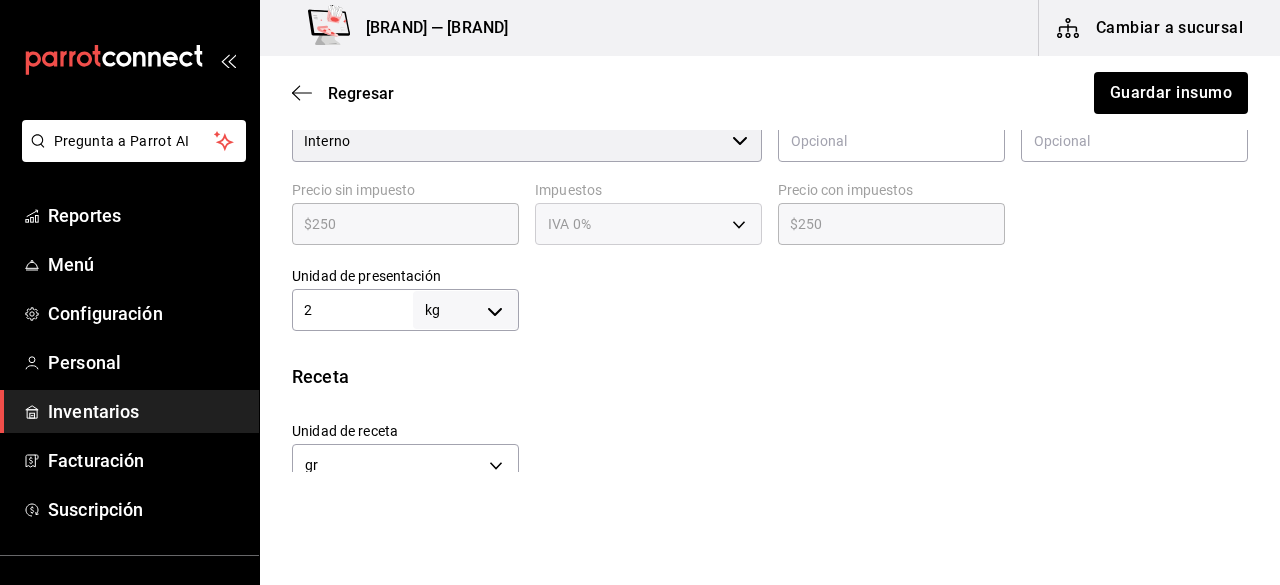 type on "2,000" 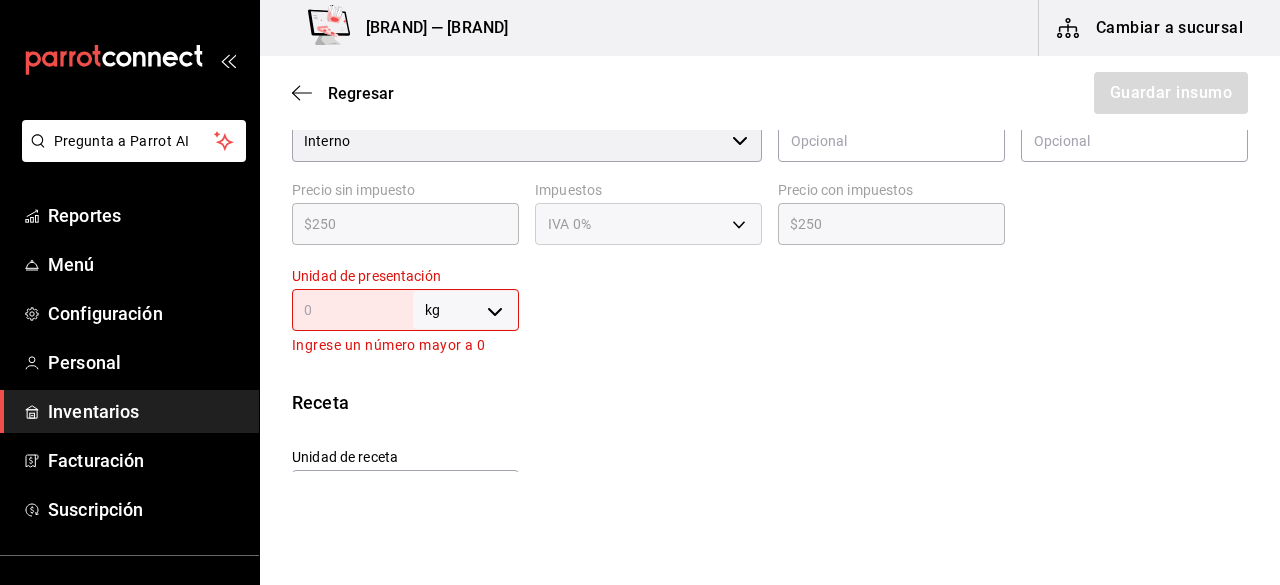 type on "1" 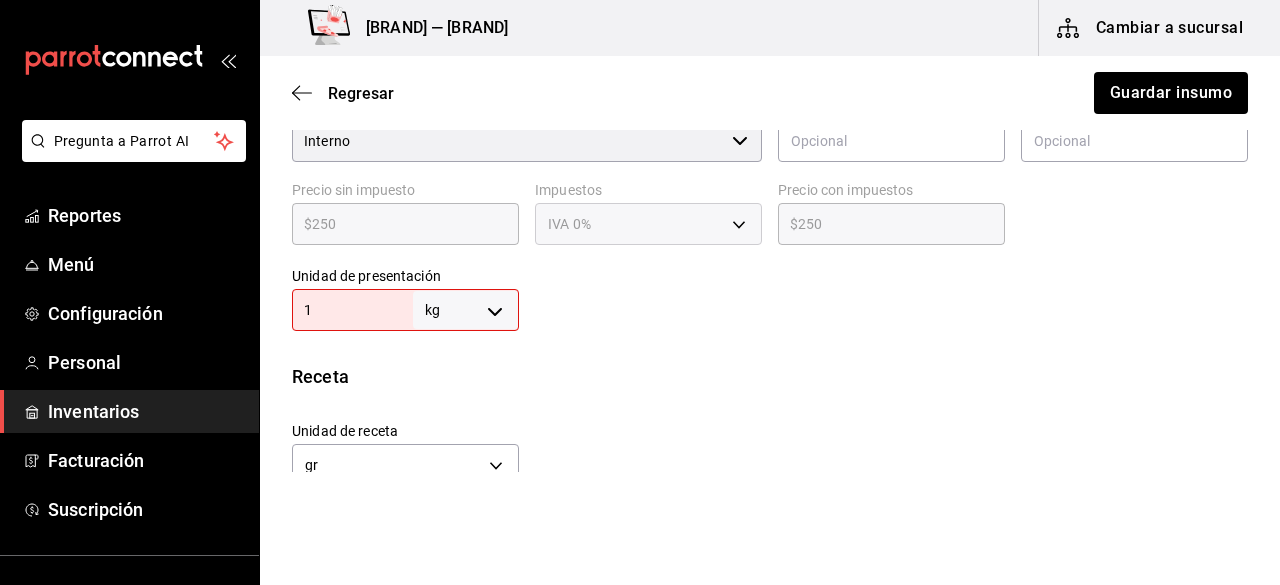 type on "1,000" 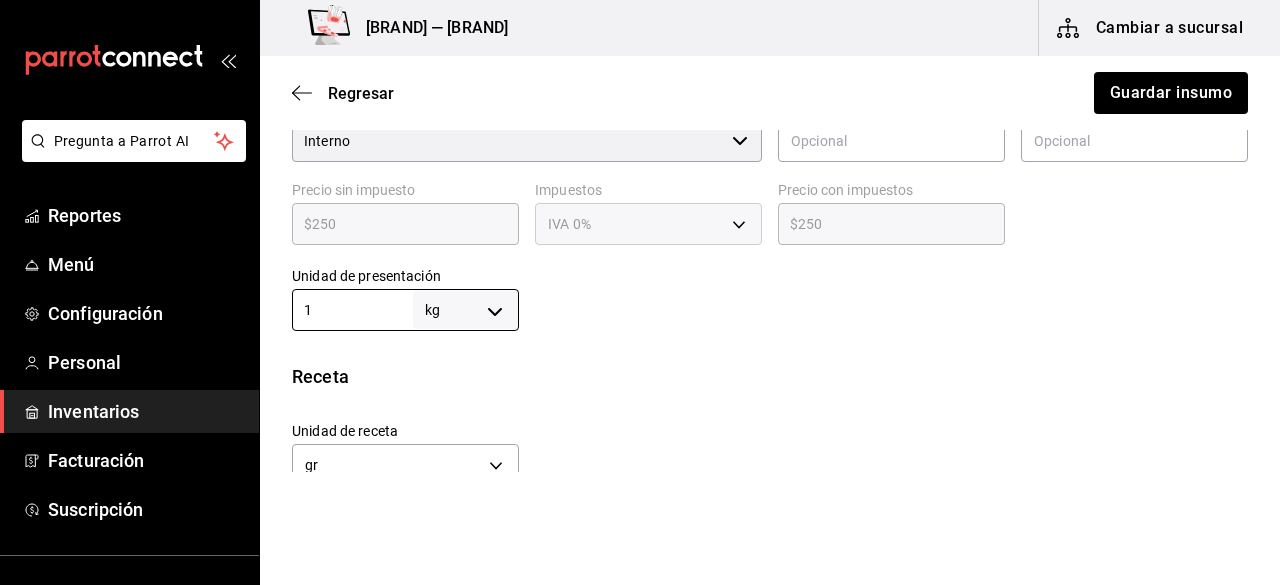 type on "1" 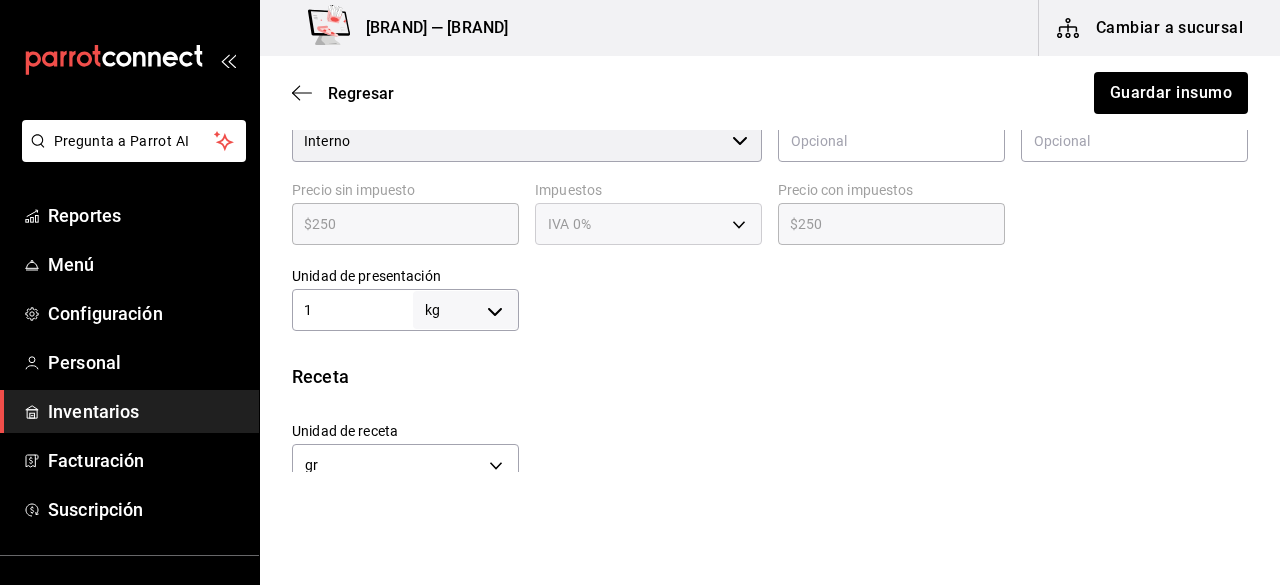 click on "Insumo IN-[ID] Nombre Camaron 16-20 Categoría de inventario Sub receta ​ Mínimo [QUANTITY] ​ Ideal [QUANTITY] ​ Insumo de producción Este insumo se produce con una receta de producción Presentación Proveedor Interno ​ Cód. de producto/Descripción Nombre de presentación Precio sin impuesto $[PRICE] ​ Impuestos IVA [PERCENTAGE]% IVA_[PERCENTAGE] Precio con impuestos $[PRICE] ​ Unidad de presentación 1 kg KILOGRAM ​ Receta Unidad de receta gr GRAM Factor de conversión [QUANTITY] ​ 1 kg de Presentación = [QUANTITY] gr receta Ver ayuda de conversiones Unidades de conteo kg Presentación (1 kg)" at bounding box center (770, 177) 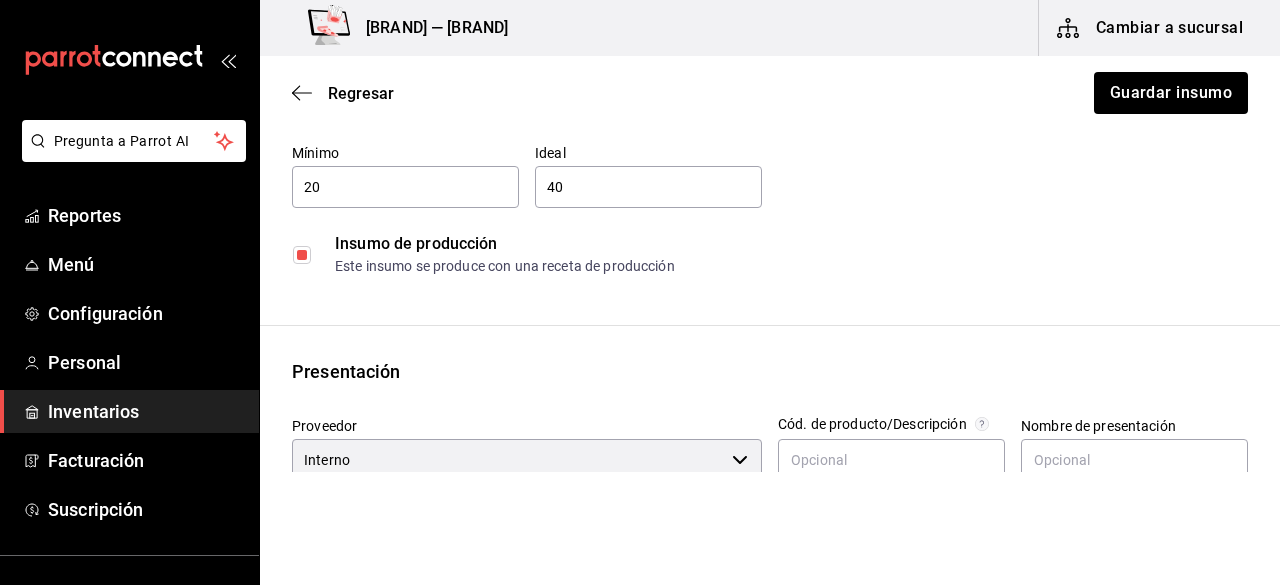 scroll, scrollTop: 0, scrollLeft: 0, axis: both 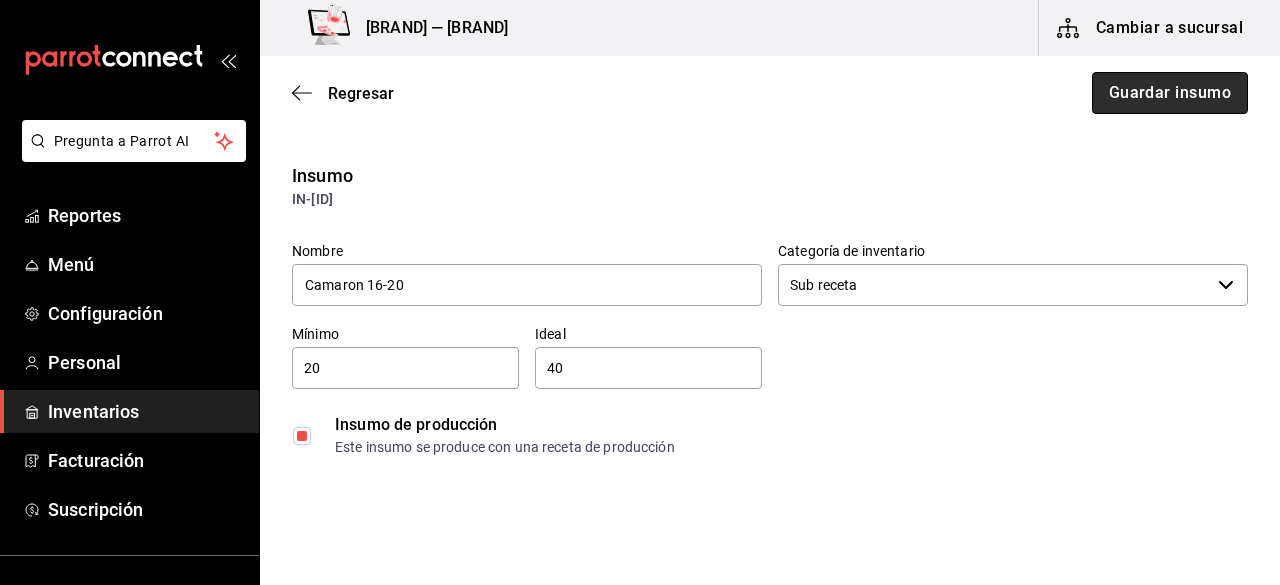 click on "Guardar insumo" at bounding box center [1170, 93] 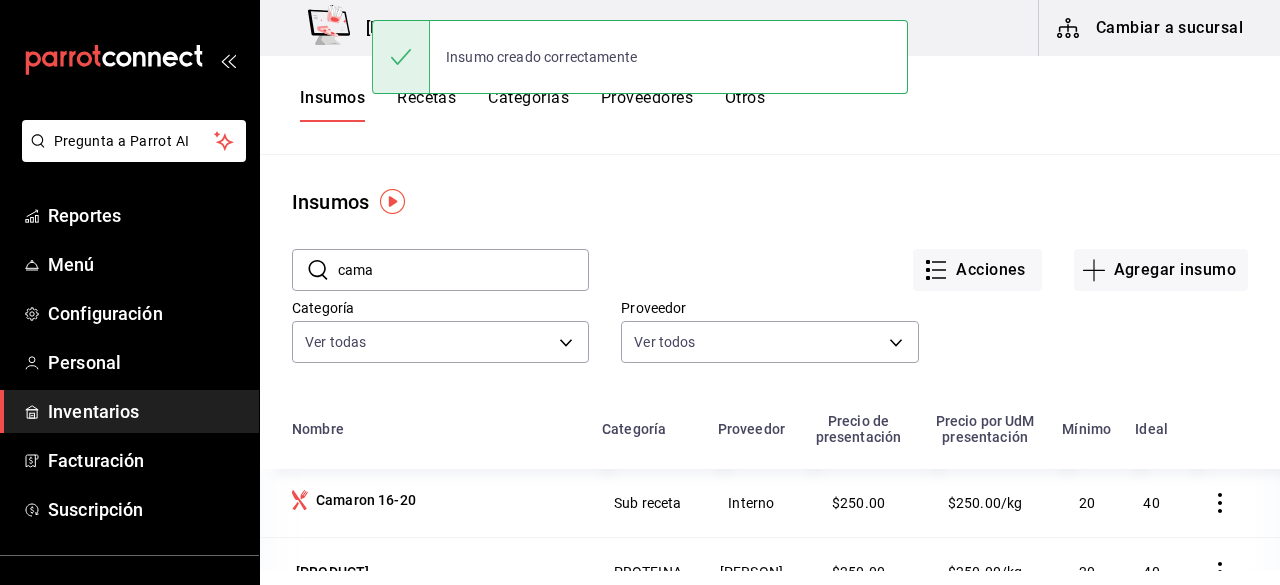 scroll, scrollTop: 90, scrollLeft: 0, axis: vertical 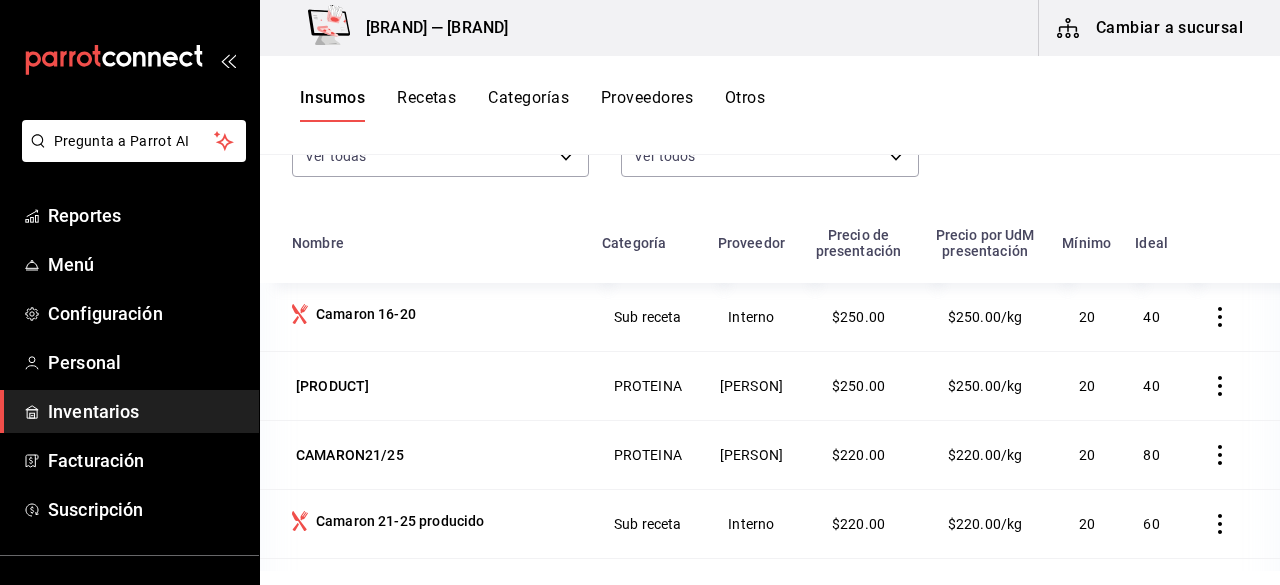 click on "Insumos Recetas Categorías Proveedores Otros" at bounding box center (770, 105) 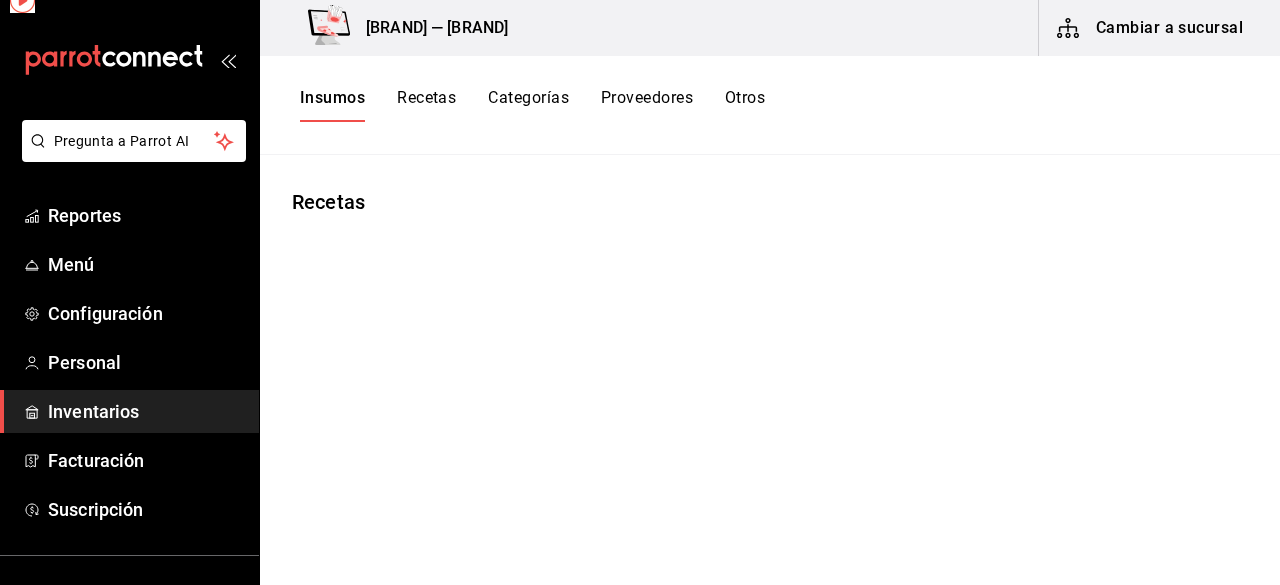 scroll, scrollTop: 0, scrollLeft: 0, axis: both 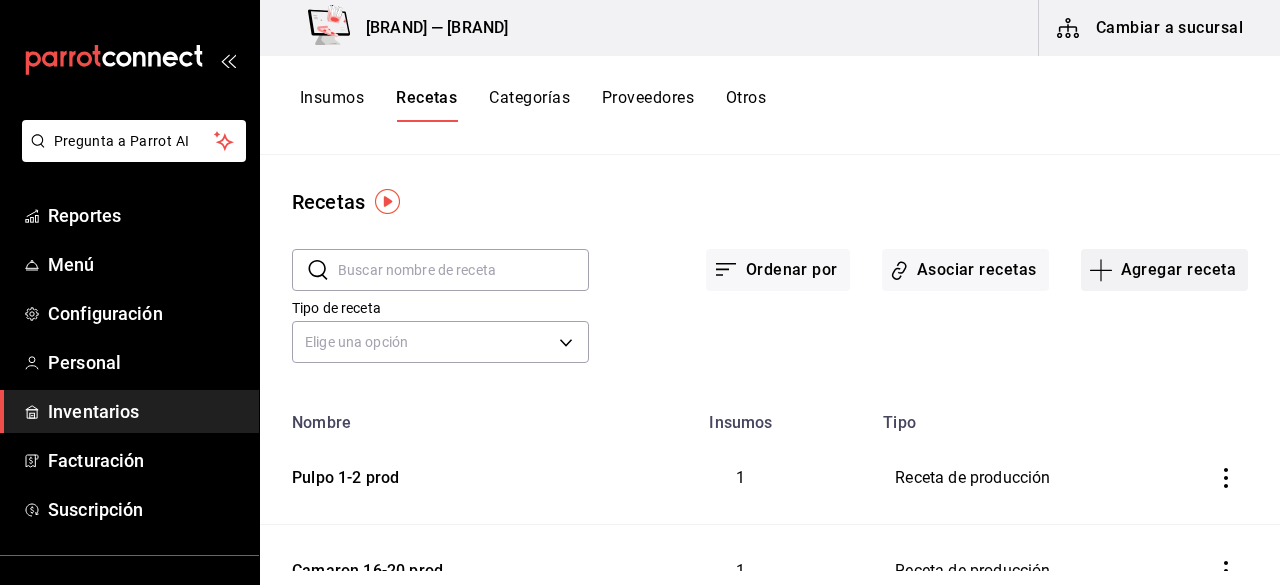 click on "Agregar receta" at bounding box center (1164, 270) 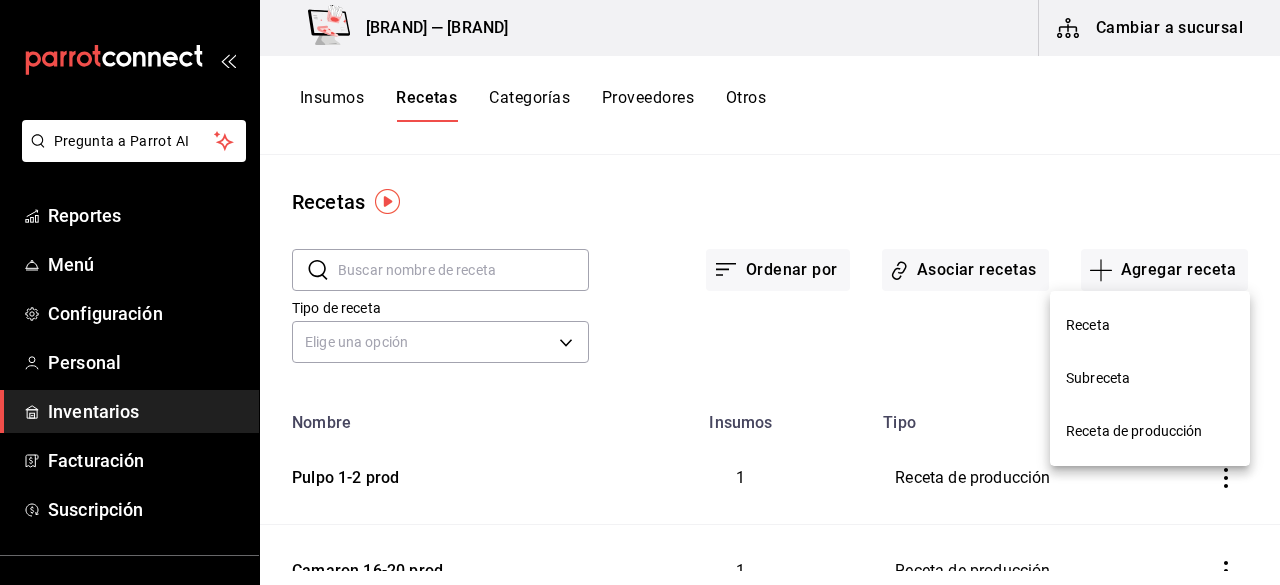click on "Receta" at bounding box center [1150, 325] 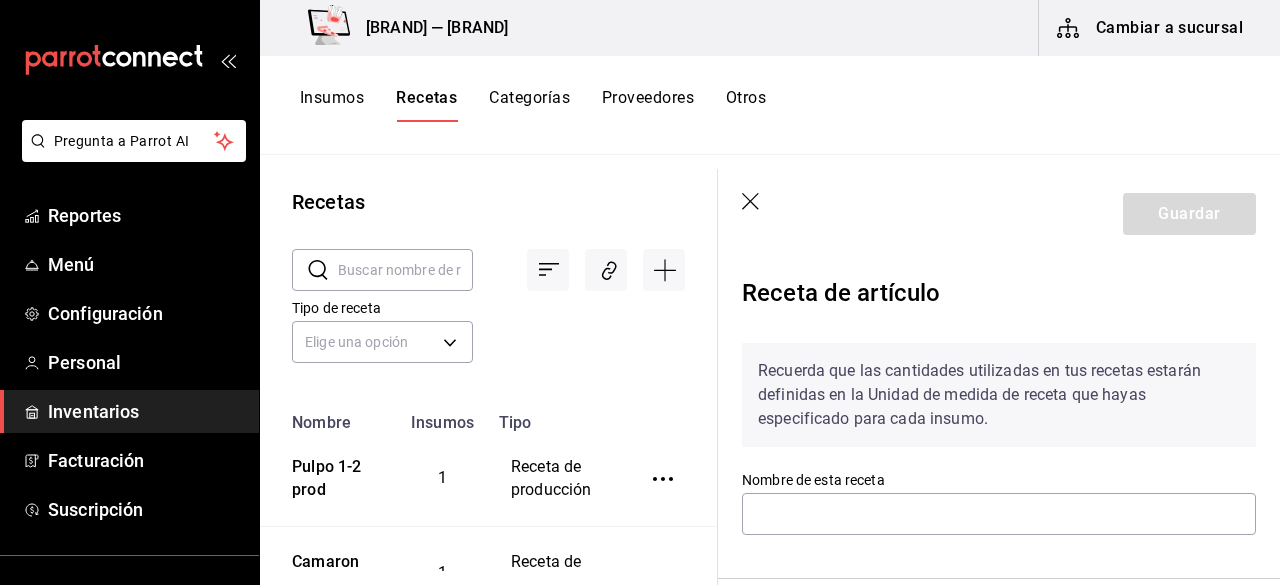scroll, scrollTop: 200, scrollLeft: 0, axis: vertical 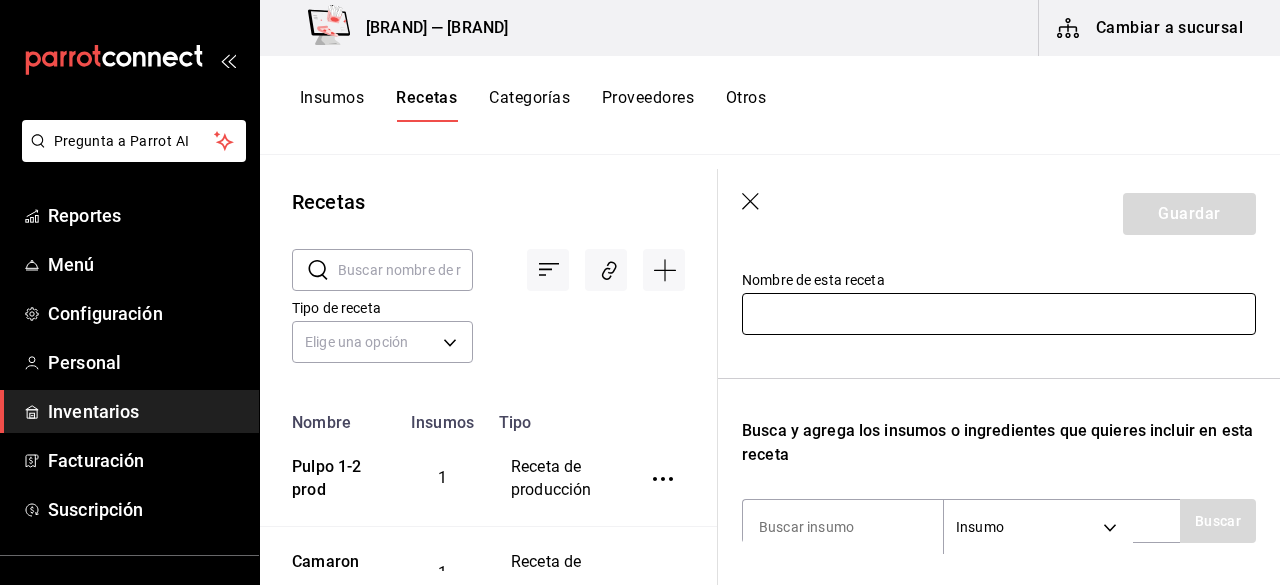 click at bounding box center [999, 314] 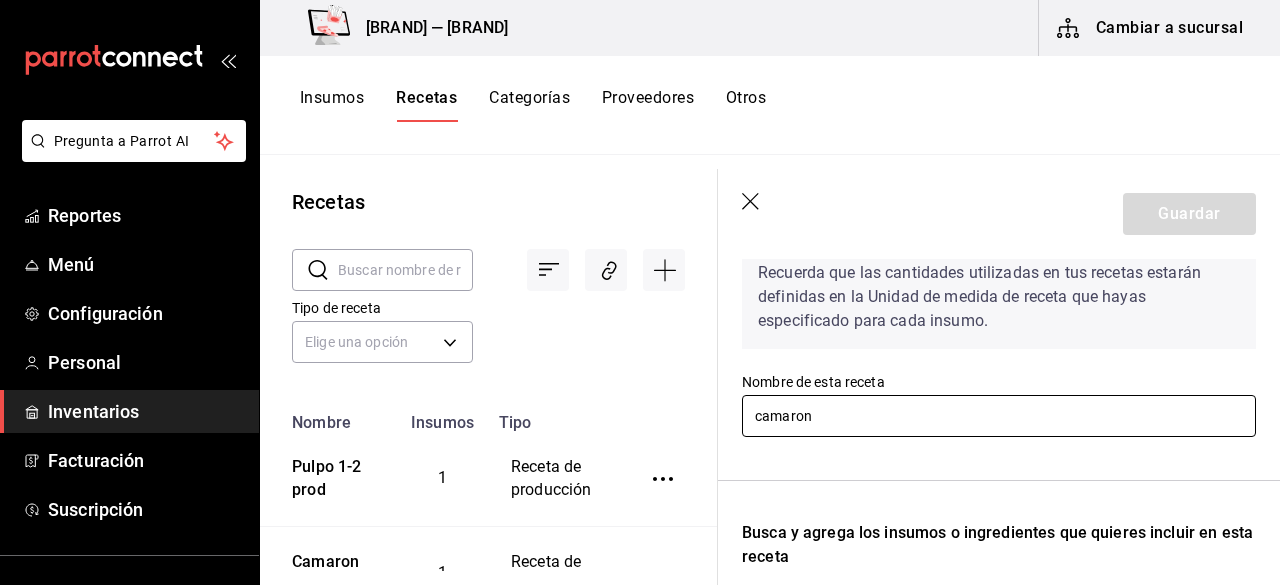 scroll, scrollTop: 0, scrollLeft: 0, axis: both 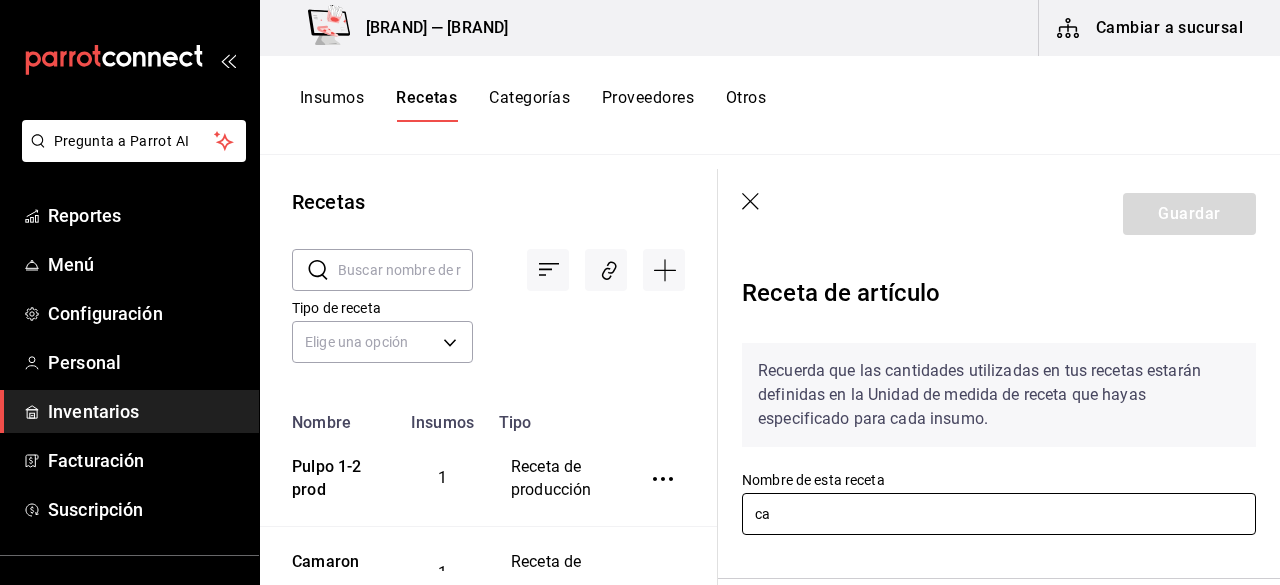 type on "c" 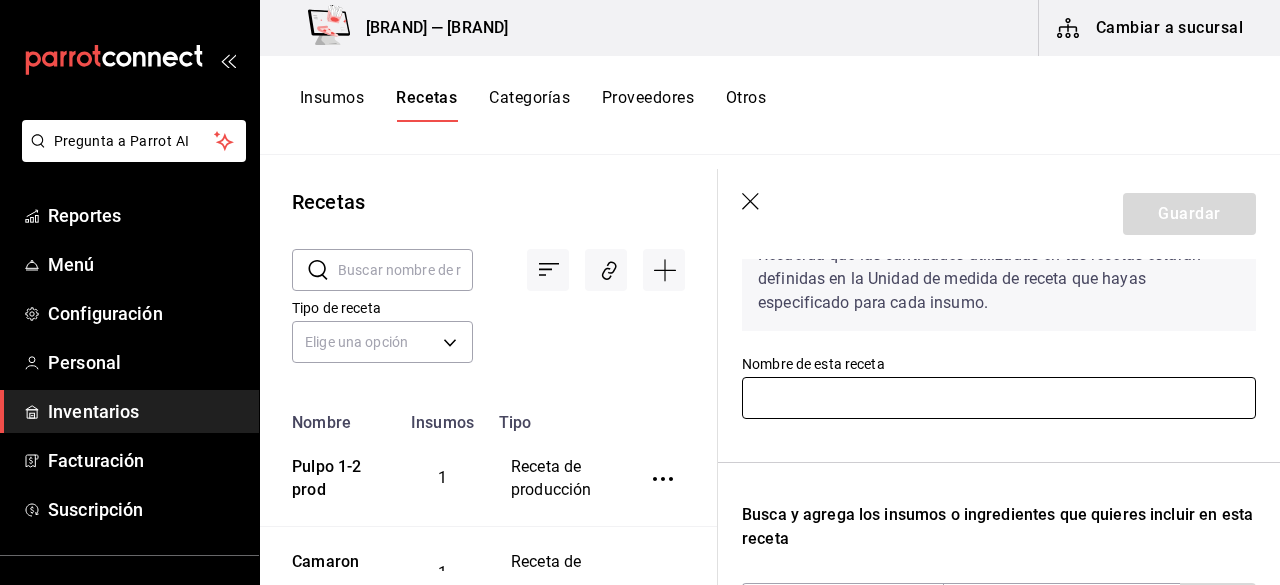 scroll, scrollTop: 200, scrollLeft: 0, axis: vertical 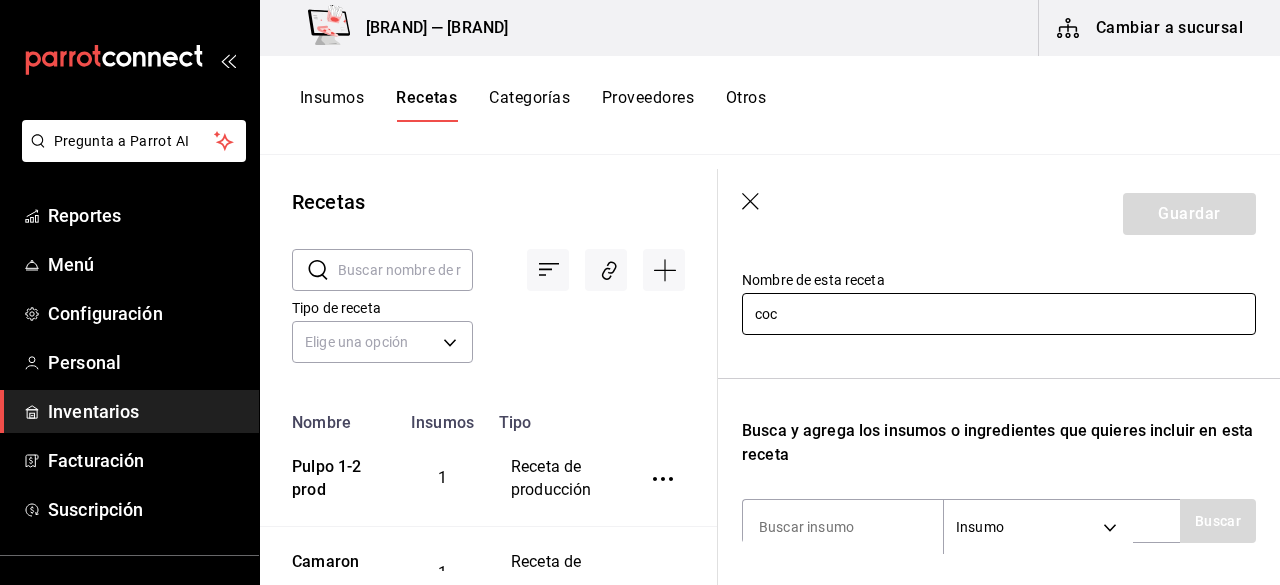 type on "Coctel de Camaron Mixto" 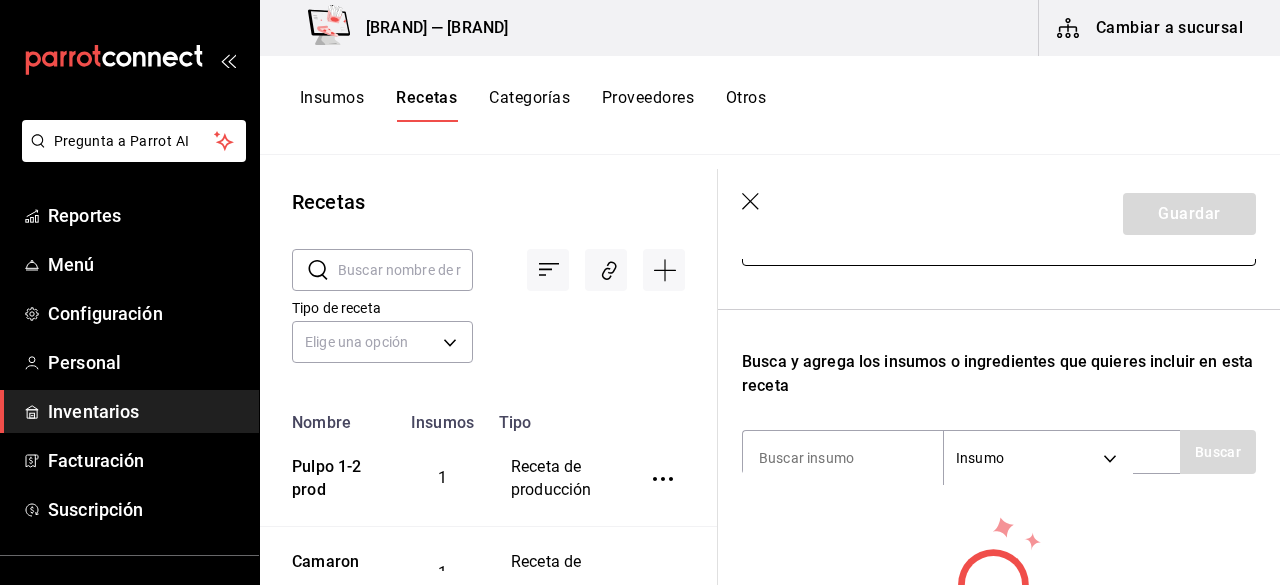 scroll, scrollTop: 300, scrollLeft: 0, axis: vertical 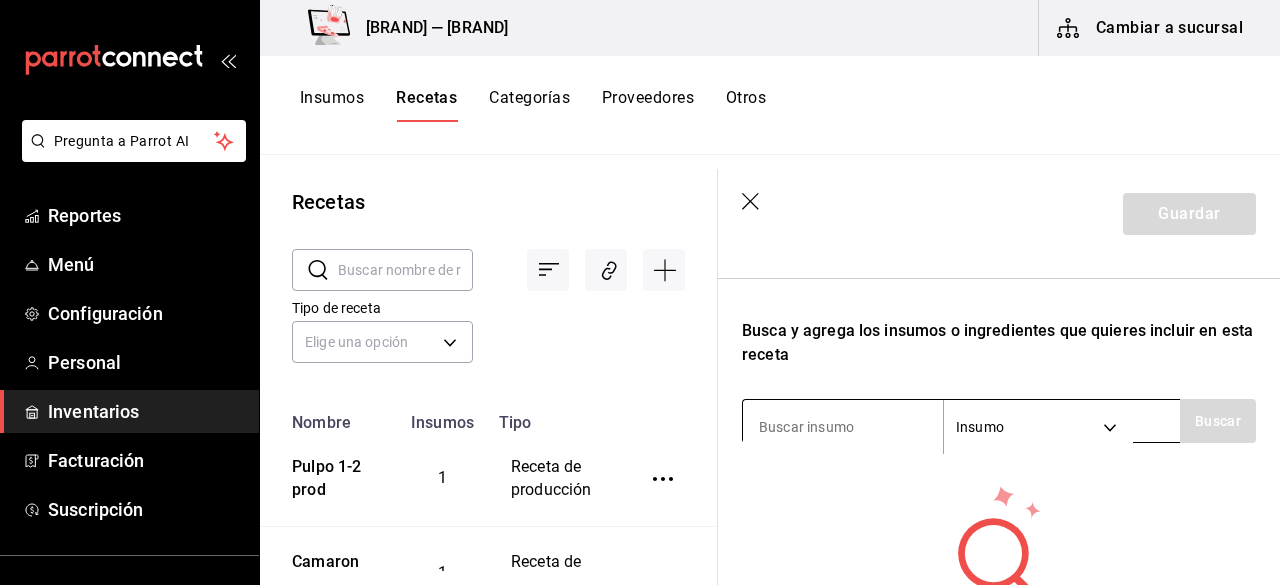 click at bounding box center [843, 427] 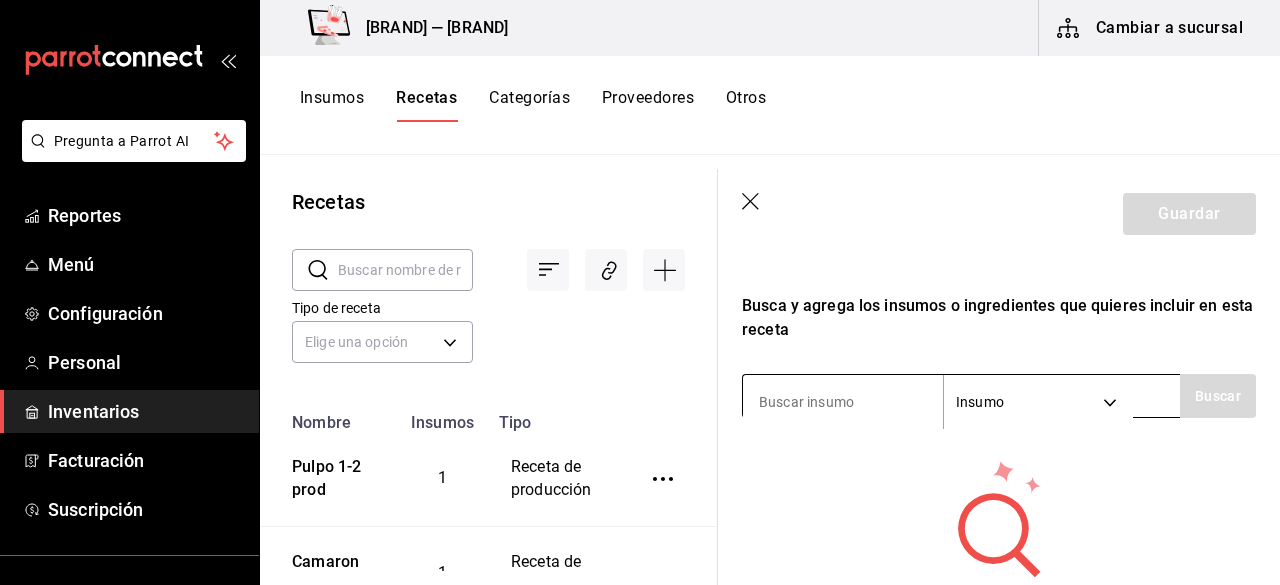 scroll, scrollTop: 300, scrollLeft: 0, axis: vertical 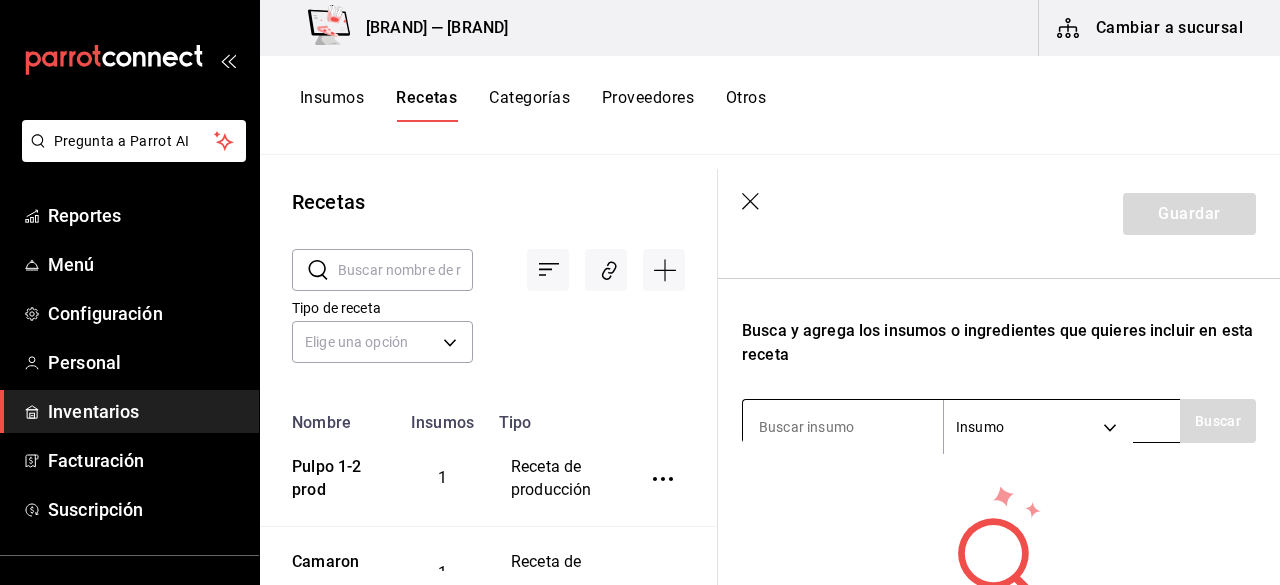 click at bounding box center (843, 427) 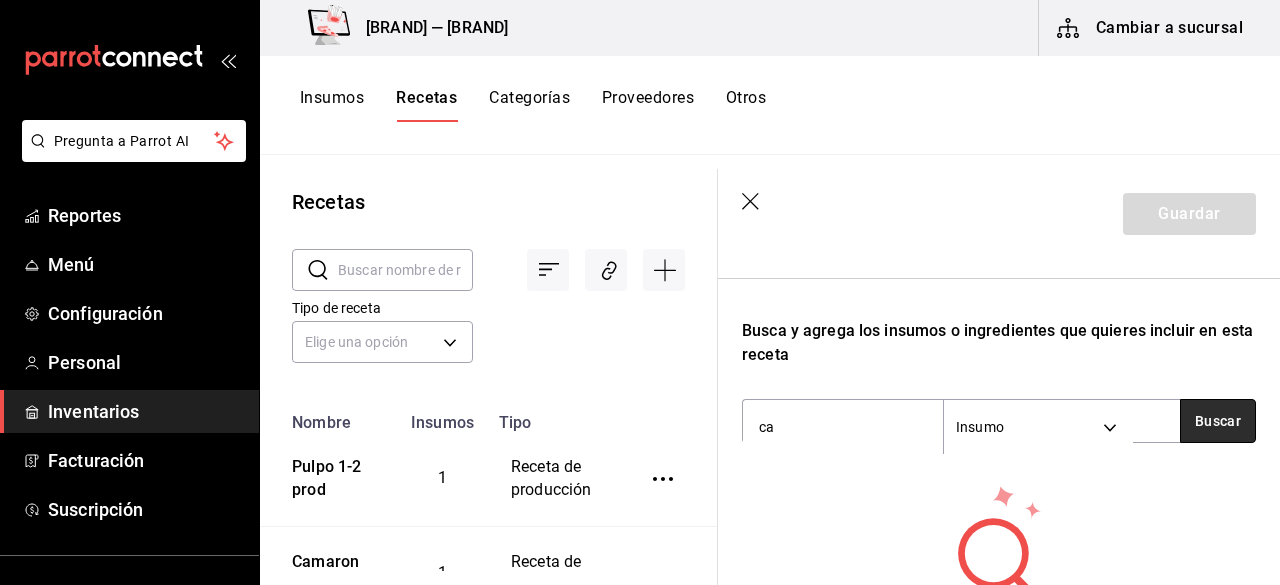 click on "Buscar" at bounding box center [1218, 421] 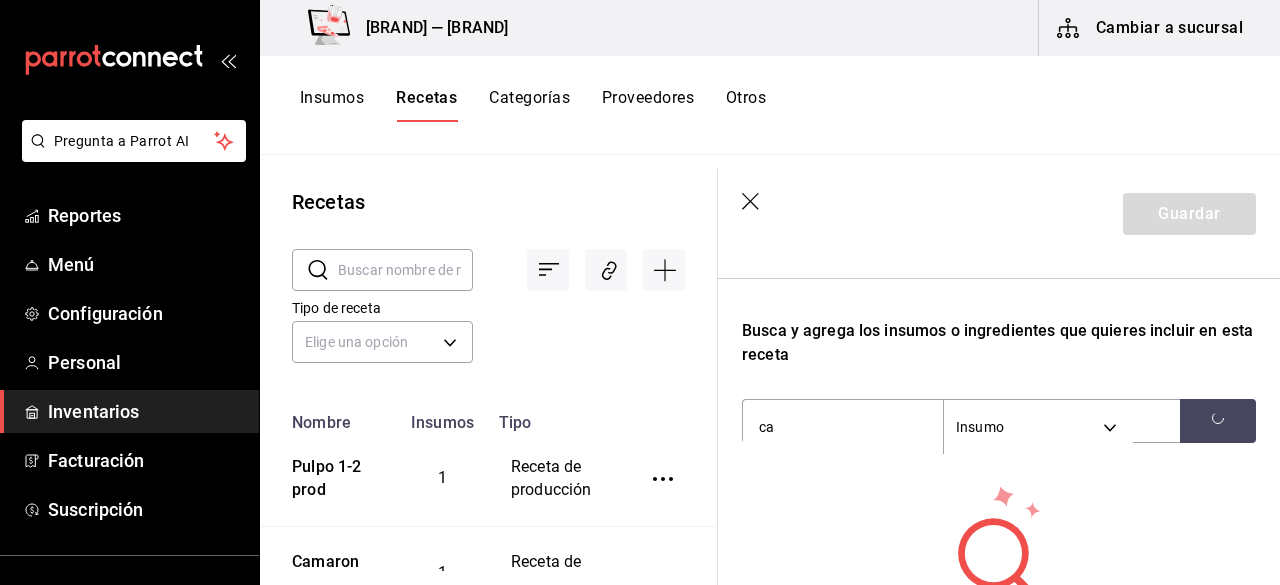 scroll, scrollTop: 400, scrollLeft: 0, axis: vertical 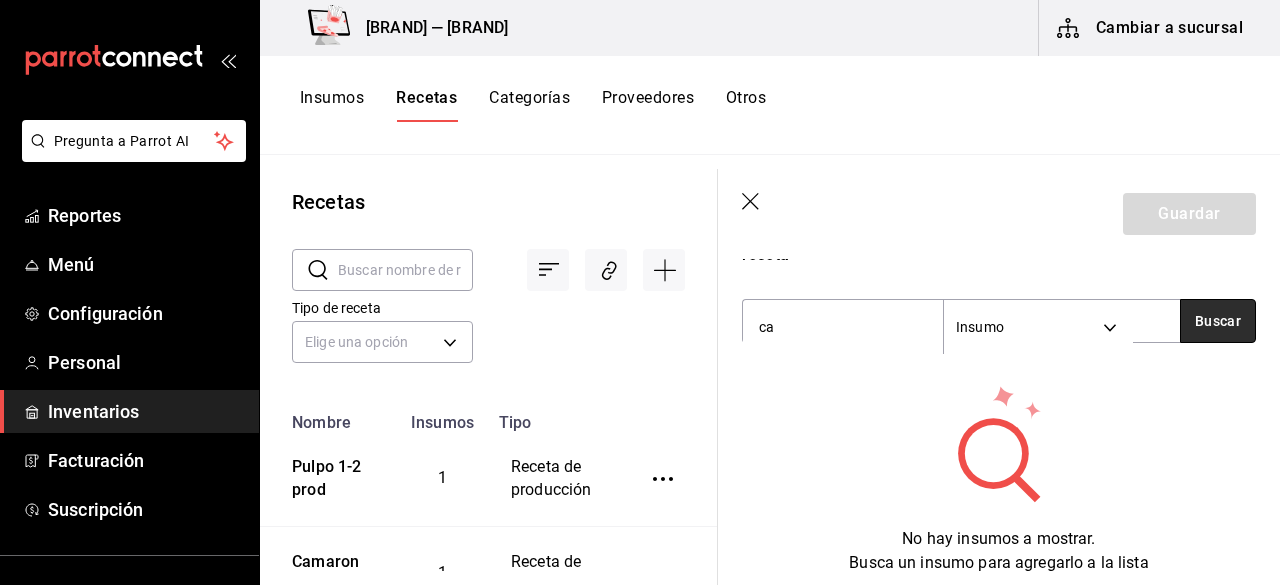 click on "Buscar" at bounding box center (1218, 321) 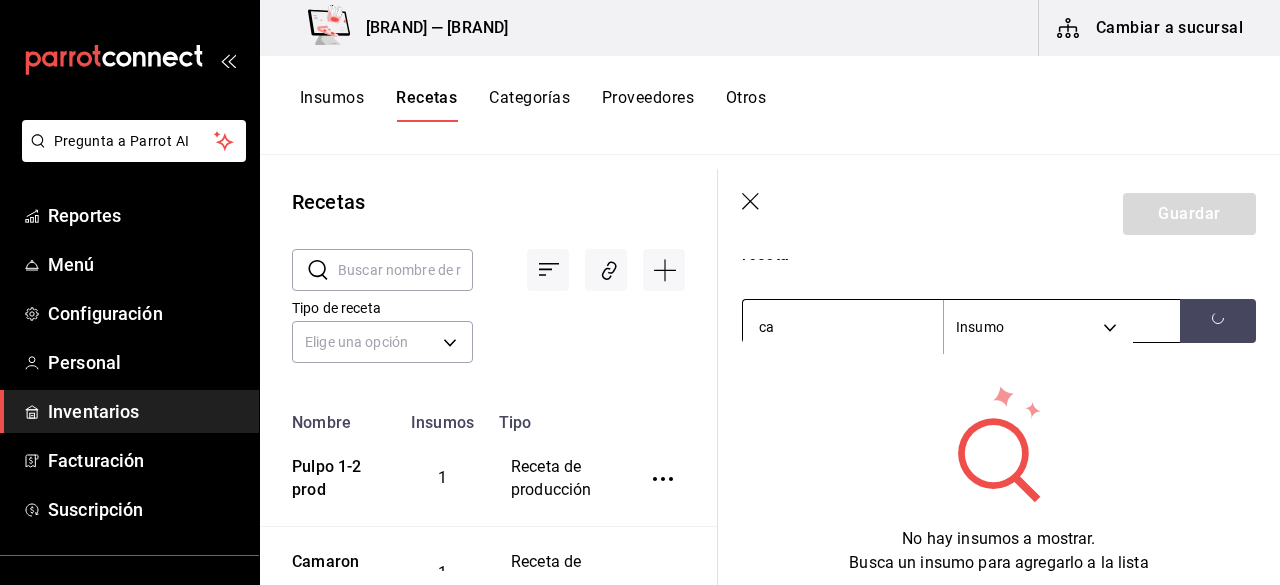 click on "ca" at bounding box center (843, 327) 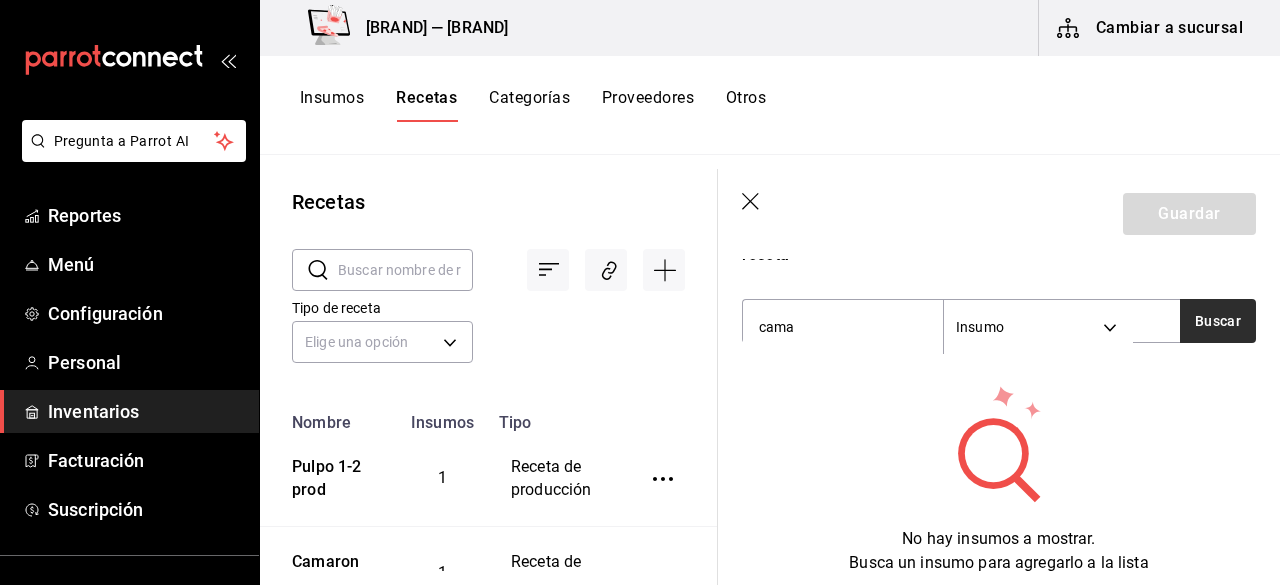 type on "cama" 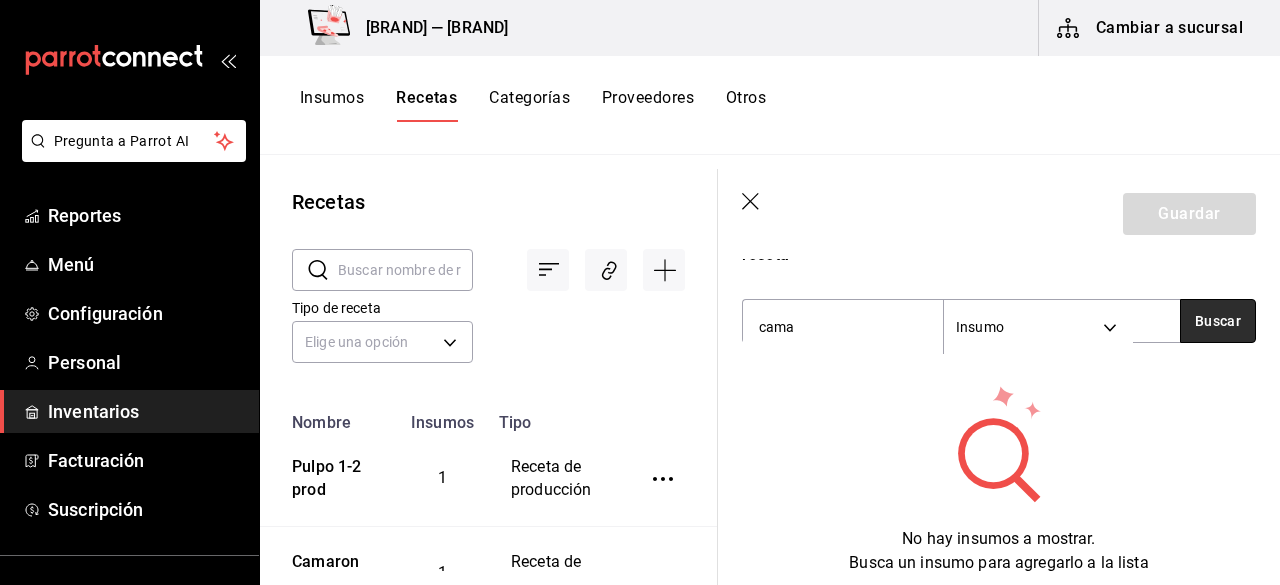 click on "Buscar" at bounding box center [1218, 321] 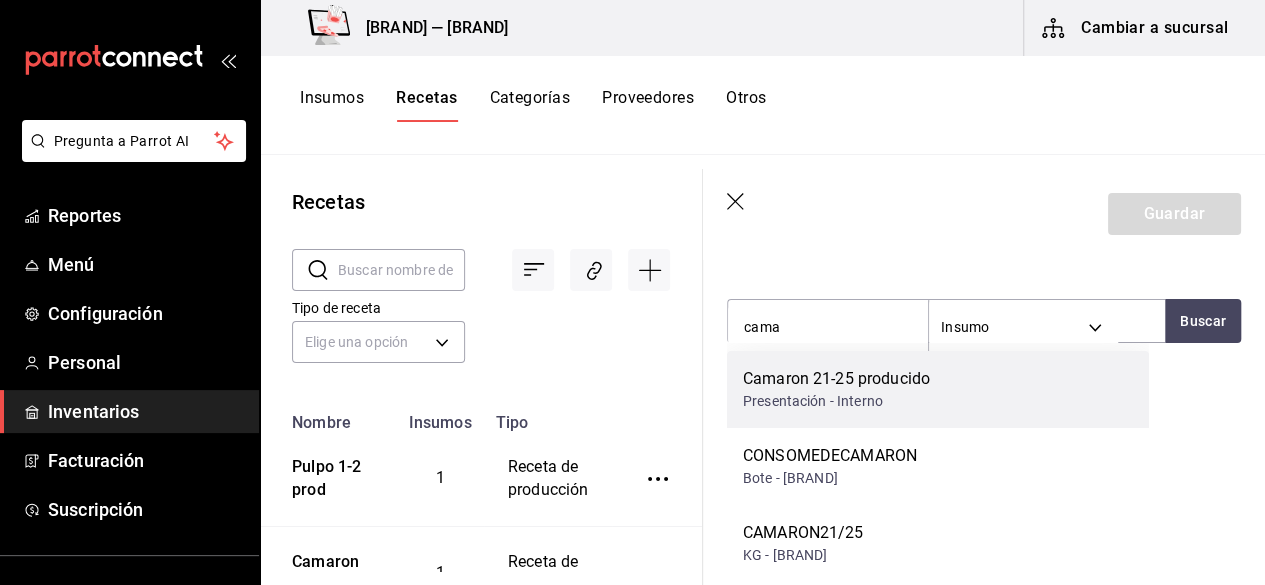 click on "Presentación - Interno" at bounding box center (836, 401) 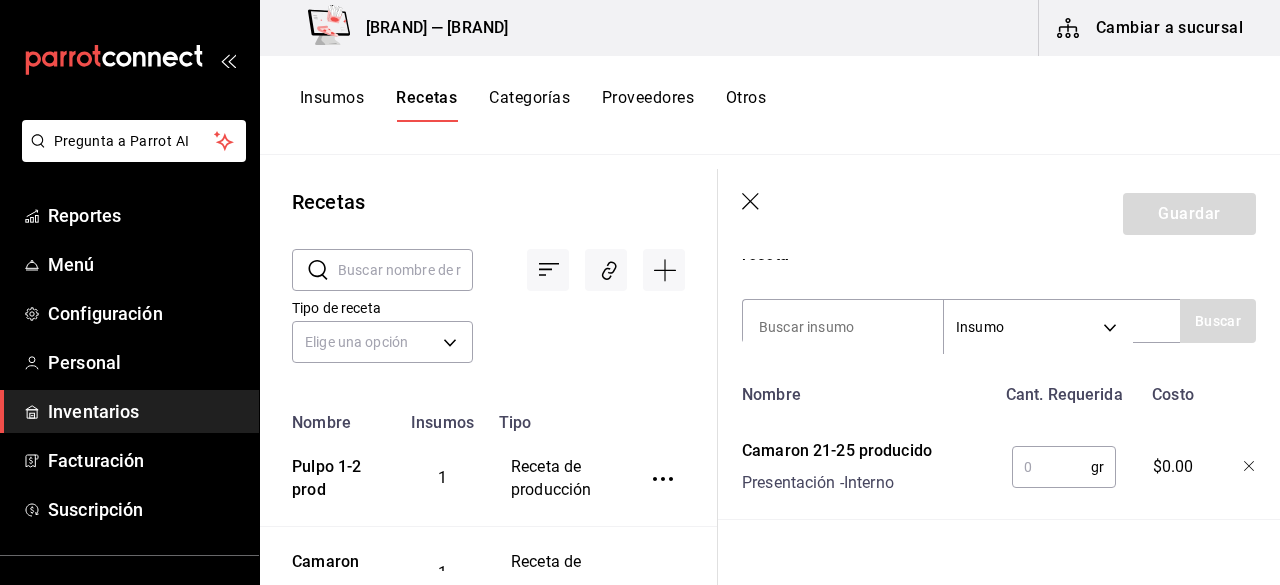 scroll, scrollTop: 454, scrollLeft: 0, axis: vertical 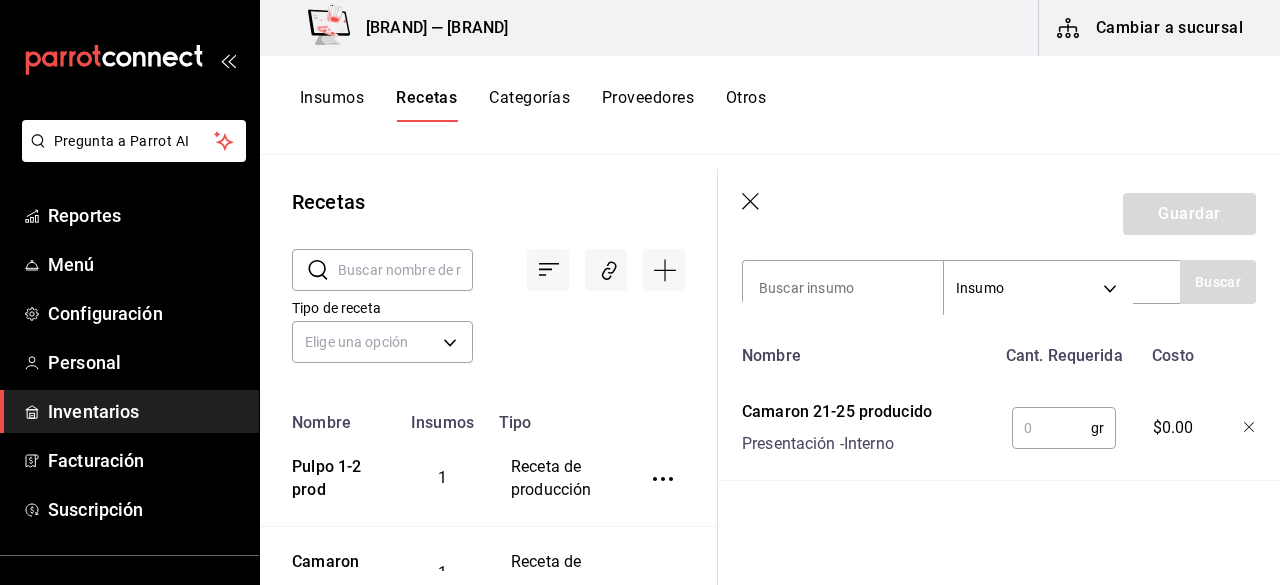 click at bounding box center (1051, 428) 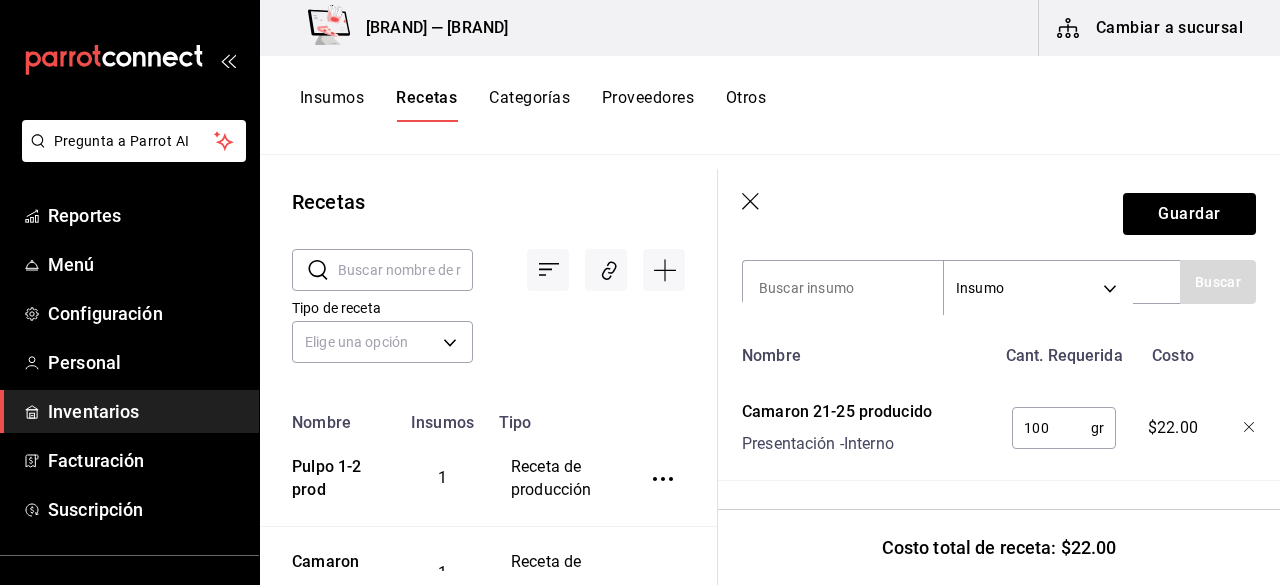 type on "100" 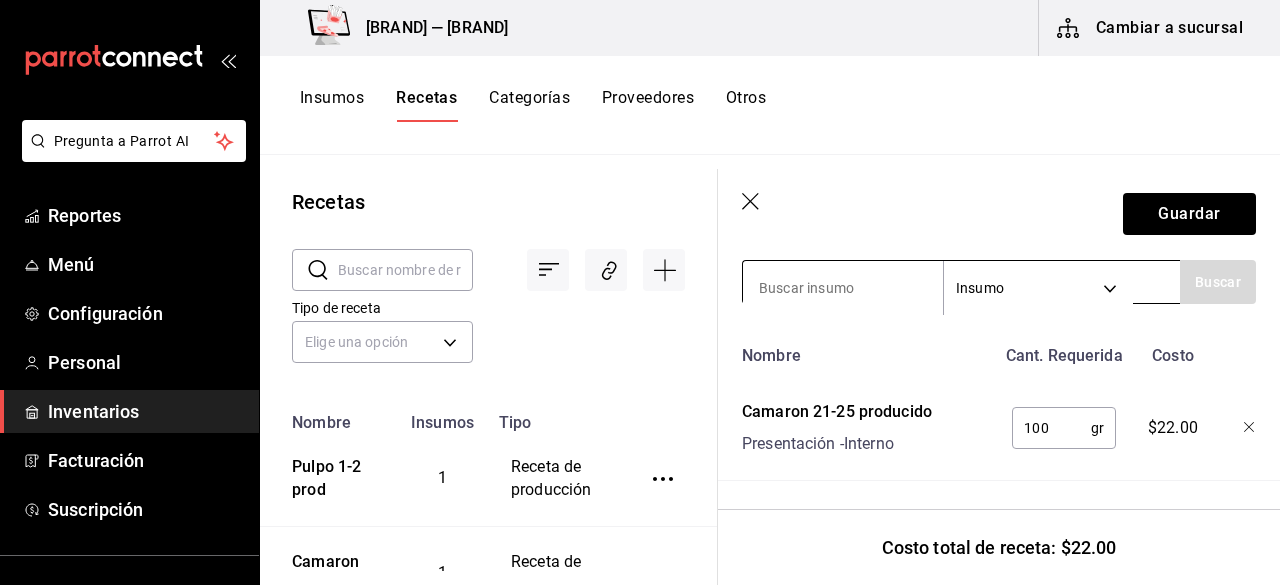 click at bounding box center (843, 288) 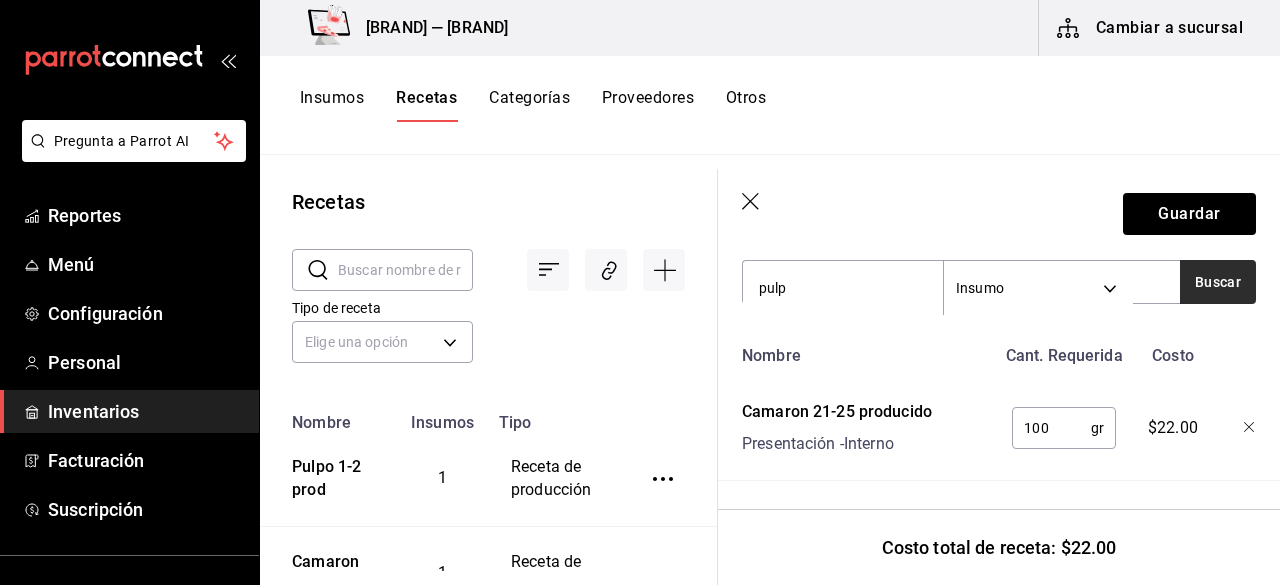 type on "pulp" 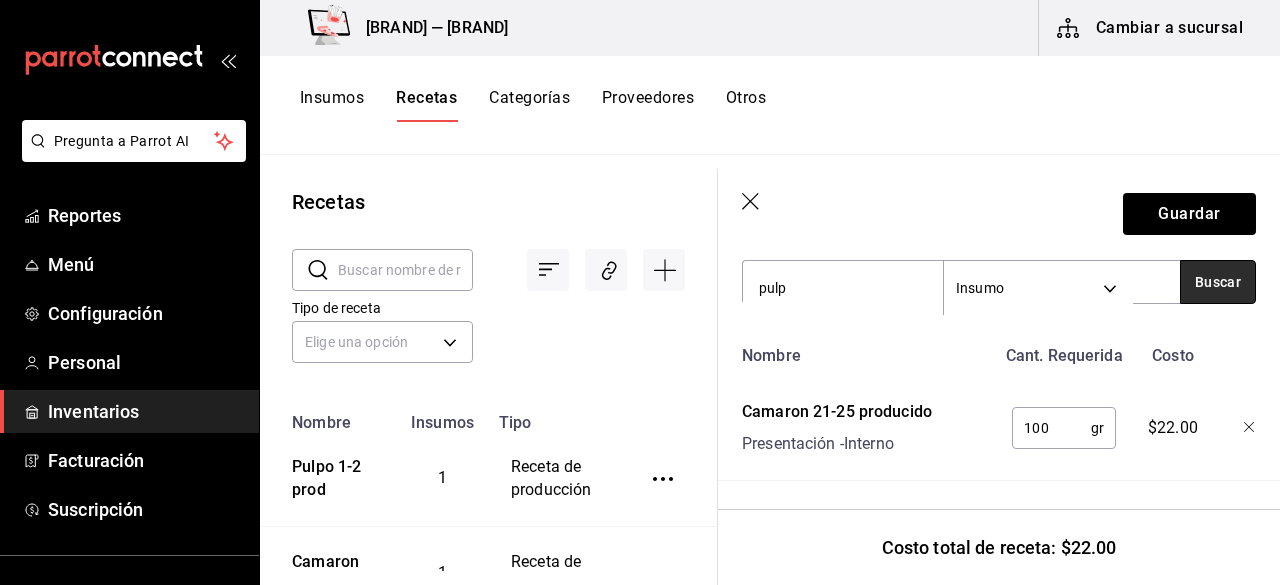 click on "Buscar" at bounding box center [1218, 282] 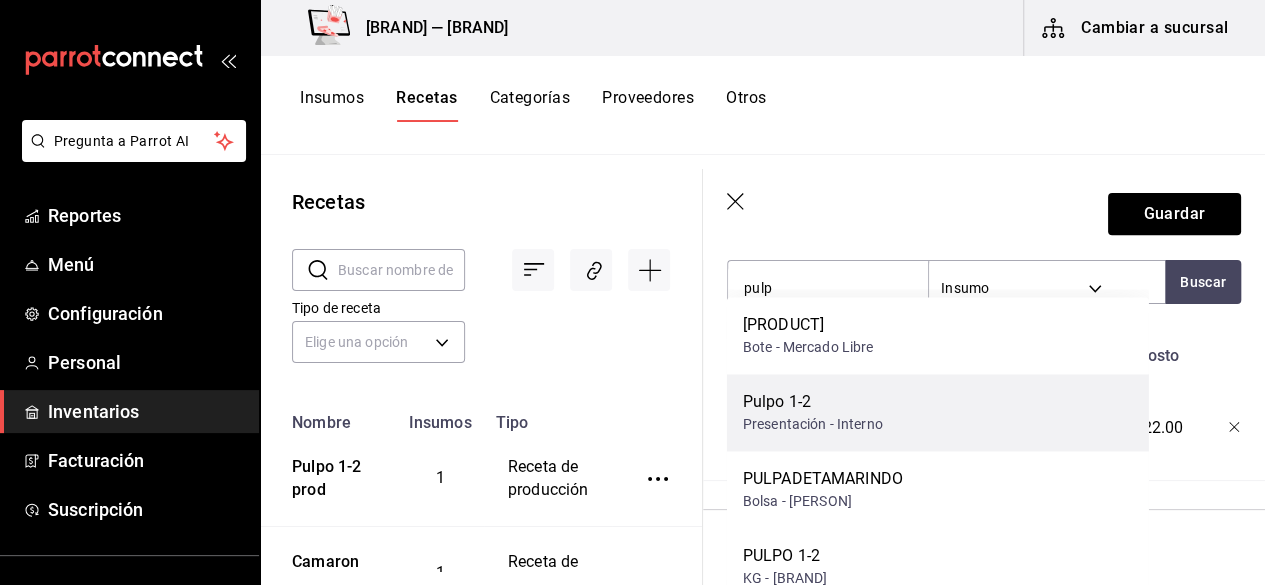 click on "Pulpo 1-2 Presentación - Interno" at bounding box center (938, 412) 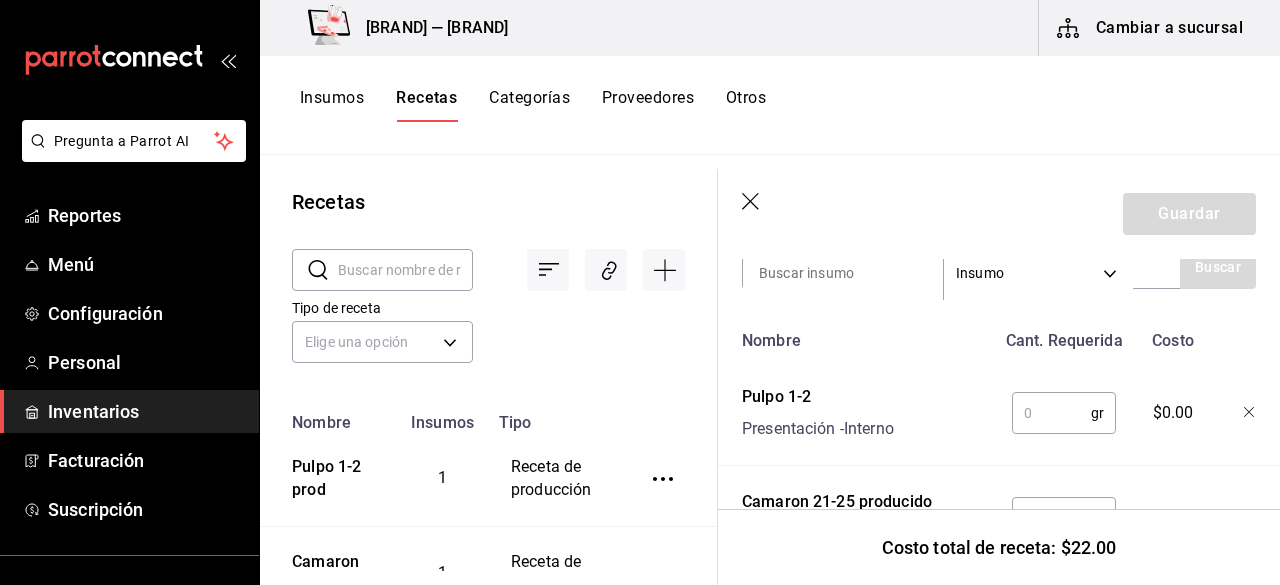 click at bounding box center (1051, 413) 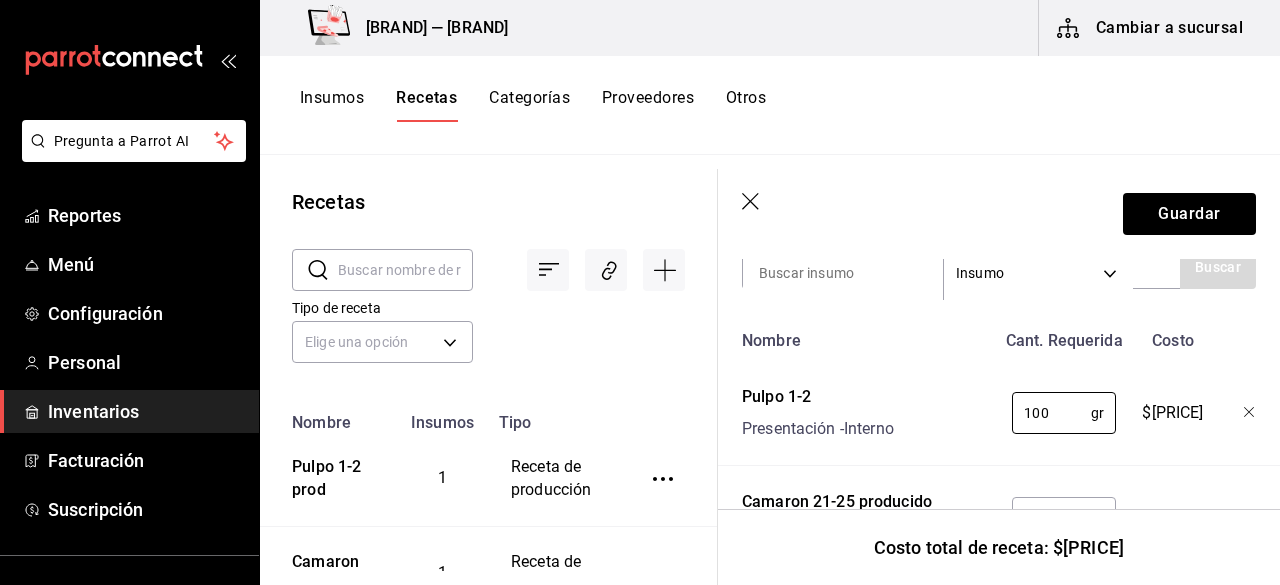 type on "100" 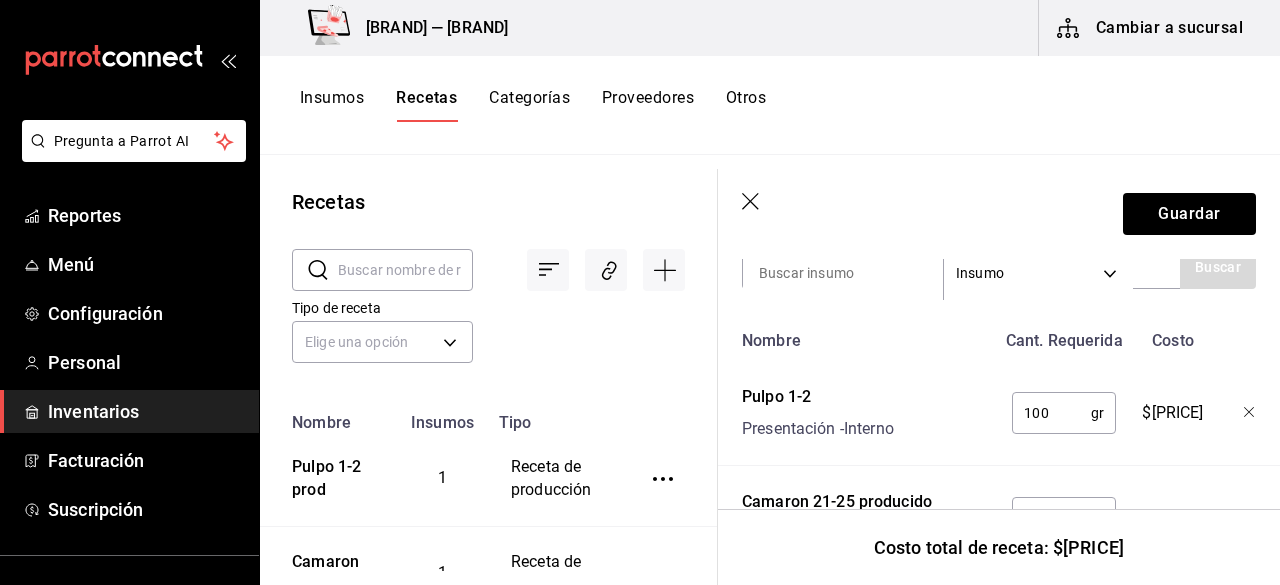 click on "Insumos Recetas Categorías Proveedores Otros" at bounding box center (770, 105) 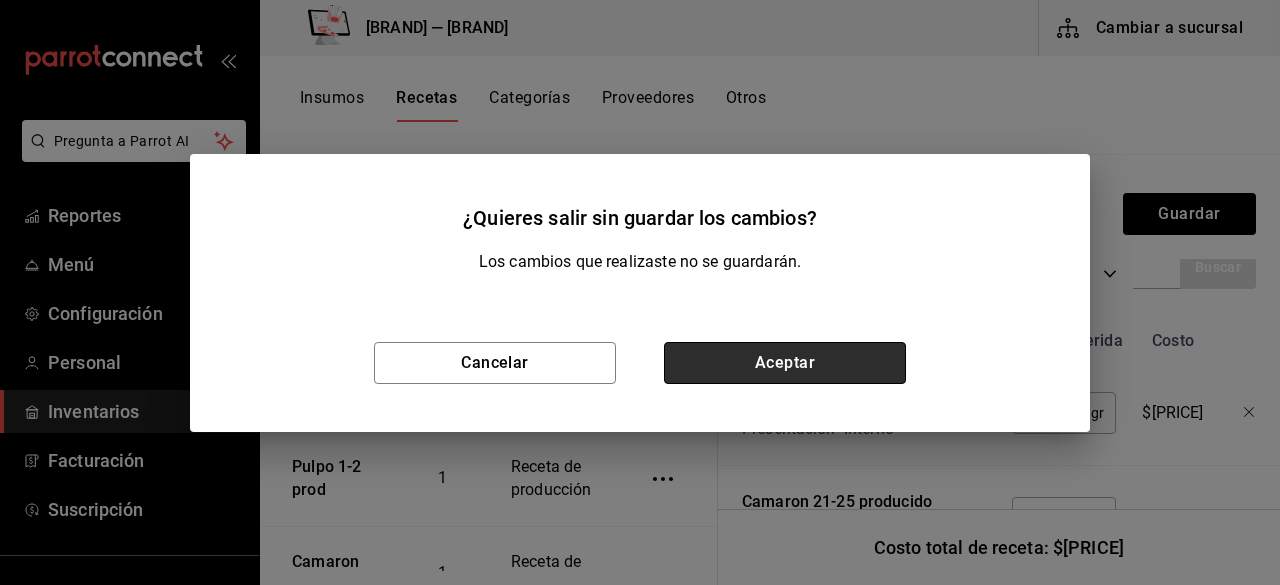 click on "Aceptar" at bounding box center (785, 363) 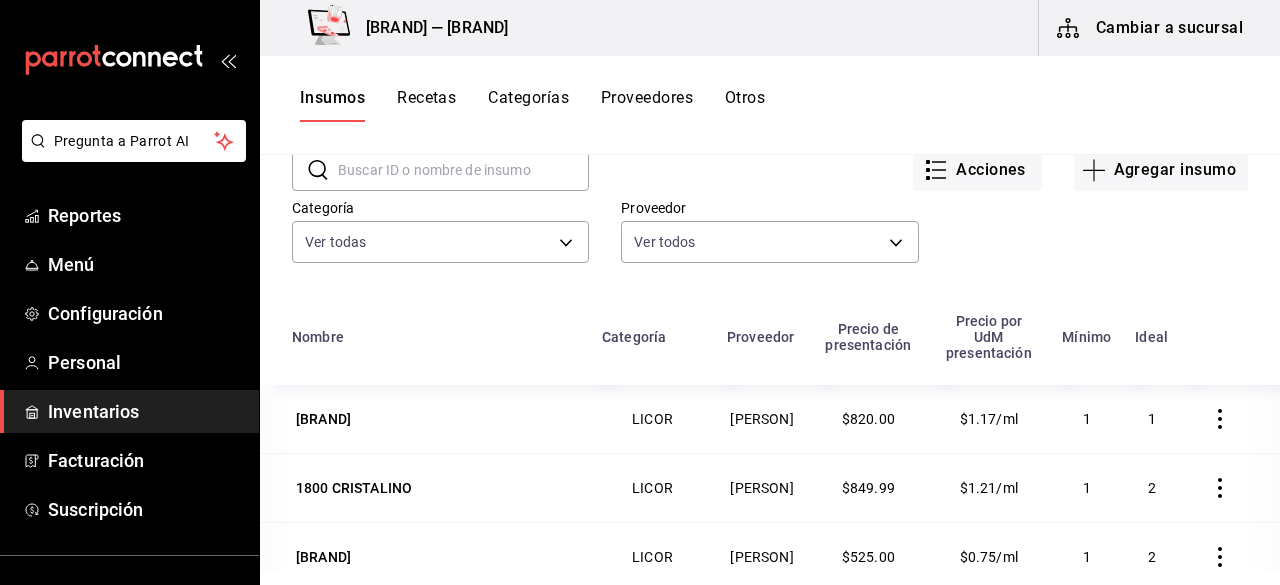 scroll, scrollTop: 0, scrollLeft: 0, axis: both 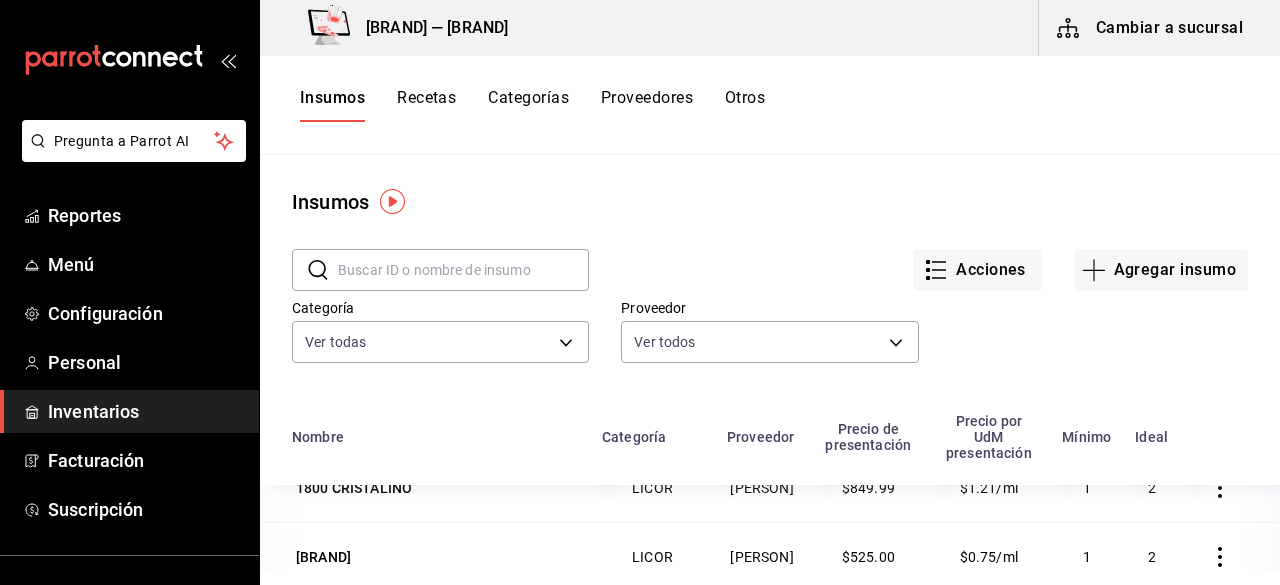 click at bounding box center (463, 270) 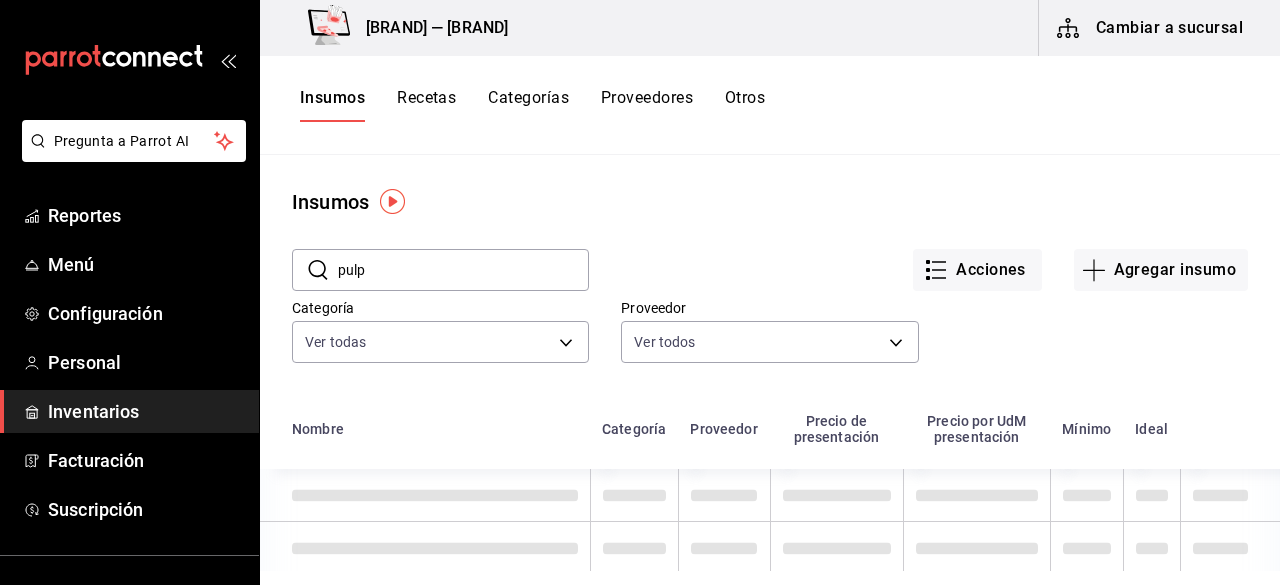 scroll, scrollTop: 0, scrollLeft: 0, axis: both 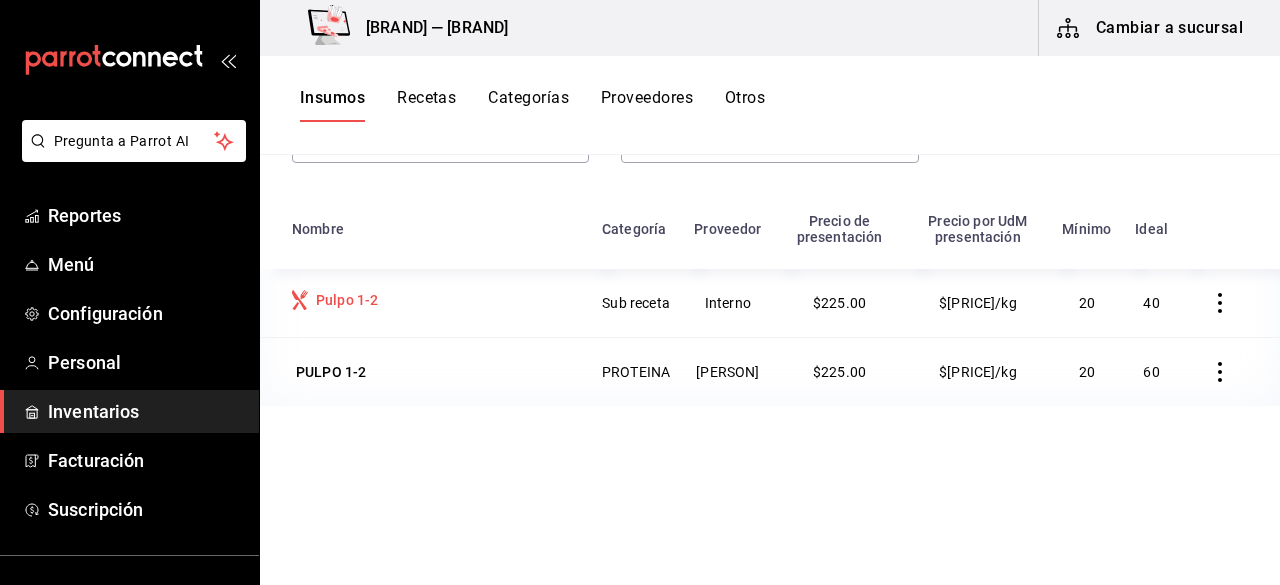 type on "pulpo" 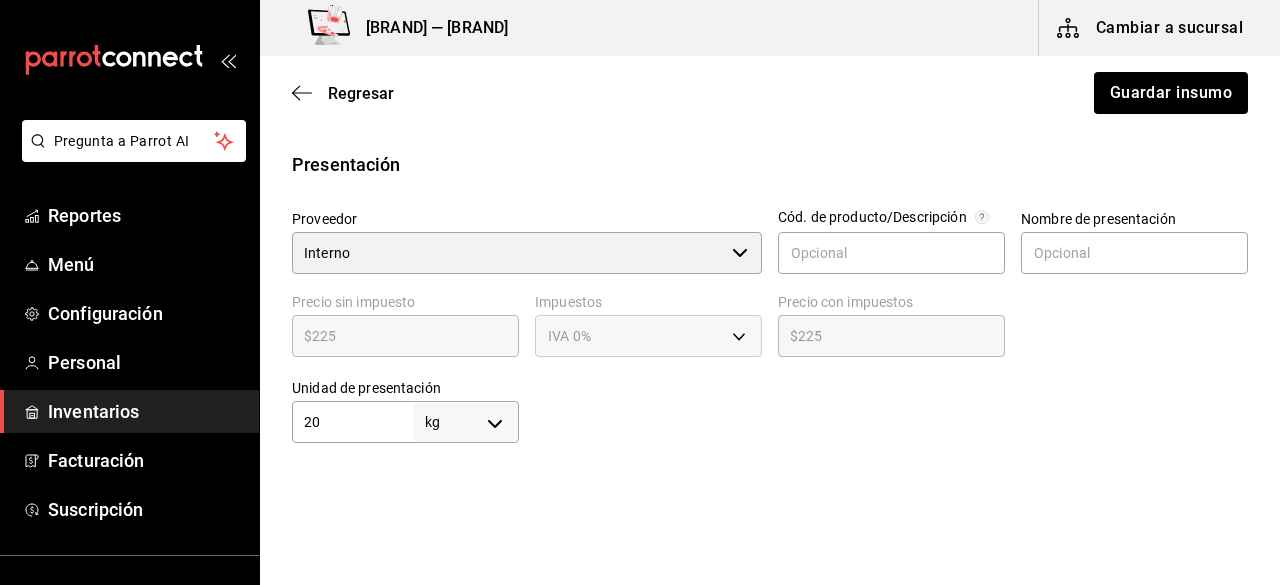 scroll, scrollTop: 500, scrollLeft: 0, axis: vertical 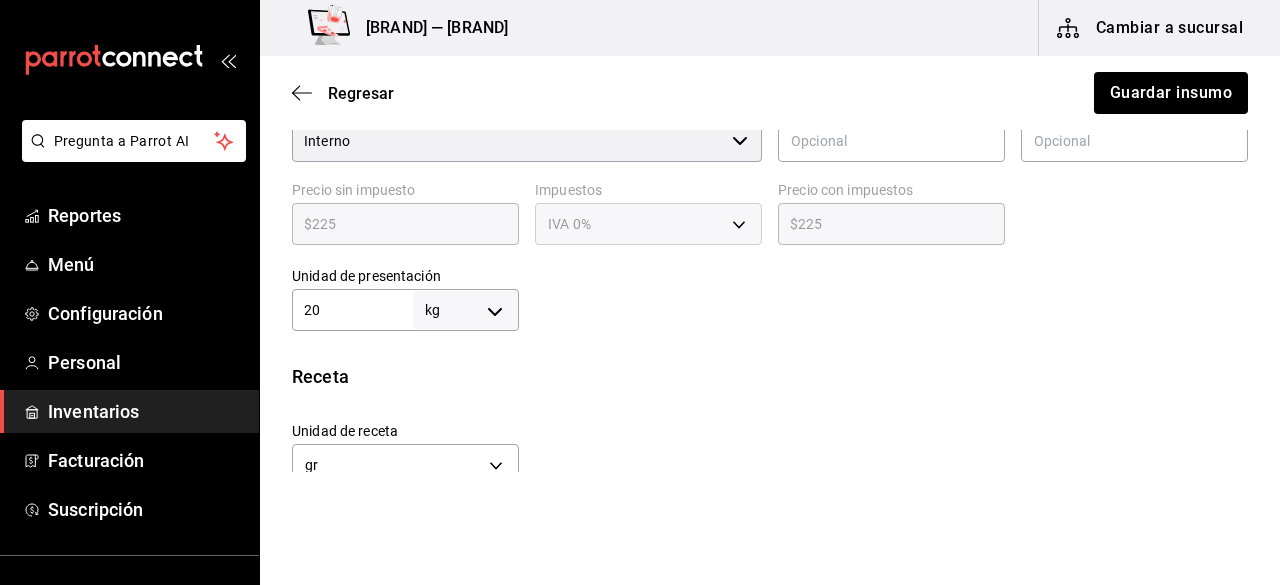 click on "[QUANTITY] KILOGRAM ​" at bounding box center (405, 310) 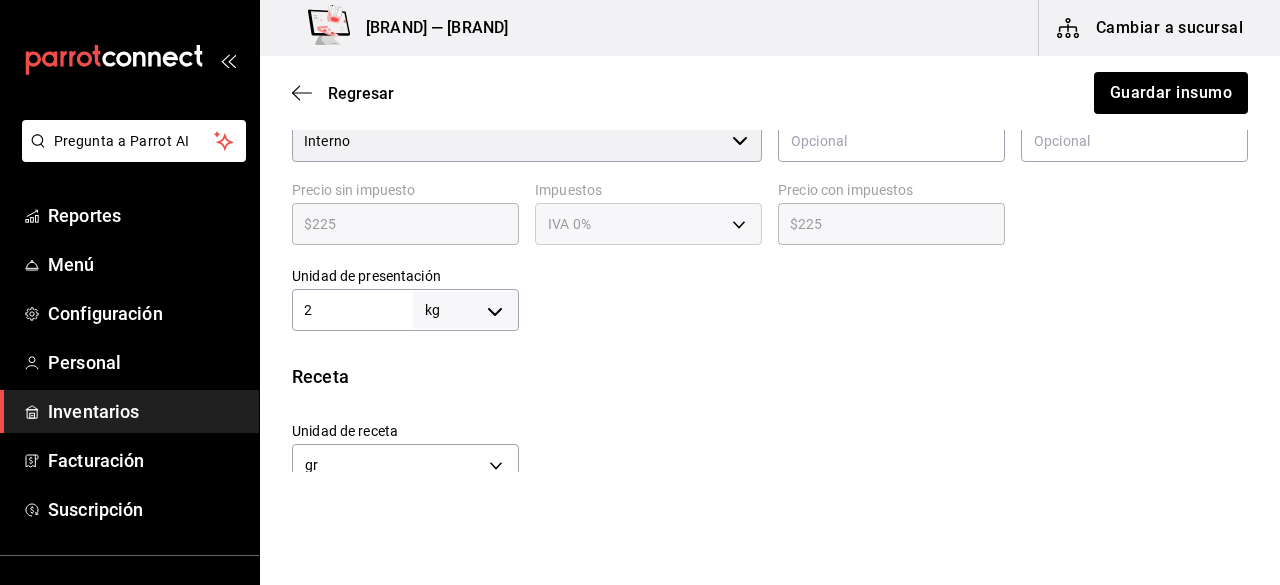 type on "2,000" 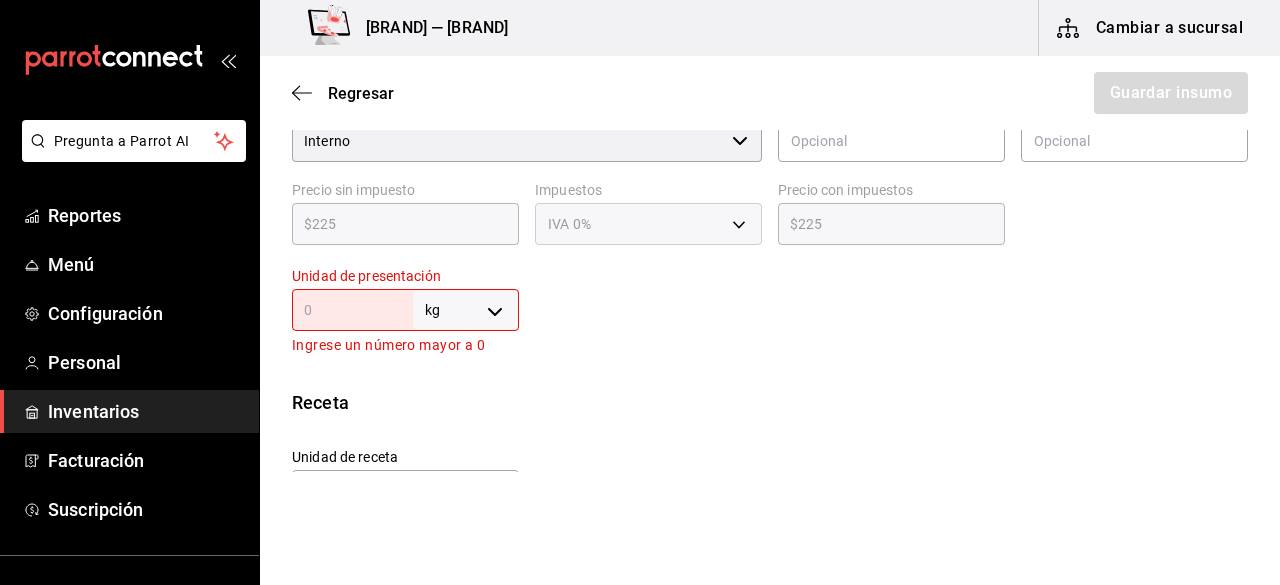 type on "1" 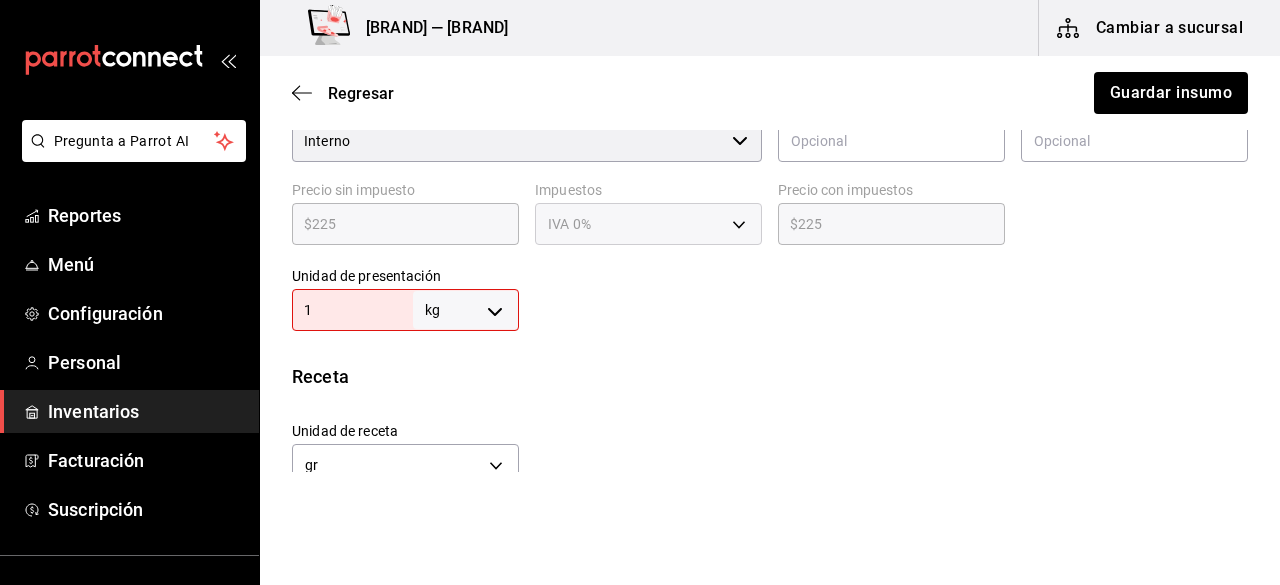 type on "1,000" 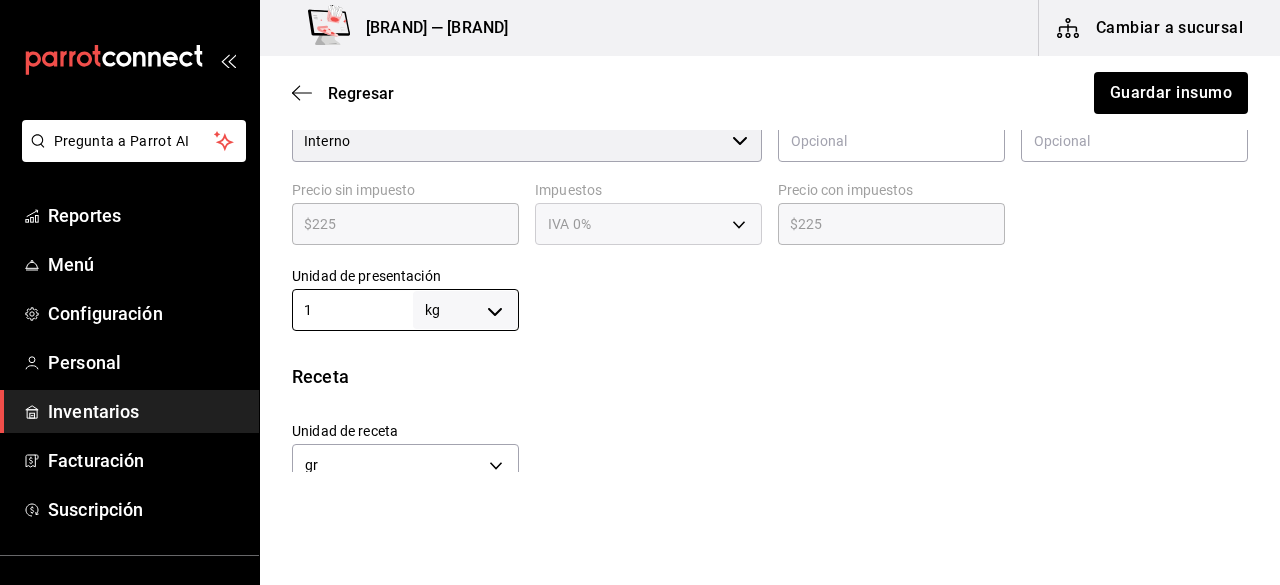 type on "1" 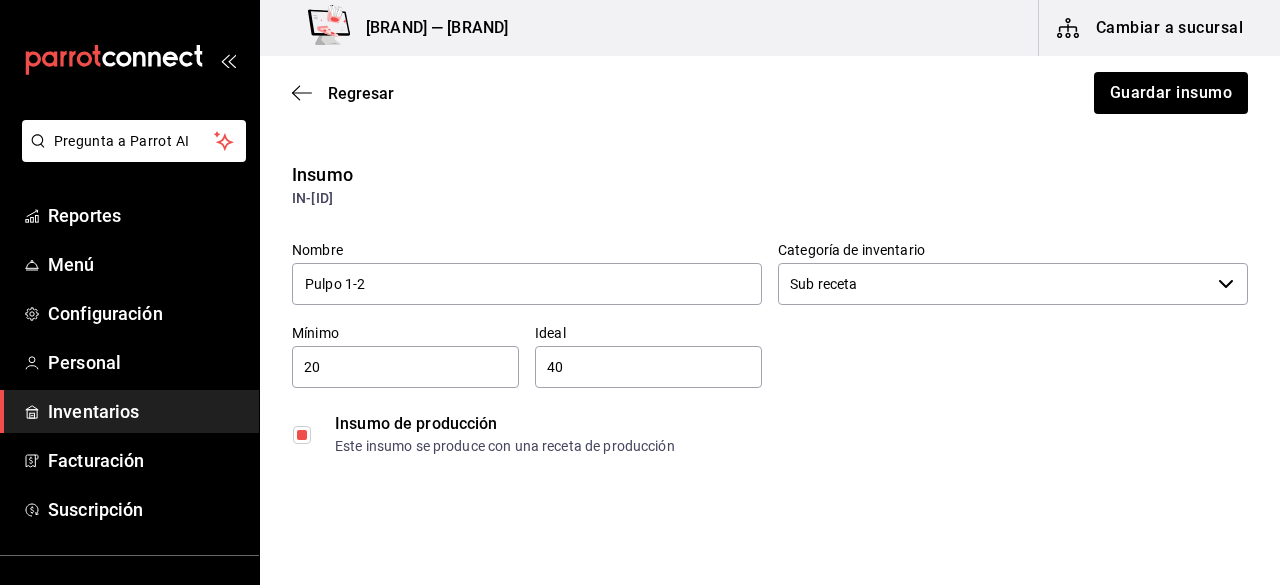scroll, scrollTop: 0, scrollLeft: 0, axis: both 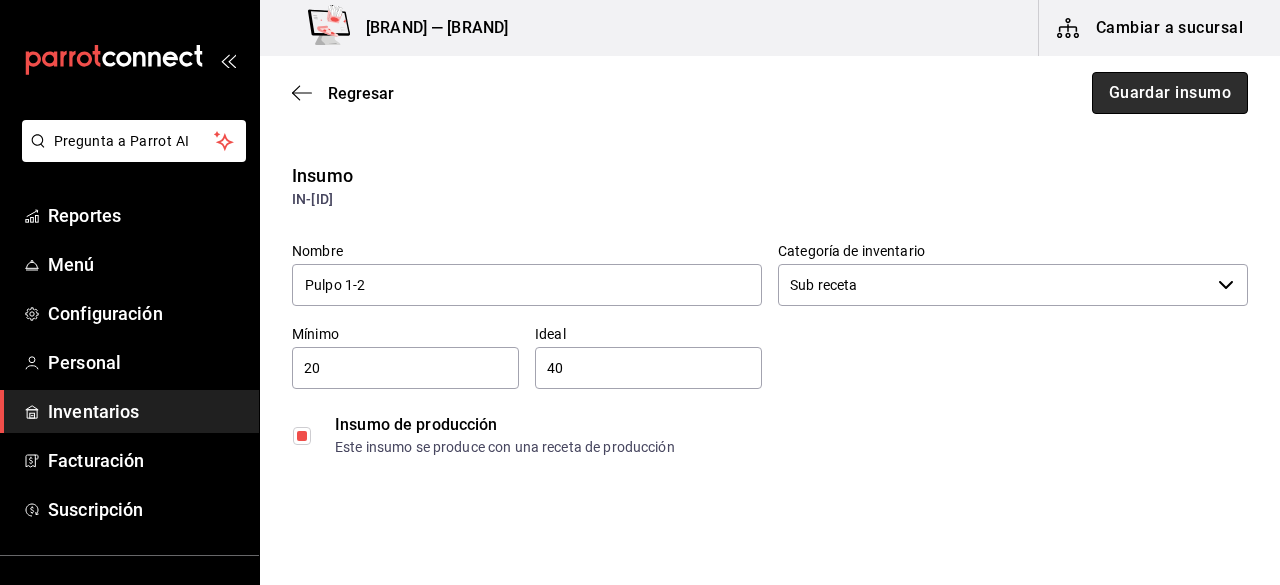 click on "Guardar insumo" at bounding box center [1170, 93] 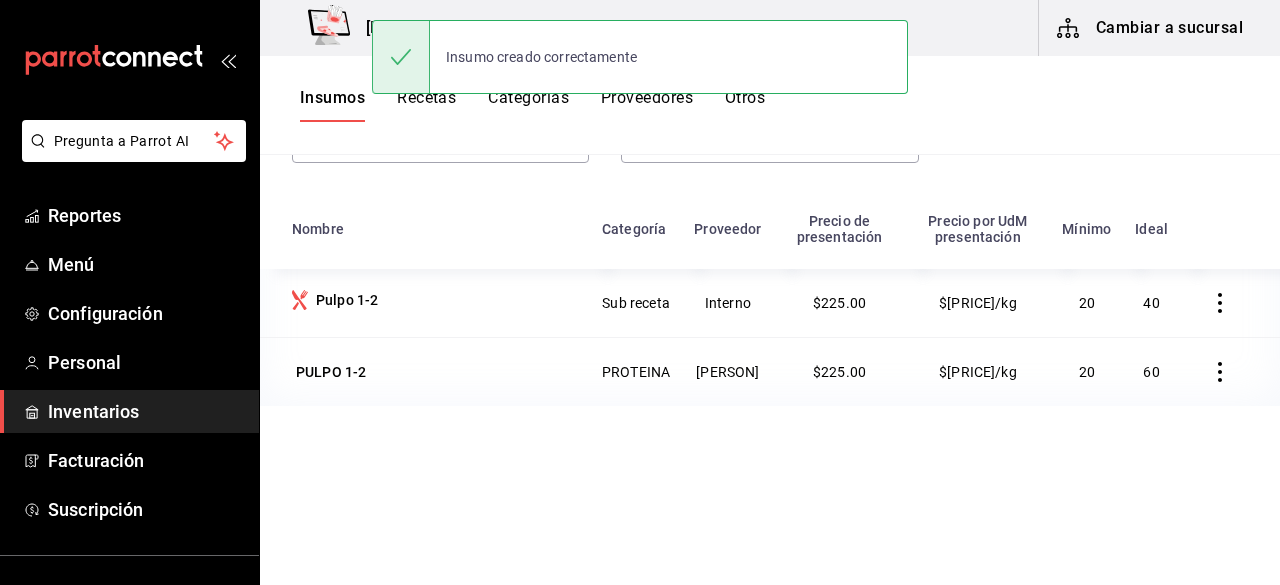 scroll, scrollTop: 0, scrollLeft: 0, axis: both 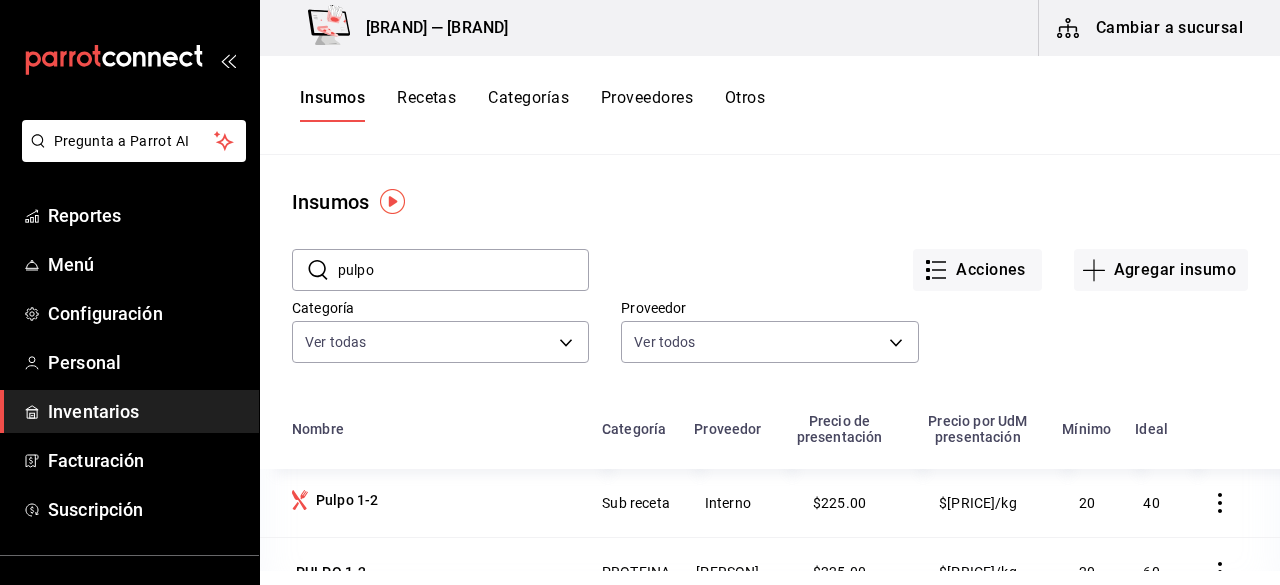 click on "Recetas" at bounding box center [426, 105] 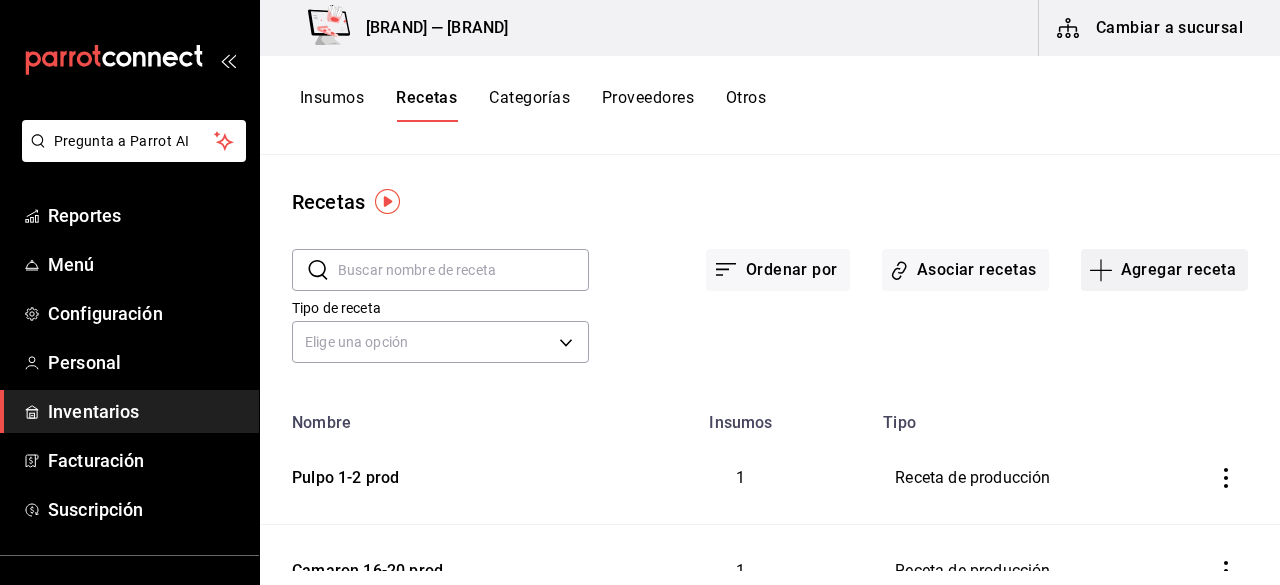 click on "Agregar receta" at bounding box center (1164, 270) 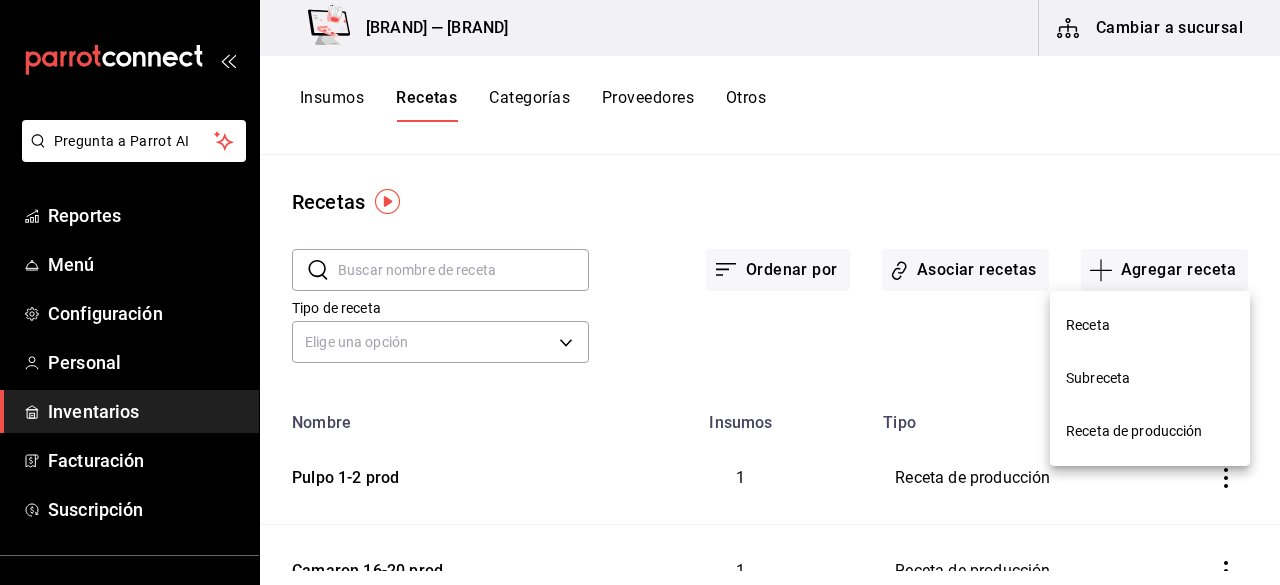 click on "Receta" at bounding box center (1150, 325) 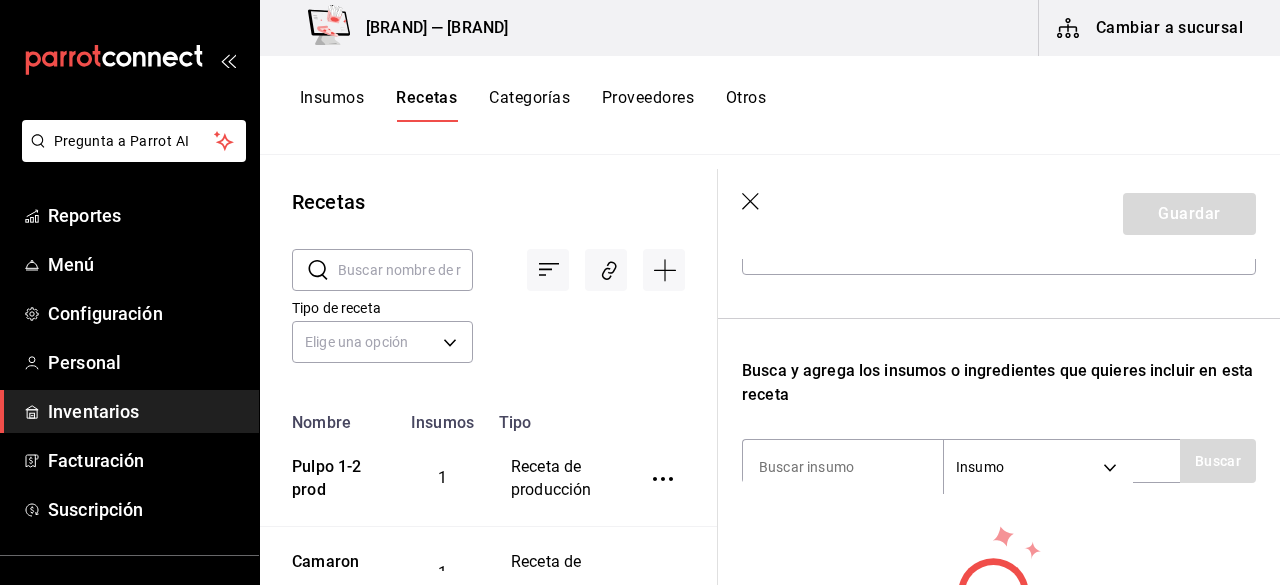 scroll, scrollTop: 200, scrollLeft: 0, axis: vertical 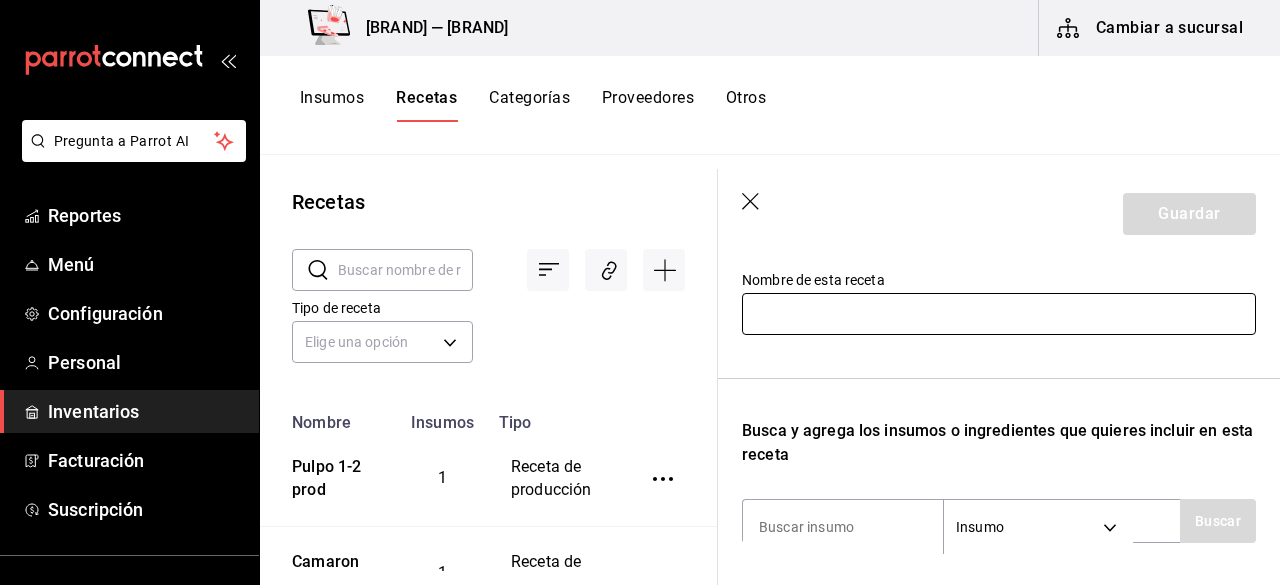 click at bounding box center (999, 314) 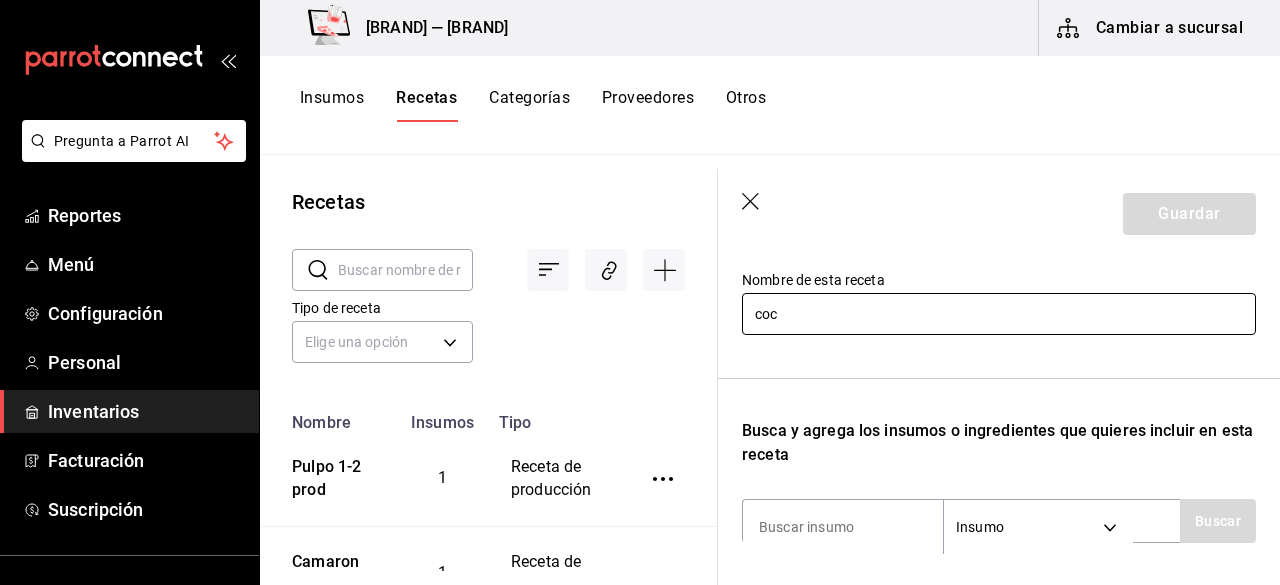 type on "Coctel de Camaron Mixto" 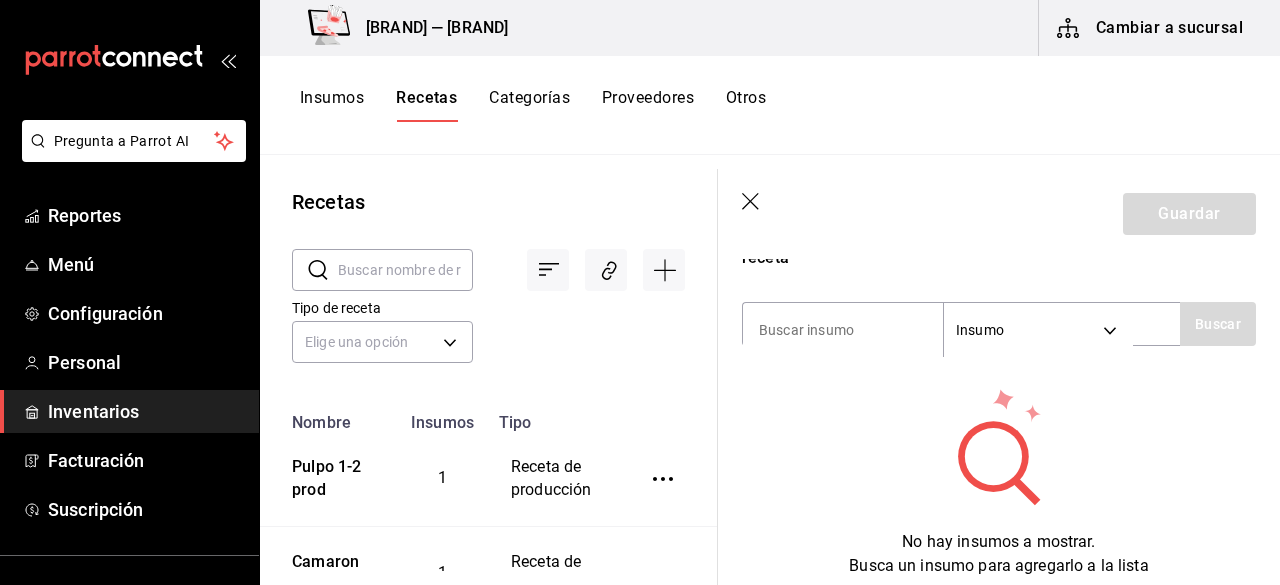 scroll, scrollTop: 400, scrollLeft: 0, axis: vertical 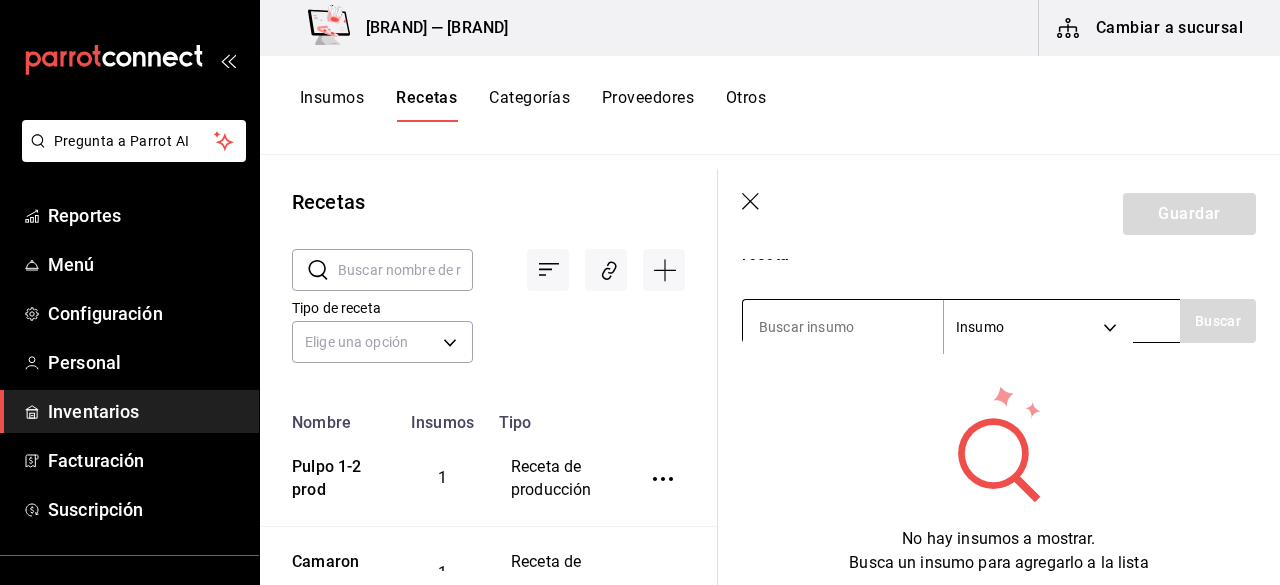 click at bounding box center (843, 327) 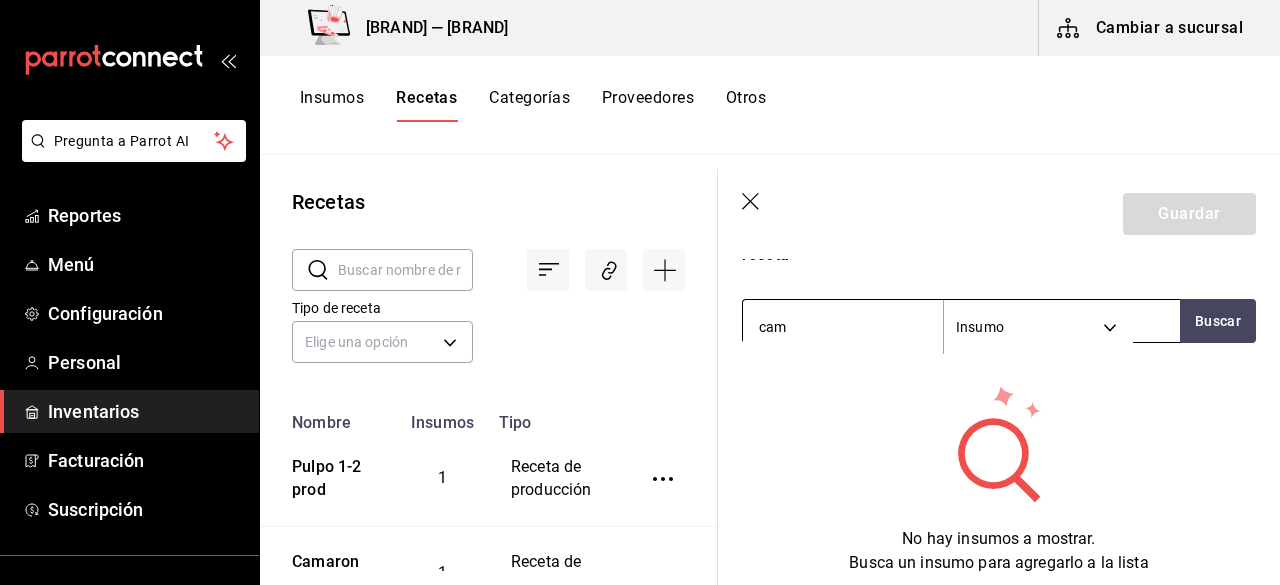 type on "cama" 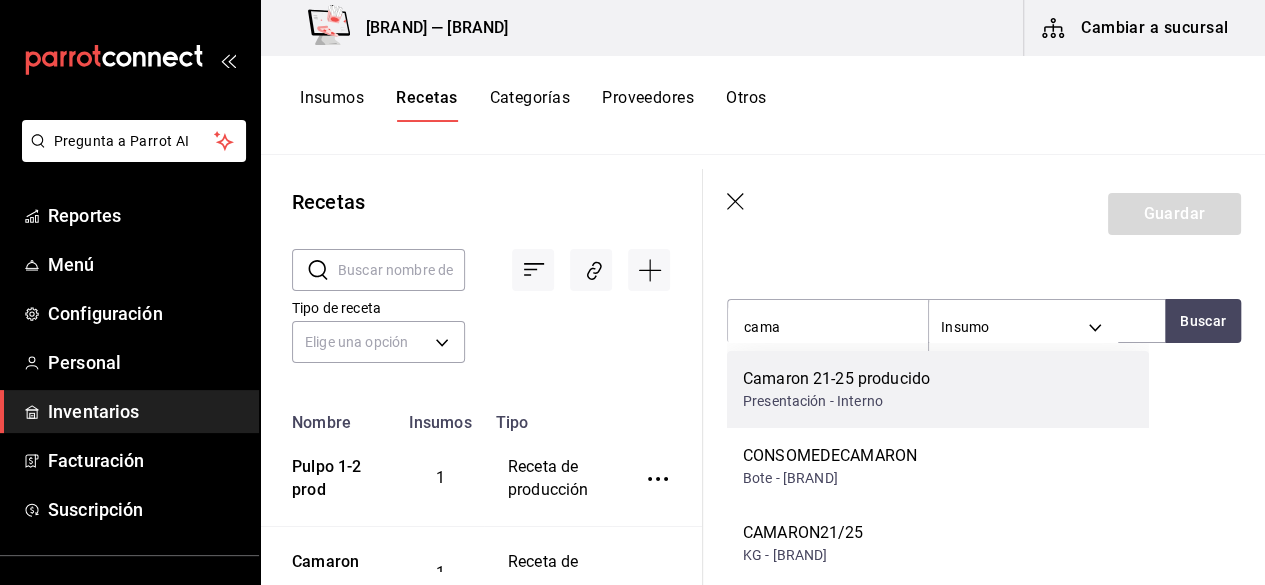 click on "Camaron 21-25 producido" at bounding box center [836, 379] 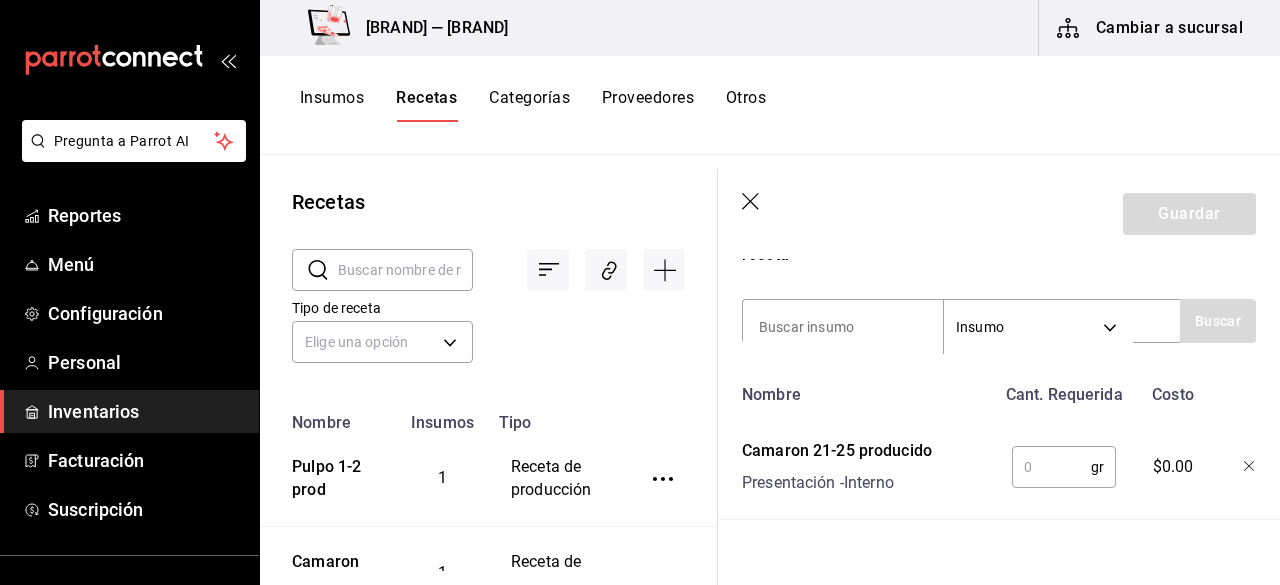 click at bounding box center [1051, 467] 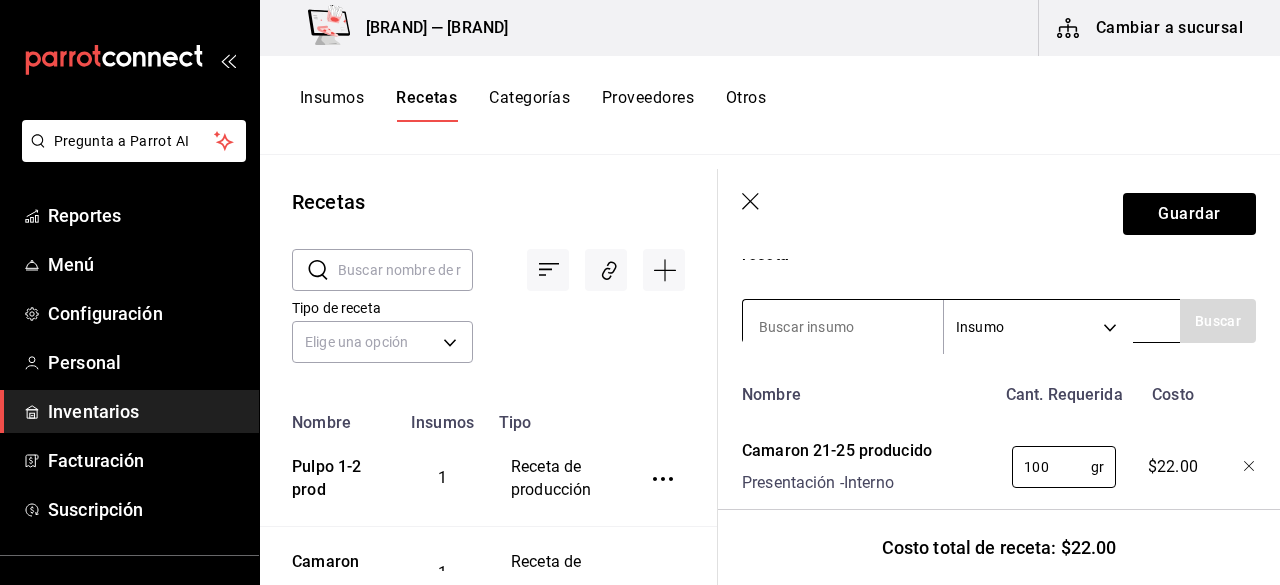 type on "100" 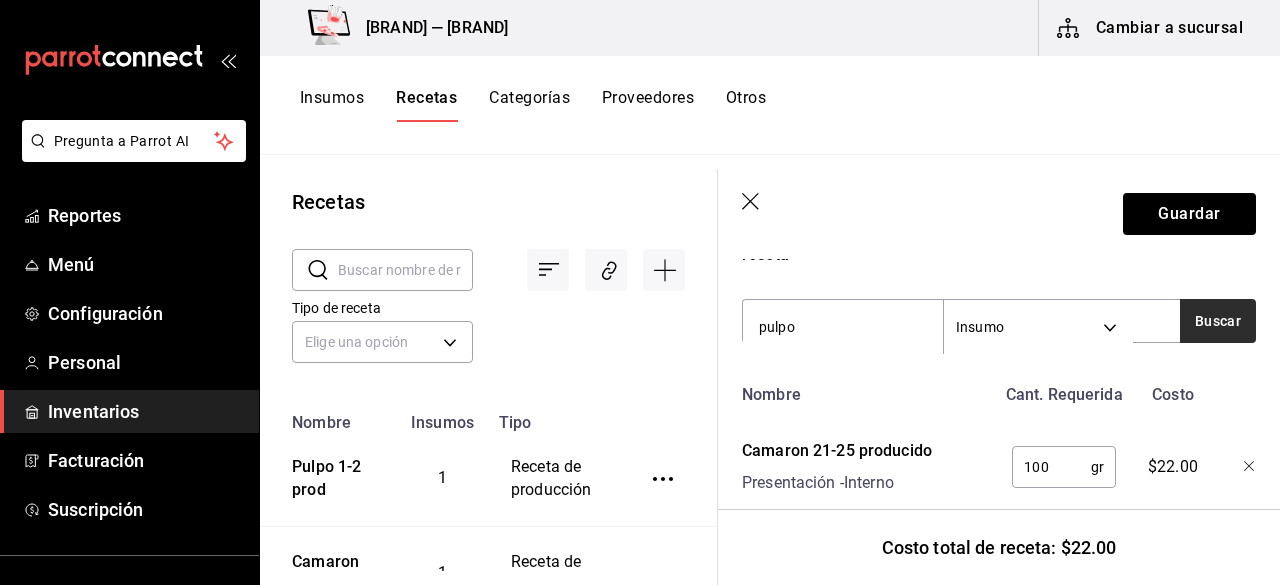 type on "pulpo" 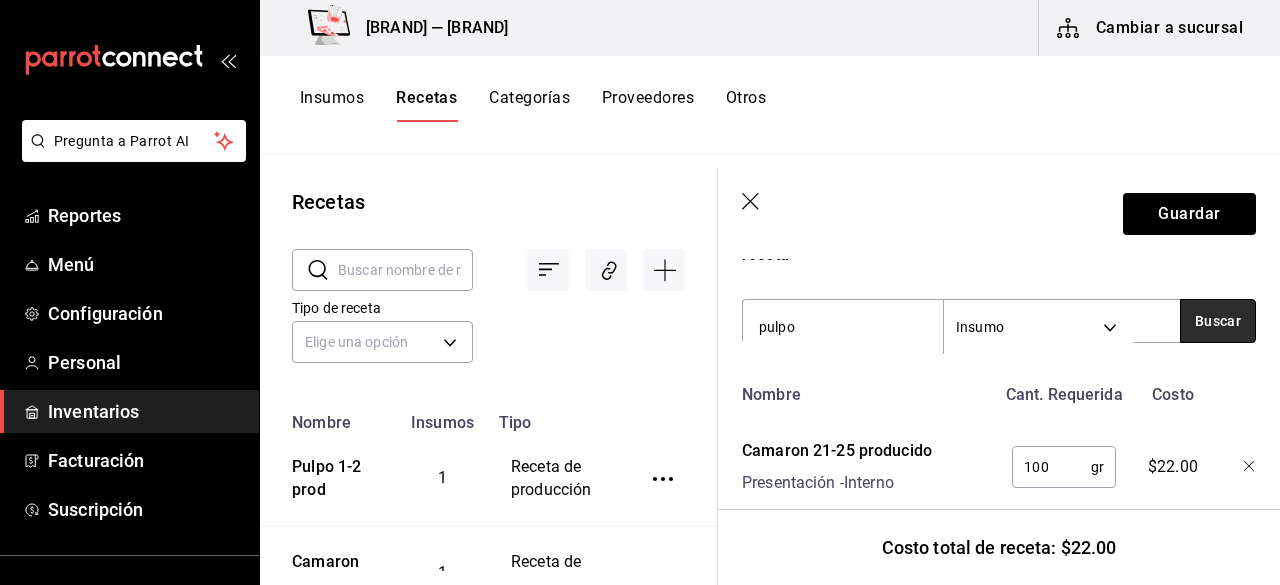 click on "Buscar" at bounding box center [1218, 321] 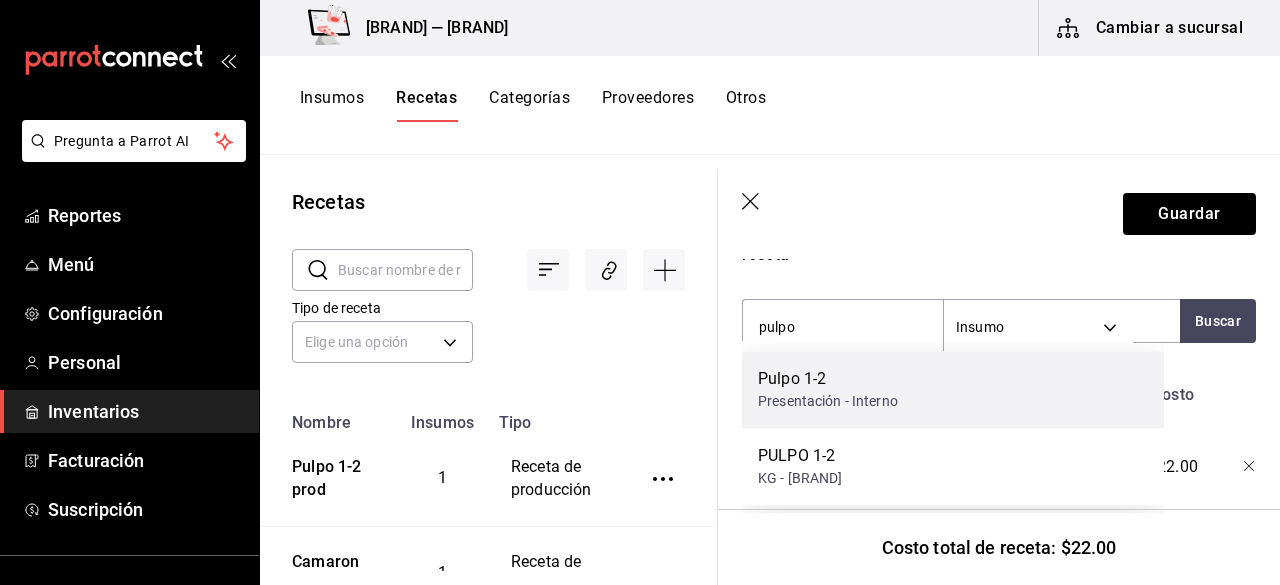 click on "Presentación - Interno" at bounding box center (828, 401) 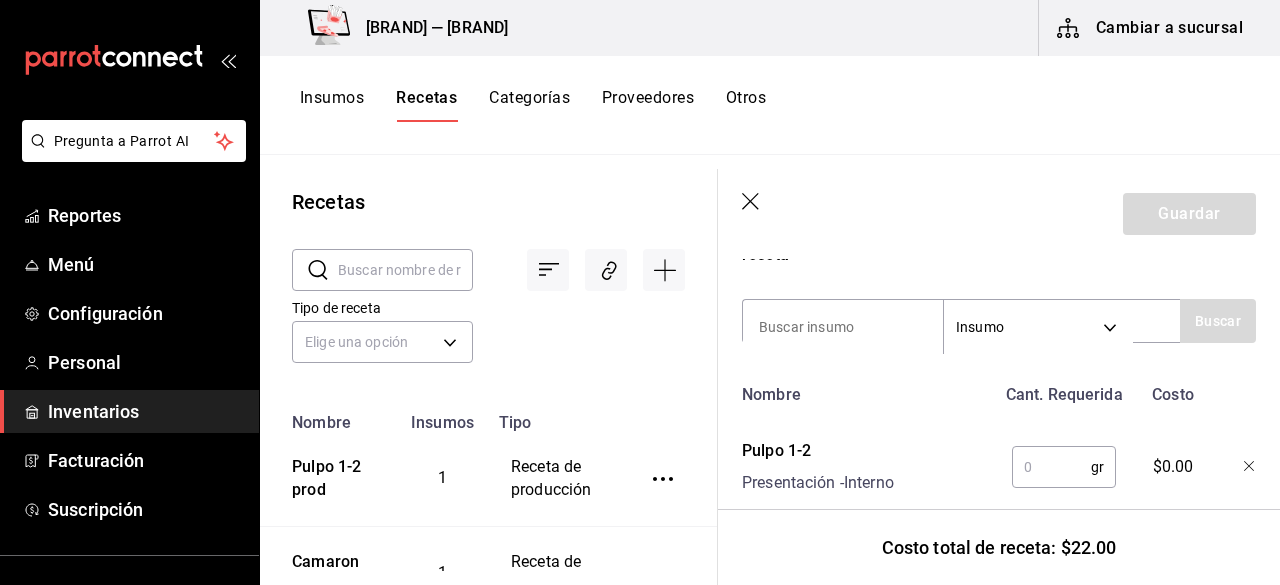 scroll, scrollTop: 500, scrollLeft: 0, axis: vertical 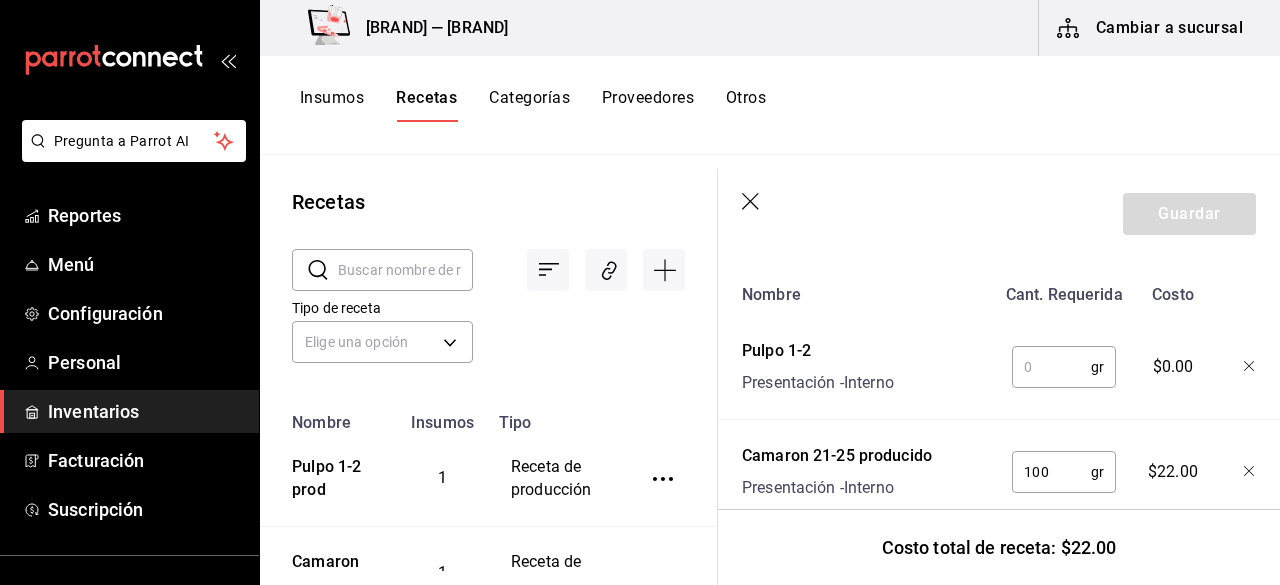 click at bounding box center [1051, 367] 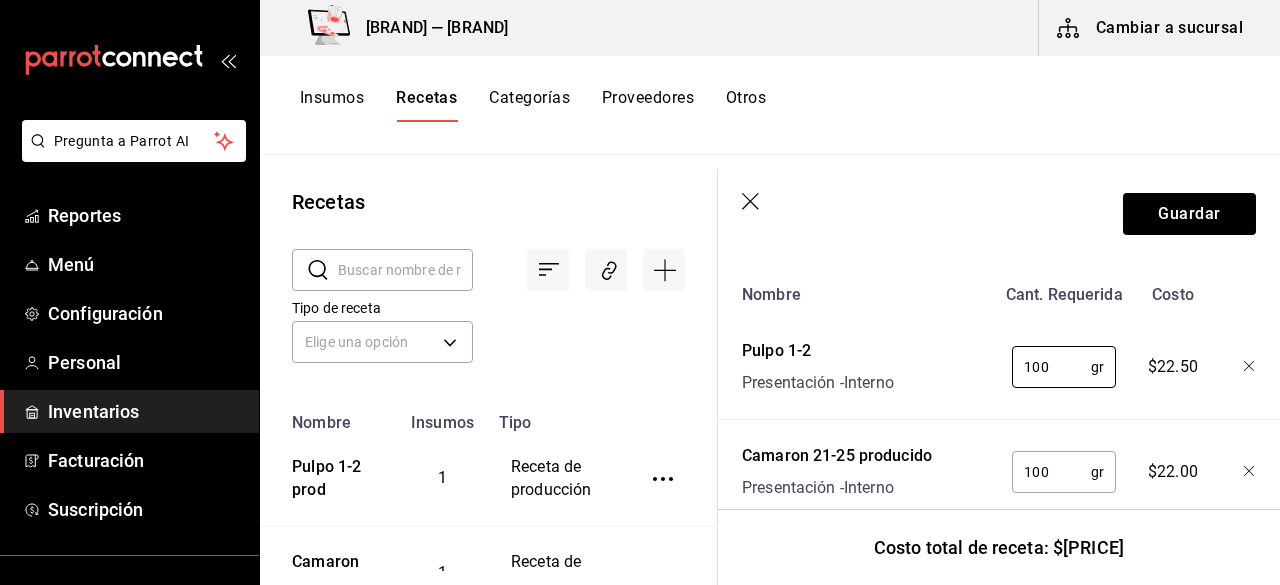 type on "100" 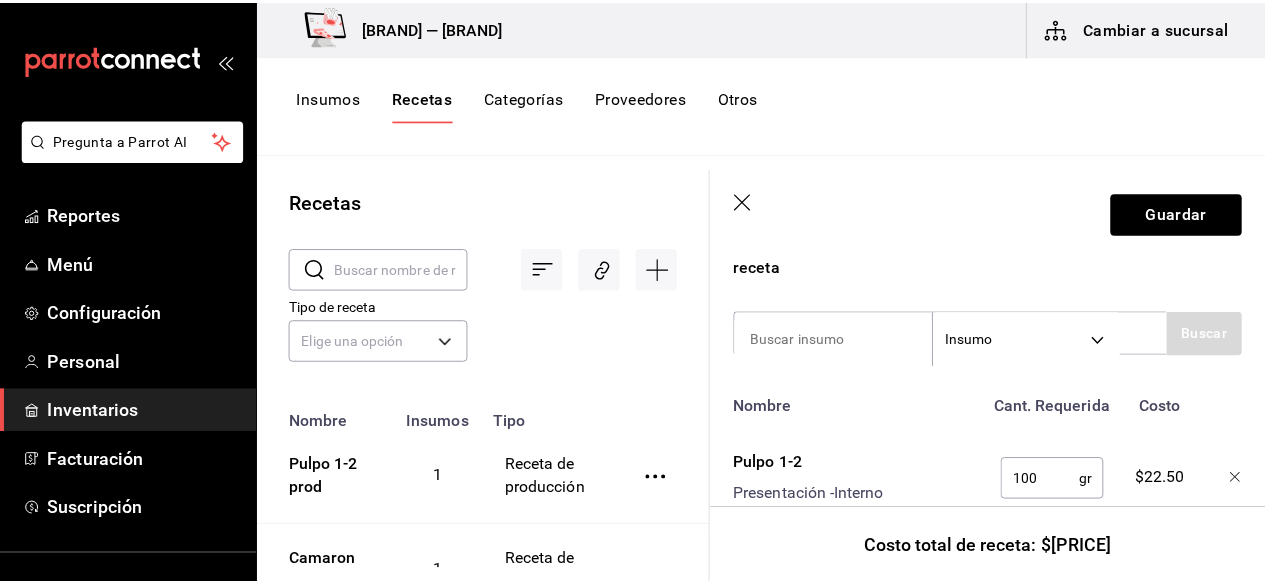 scroll, scrollTop: 300, scrollLeft: 0, axis: vertical 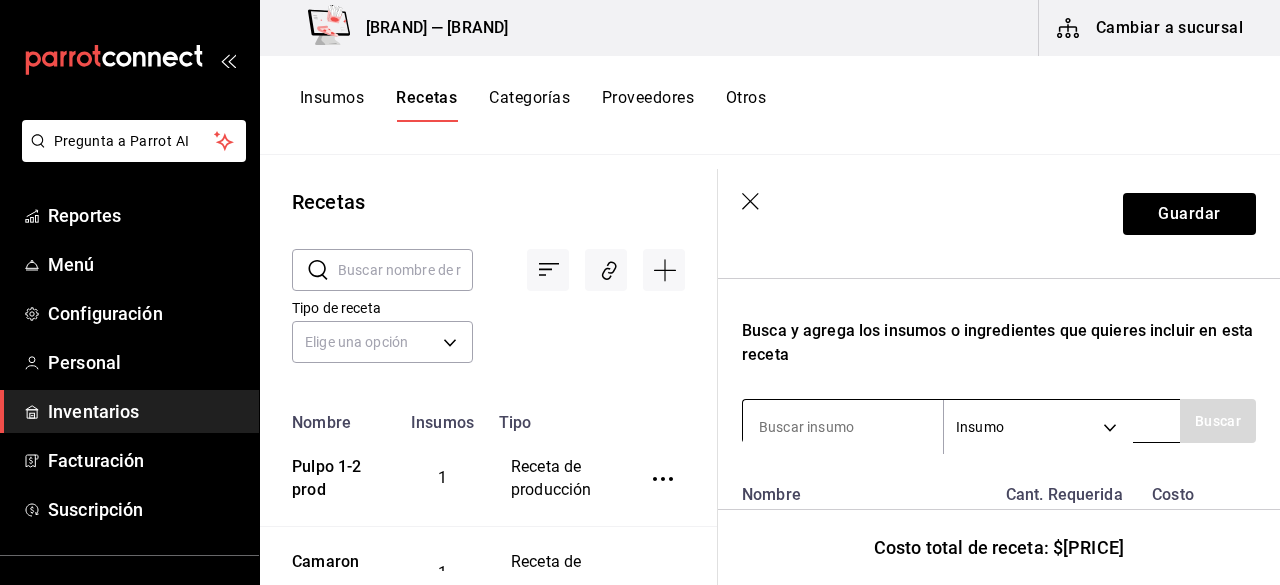 click at bounding box center [843, 427] 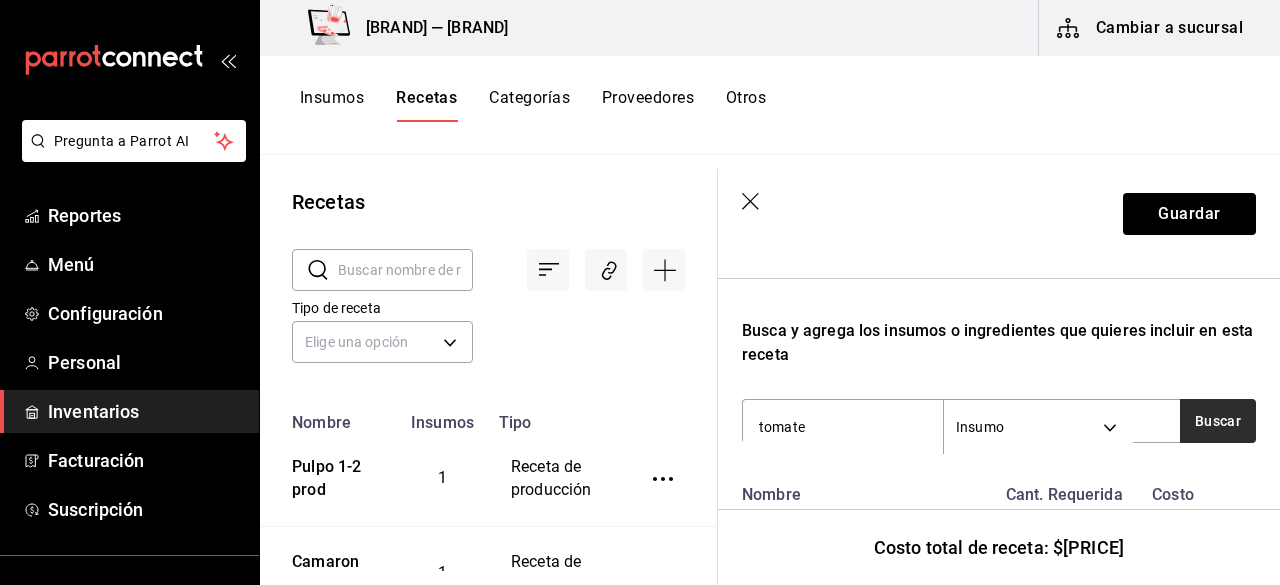 type on "tomate" 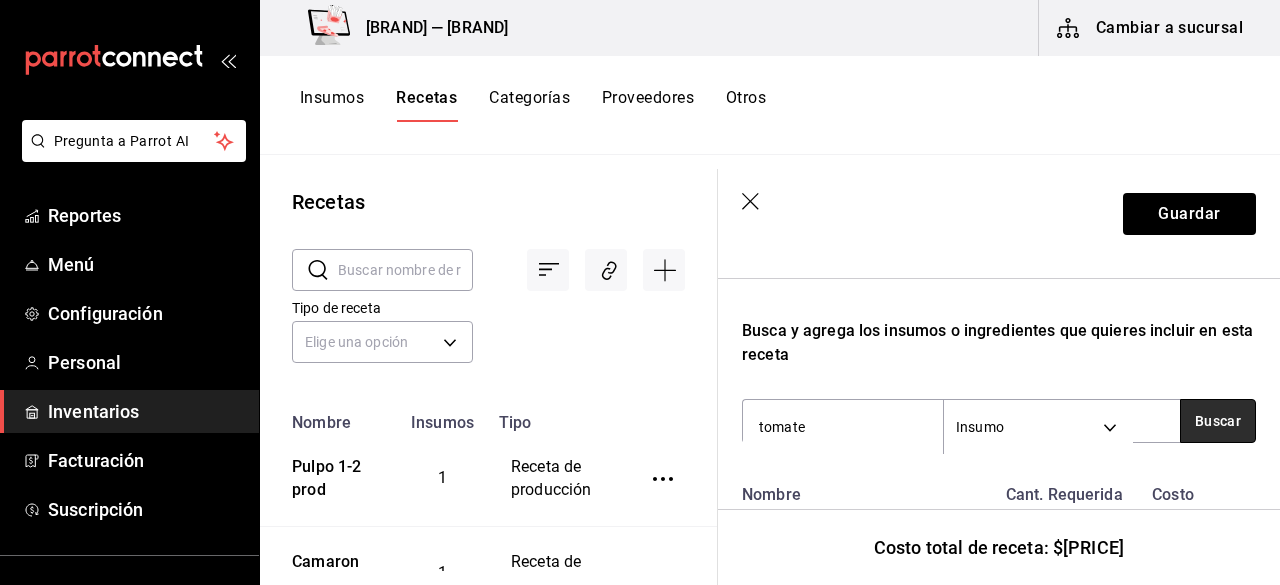 click on "Buscar" at bounding box center [1218, 421] 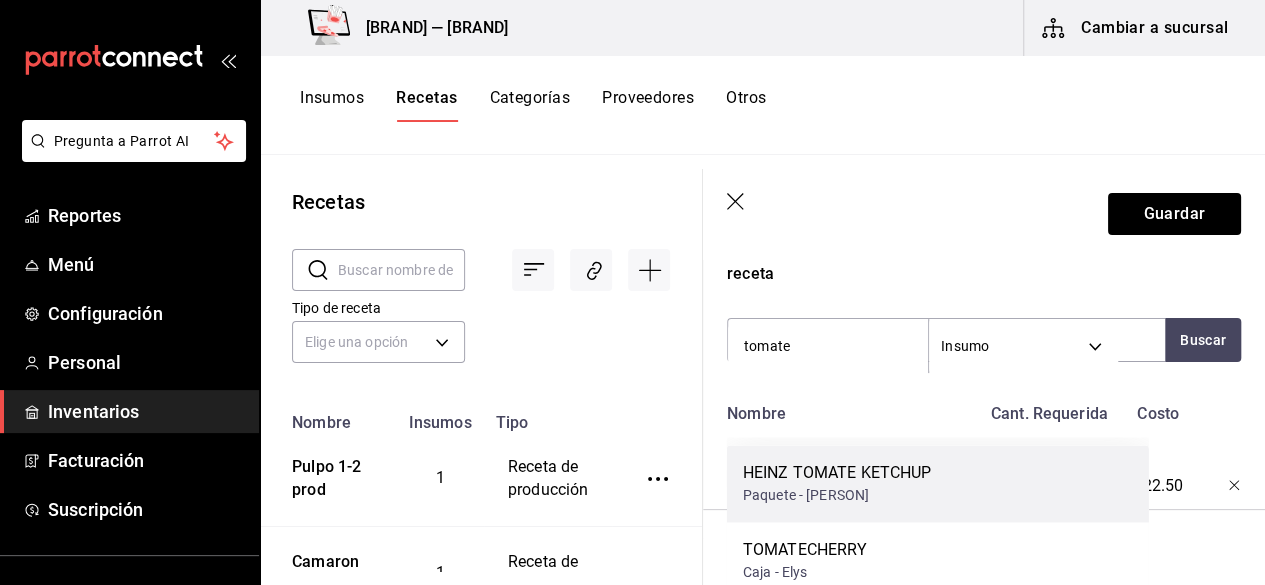 scroll, scrollTop: 400, scrollLeft: 0, axis: vertical 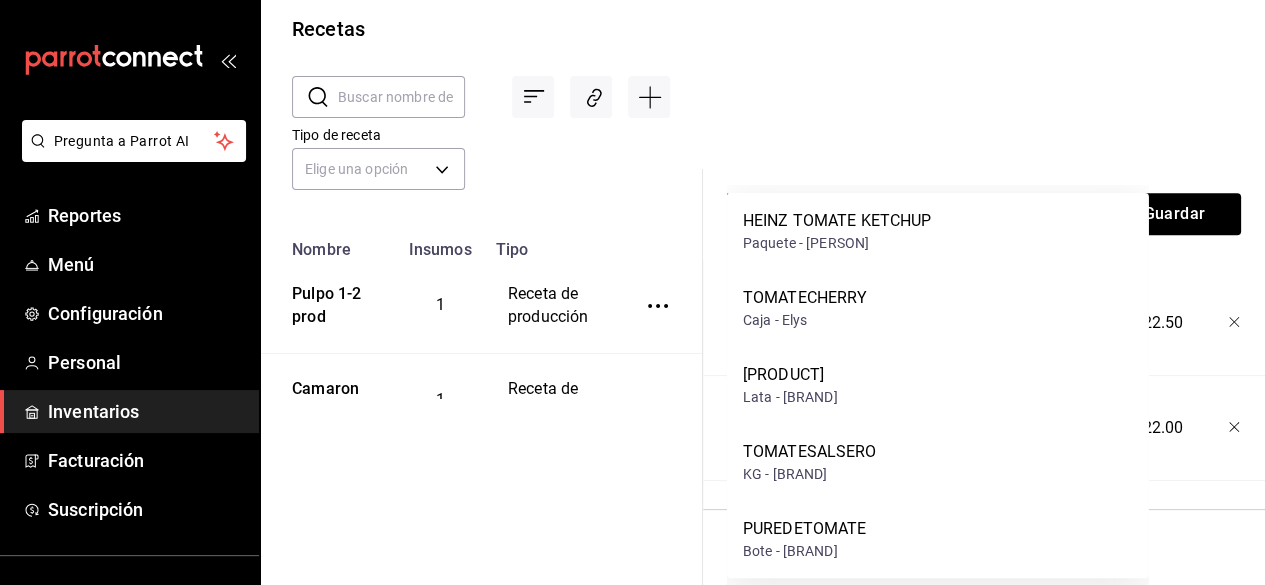 click on "TOMATESALSERO KG - [PERSON]" at bounding box center (938, 462) 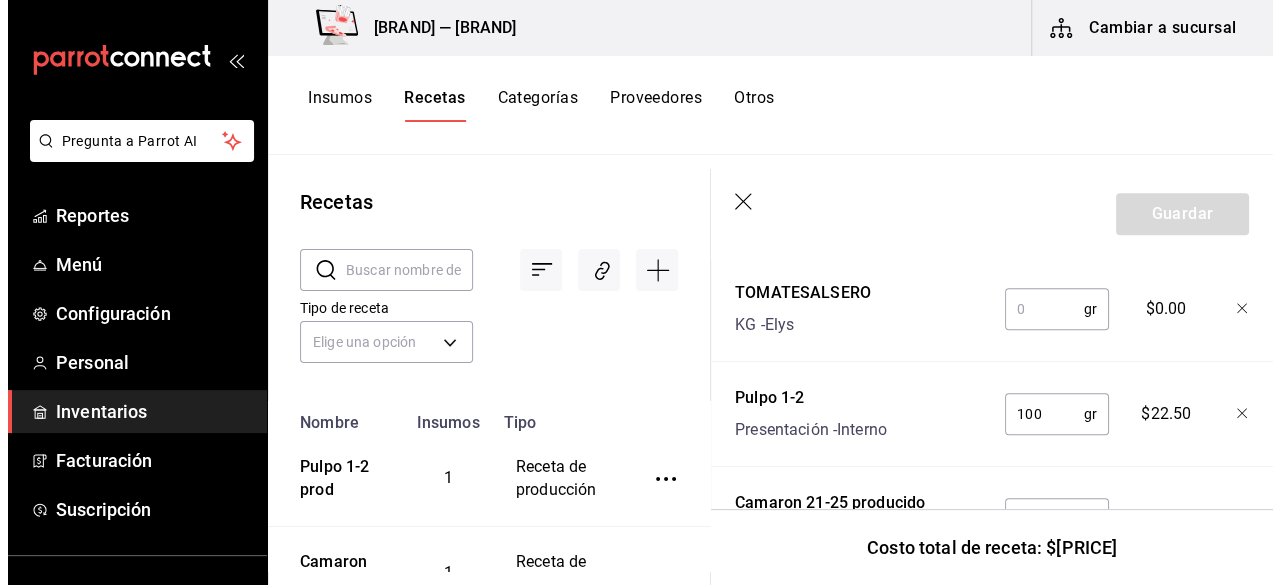 scroll, scrollTop: 0, scrollLeft: 0, axis: both 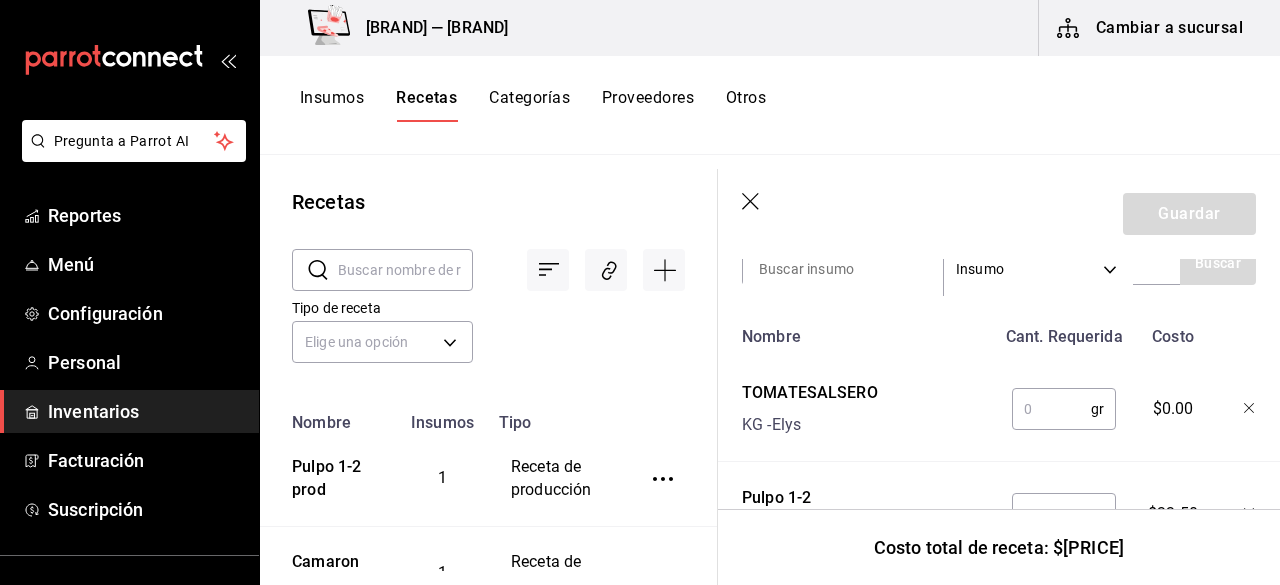 click at bounding box center [1051, 409] 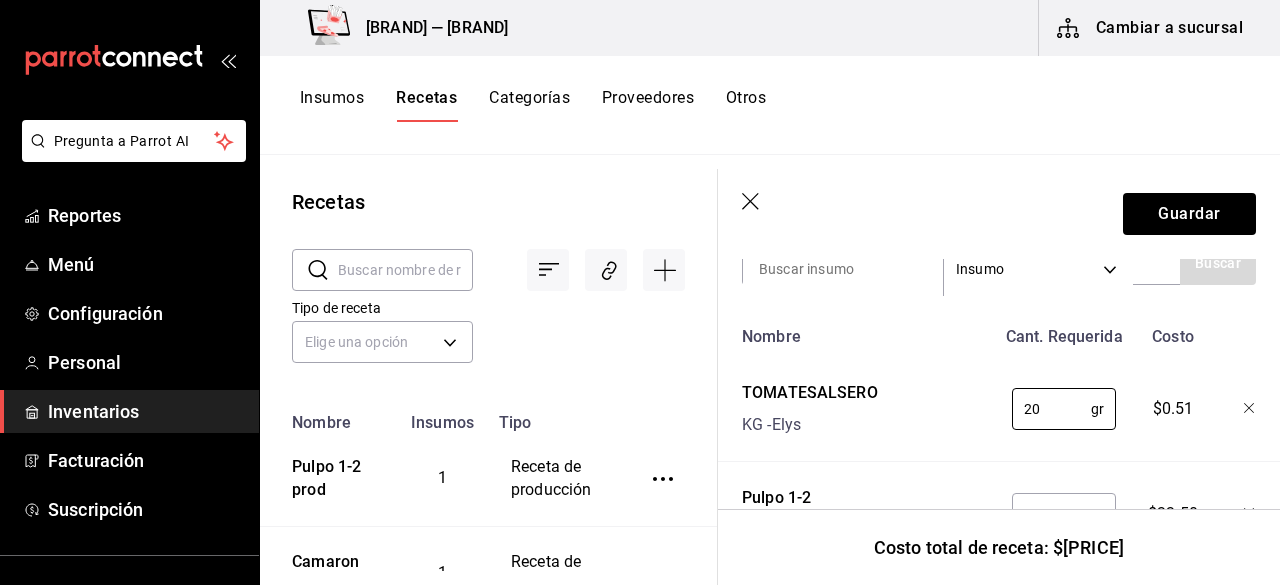 type on "20" 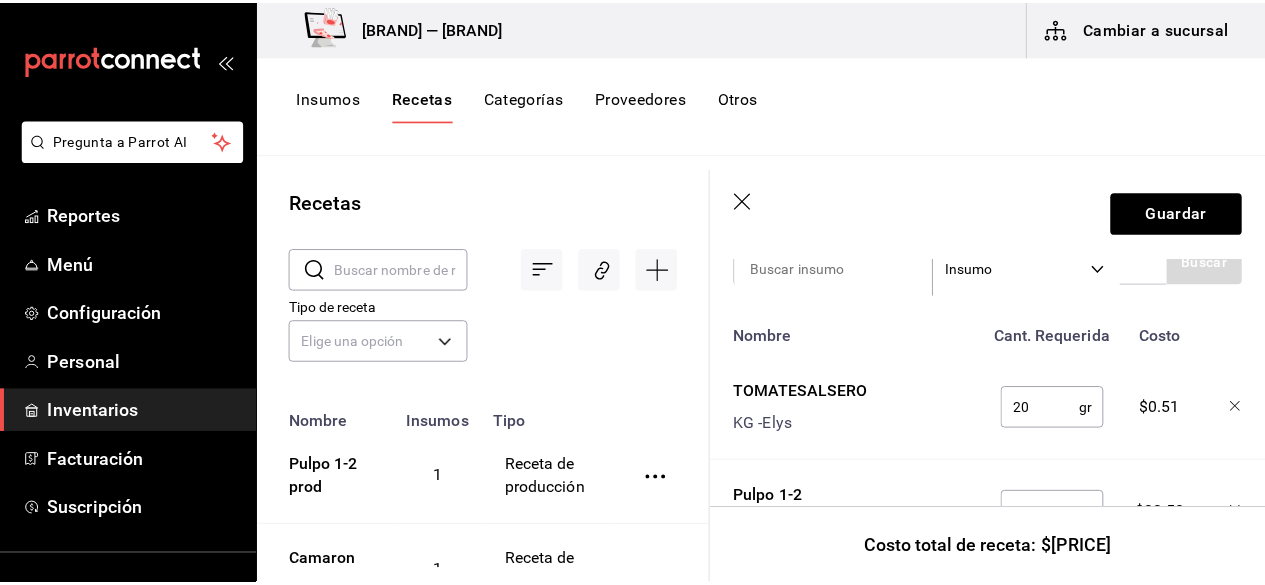 scroll, scrollTop: 358, scrollLeft: 0, axis: vertical 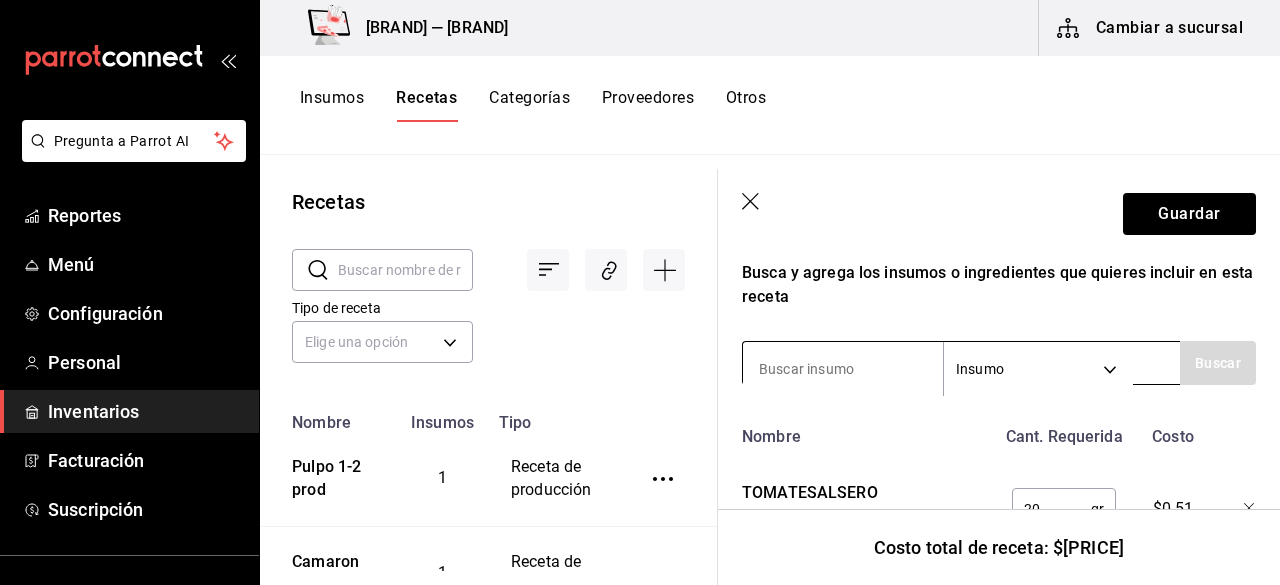 click at bounding box center (843, 369) 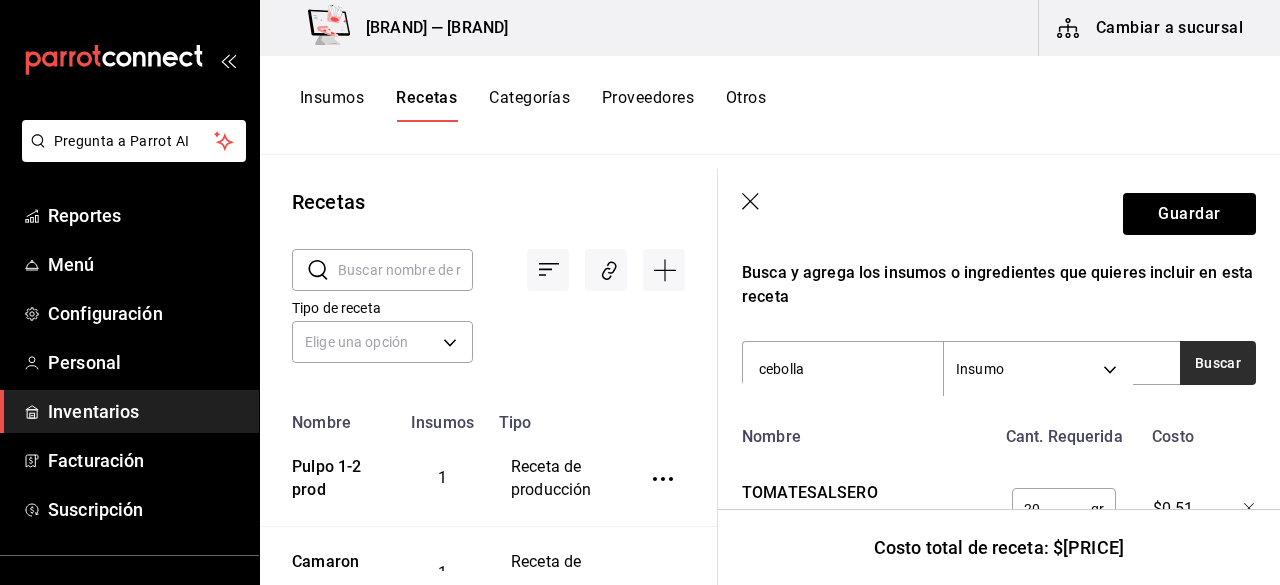 type on "cebolla" 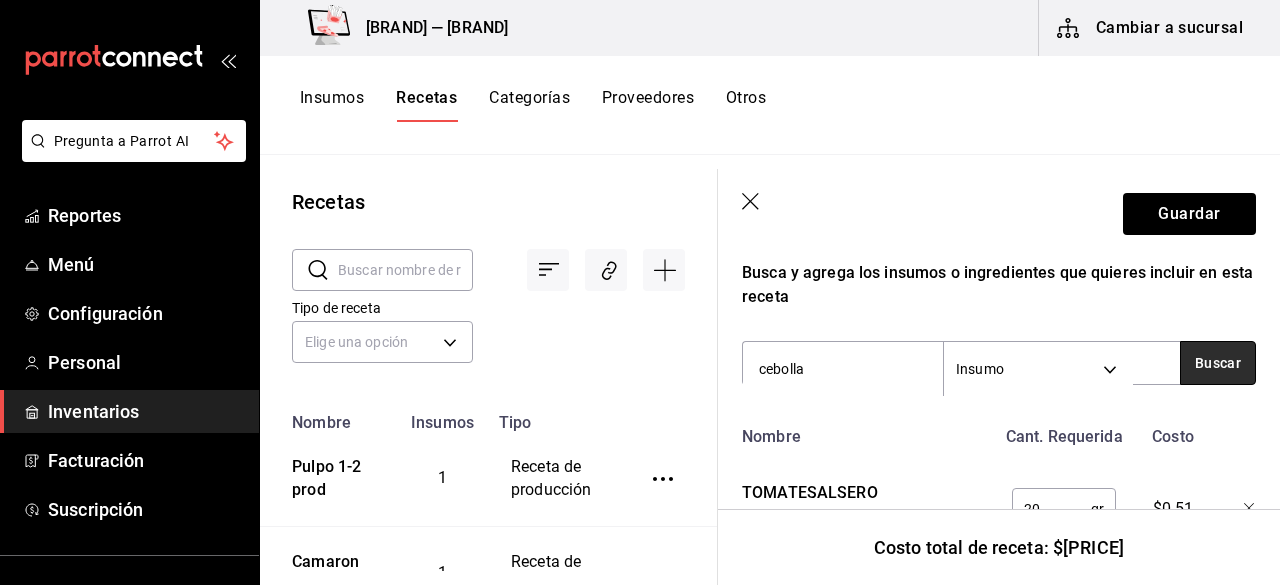 click on "Buscar" at bounding box center (1218, 363) 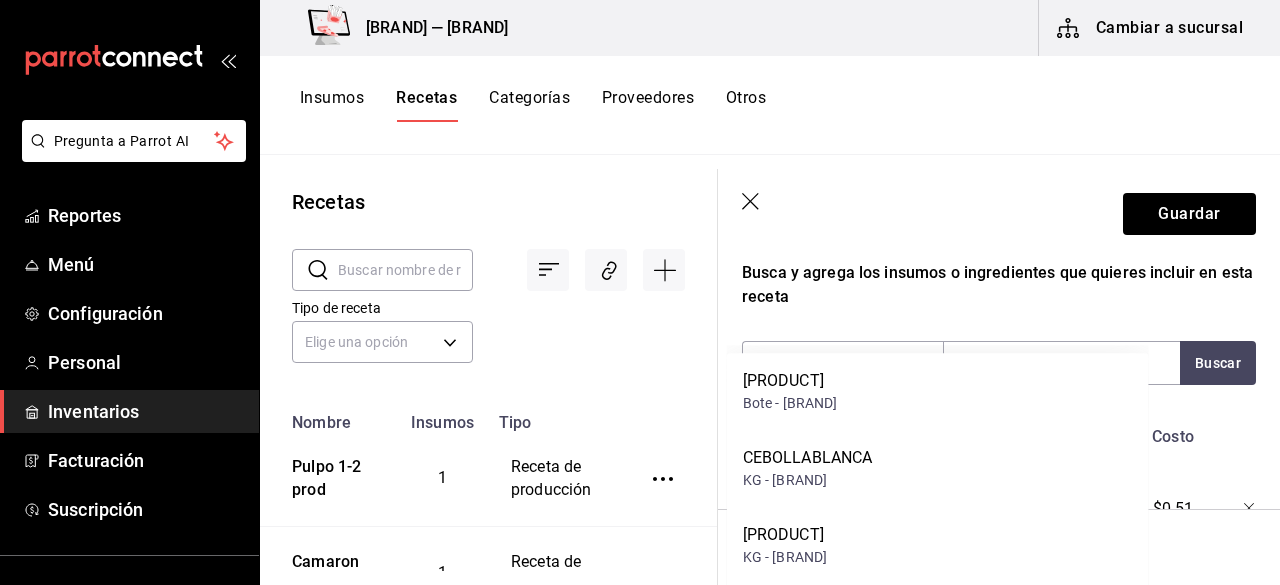 scroll, scrollTop: 458, scrollLeft: 0, axis: vertical 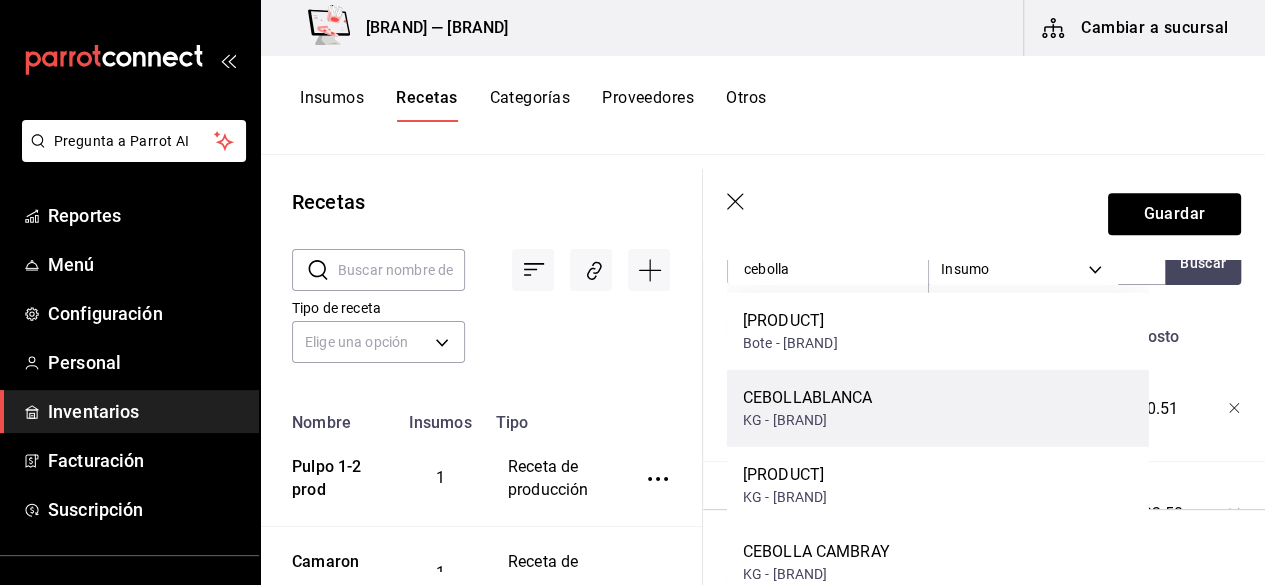 click on "[PRODUCT] KG - Elys" at bounding box center [938, 408] 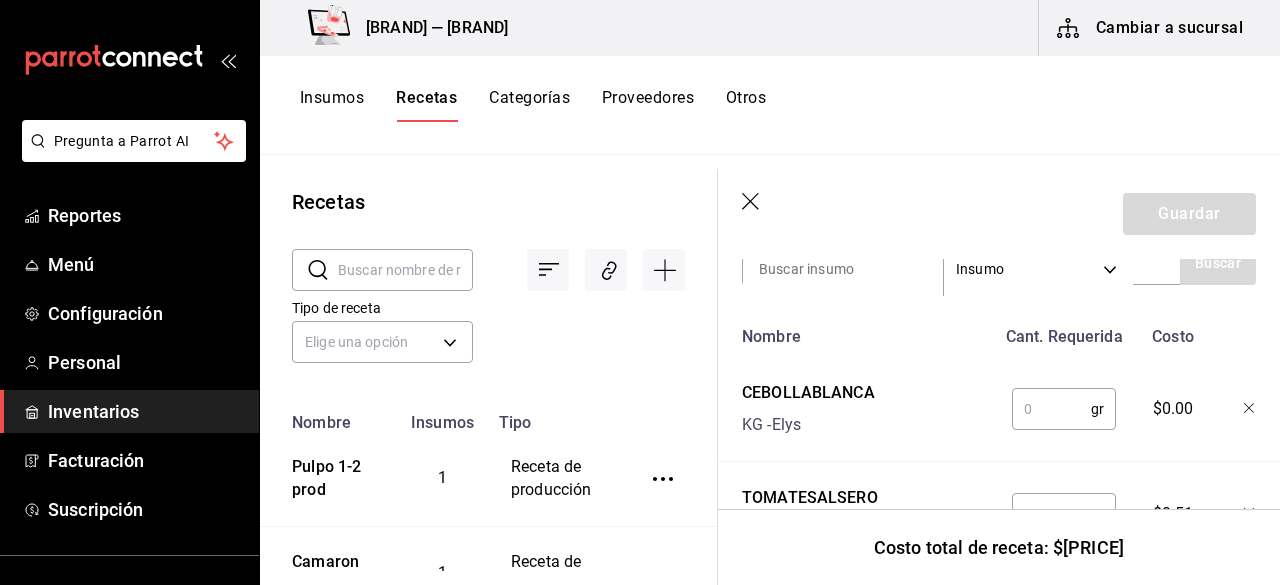 click at bounding box center [1051, 409] 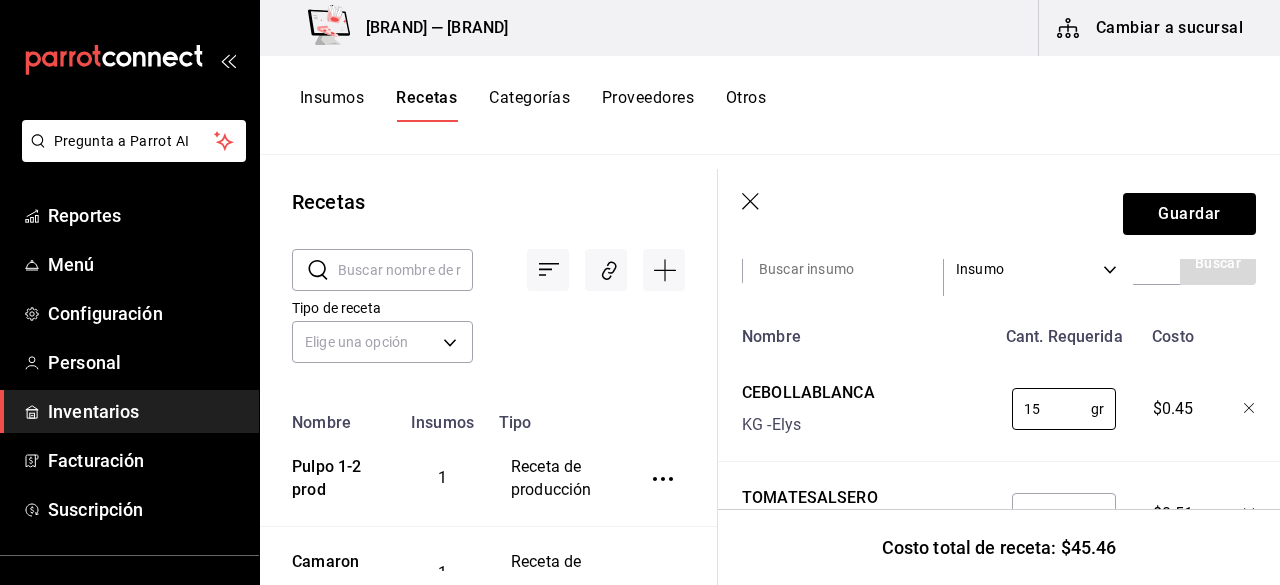 type on "15" 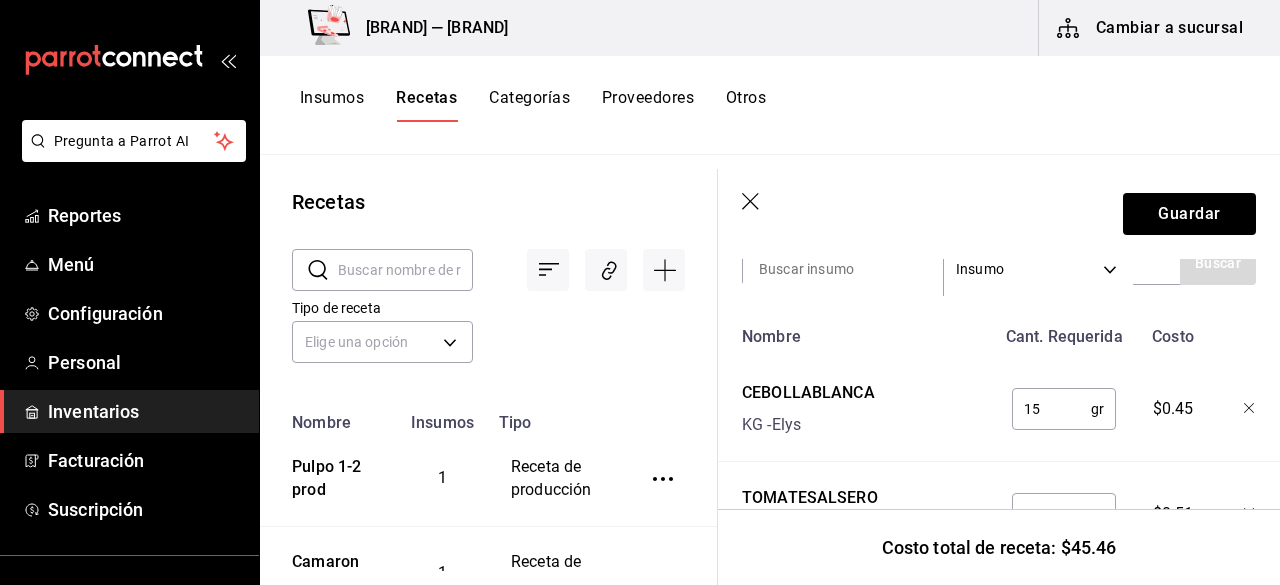 scroll, scrollTop: 358, scrollLeft: 0, axis: vertical 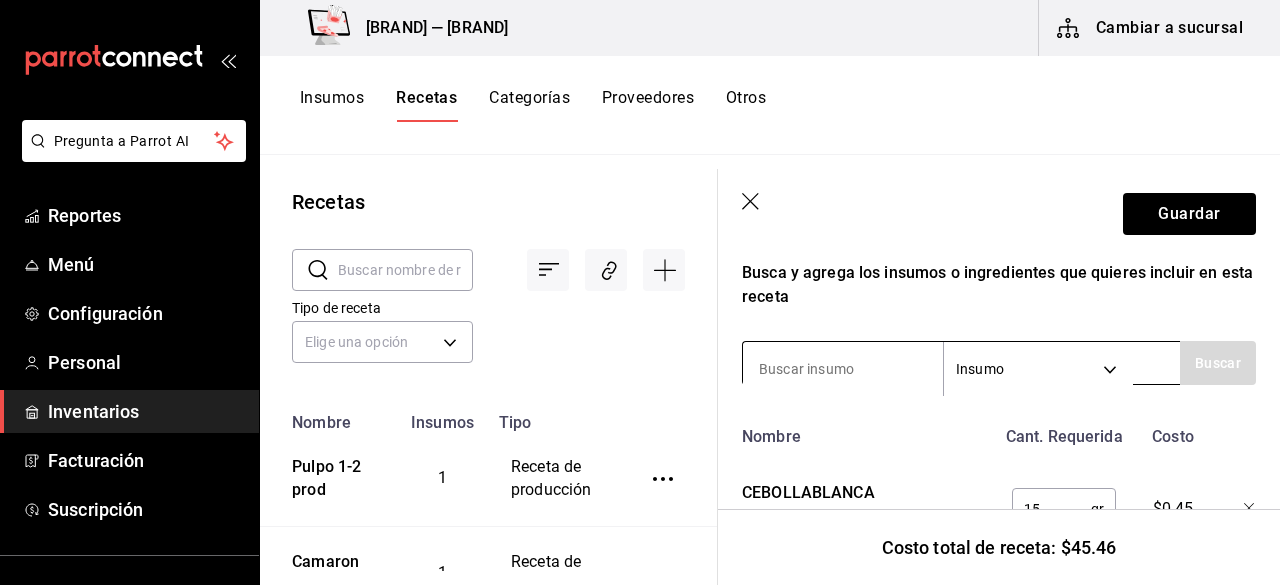 click at bounding box center [843, 369] 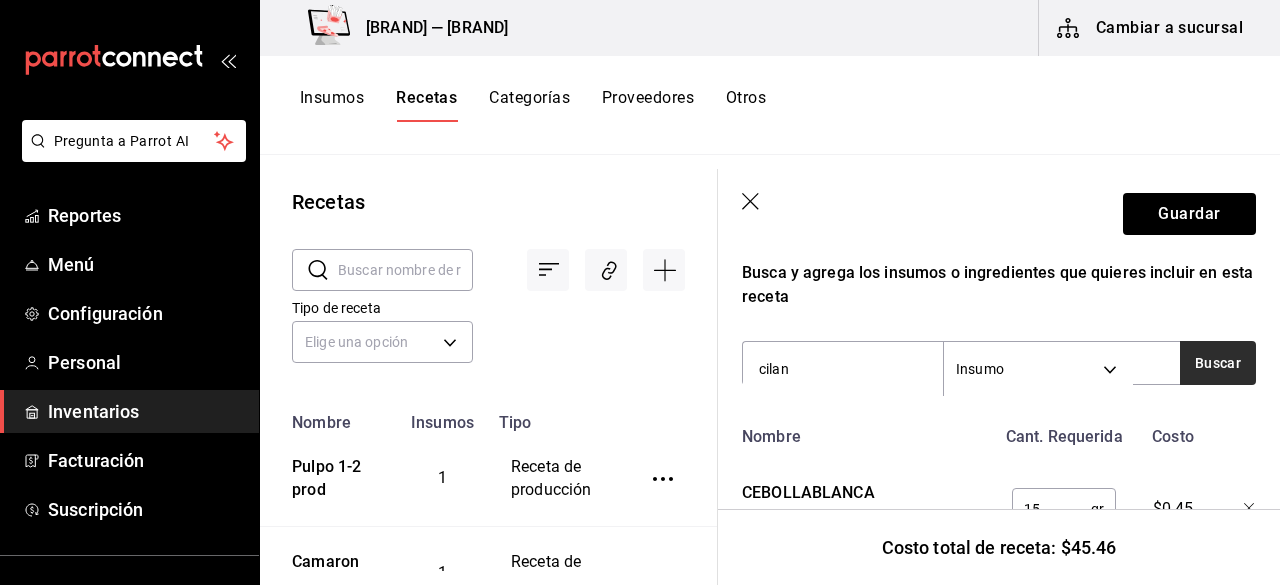 type on "cilan" 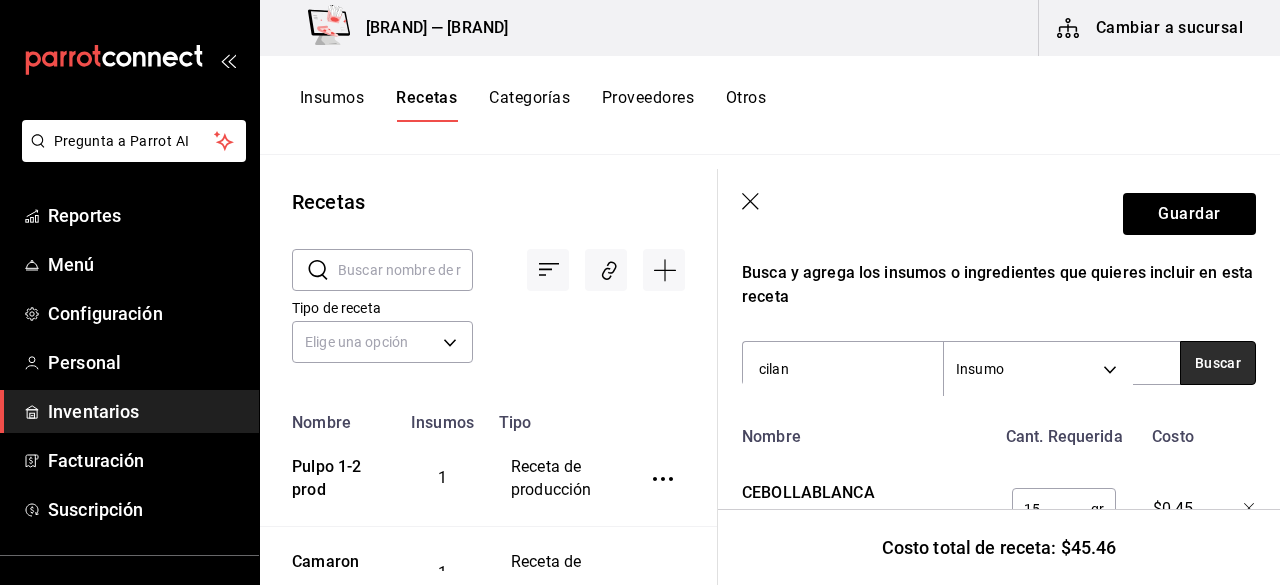 click on "Buscar" at bounding box center (1218, 363) 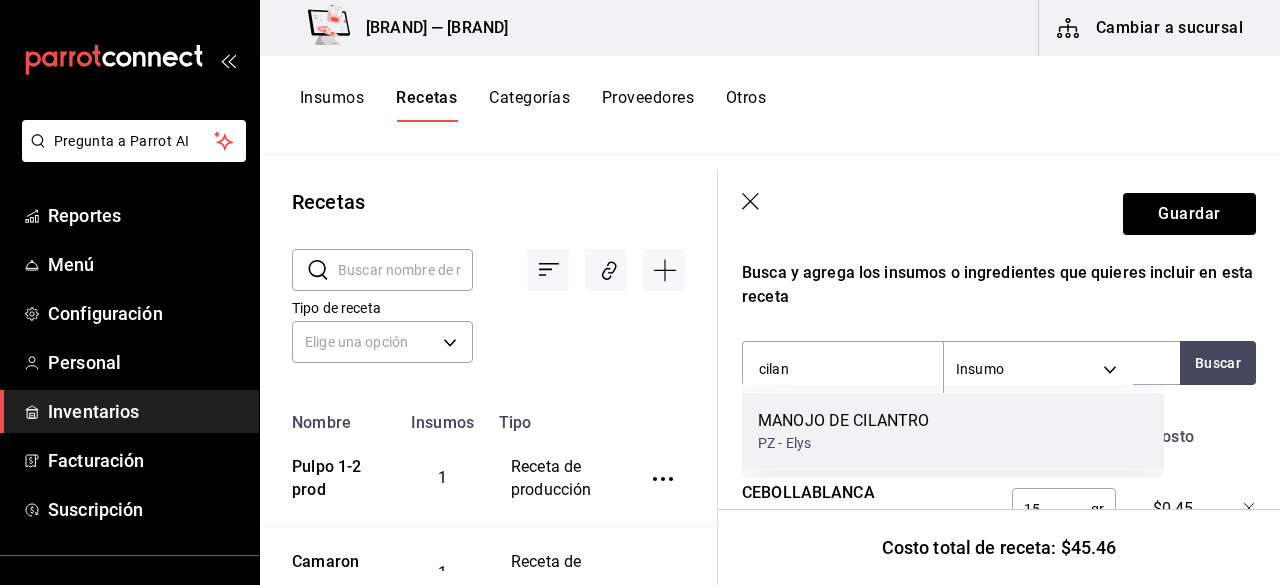click on "PZ - Elys" at bounding box center [843, 443] 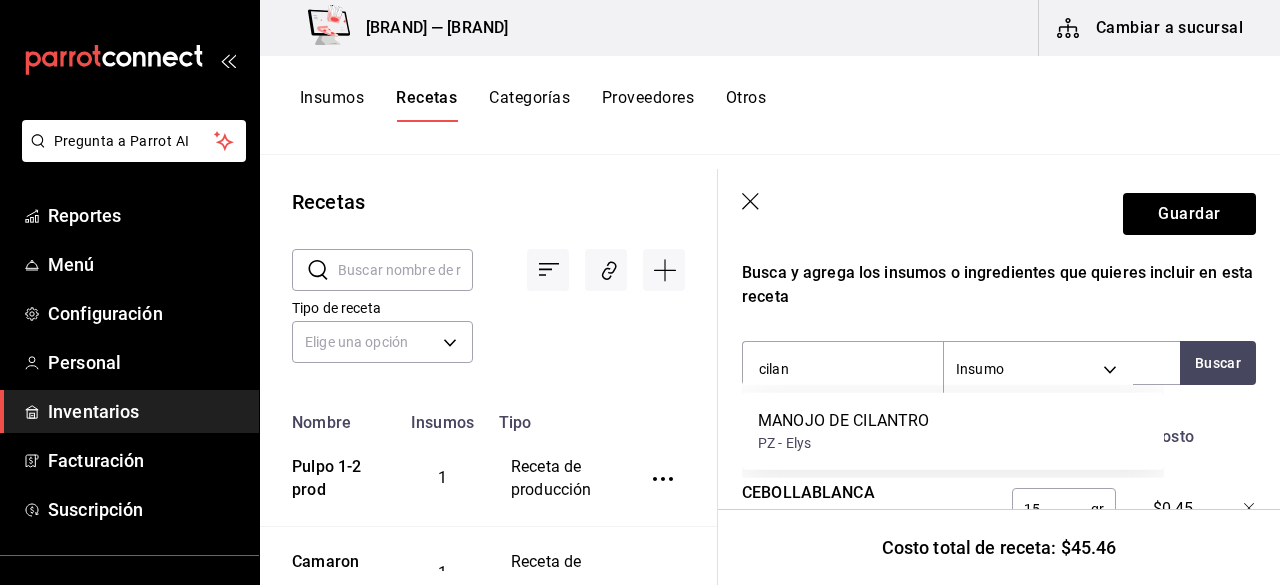 type 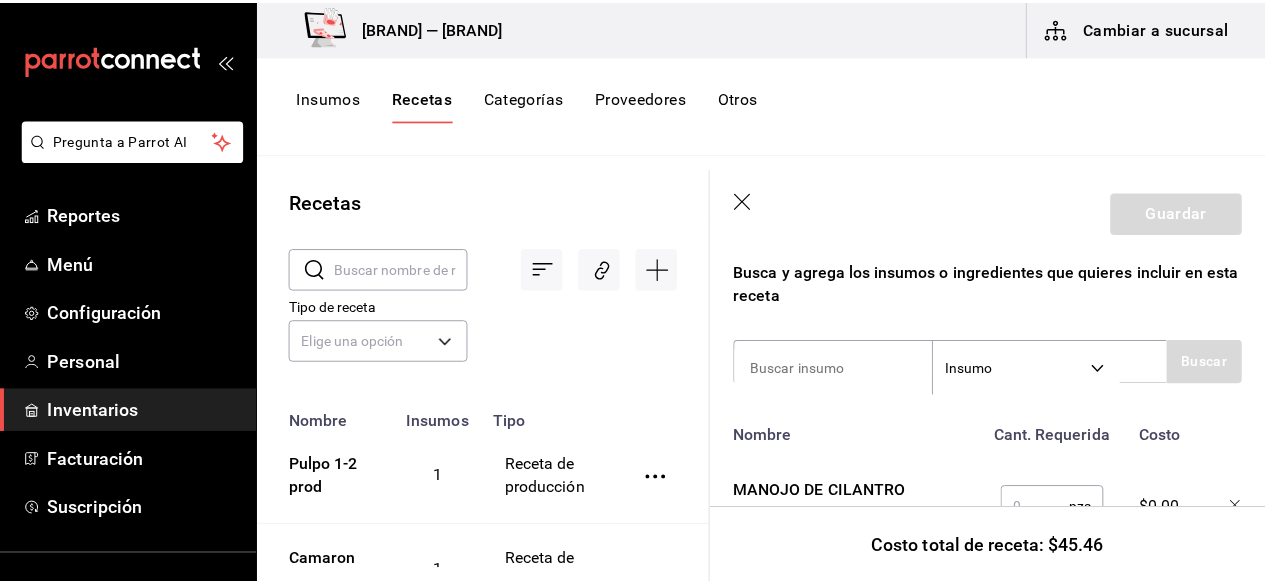 scroll, scrollTop: 458, scrollLeft: 0, axis: vertical 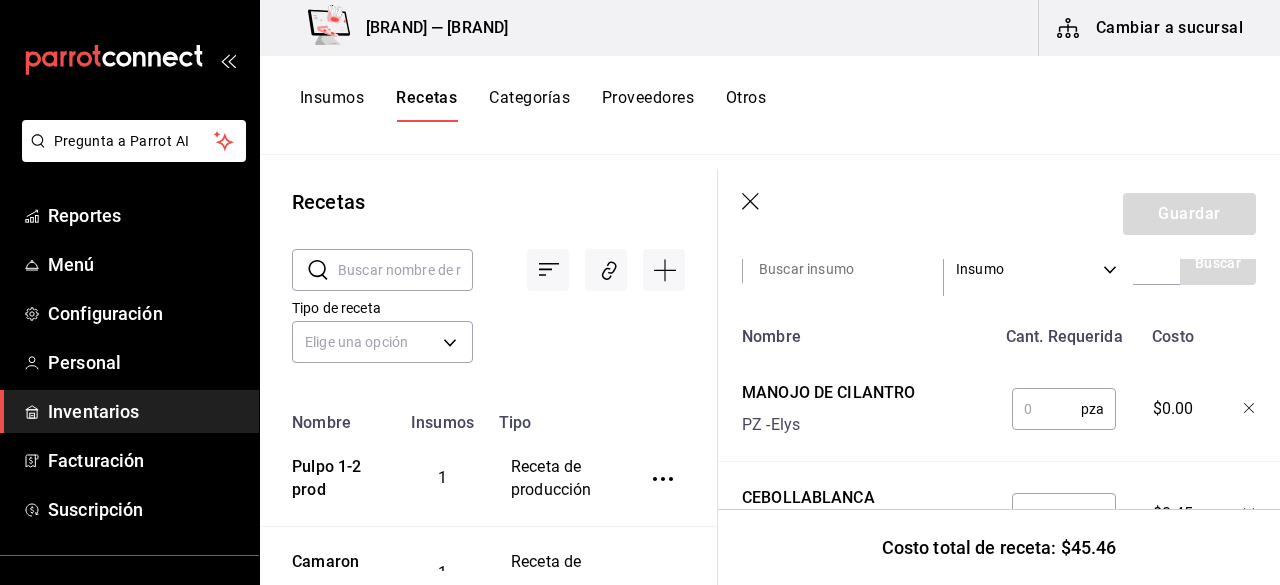 click at bounding box center (1046, 409) 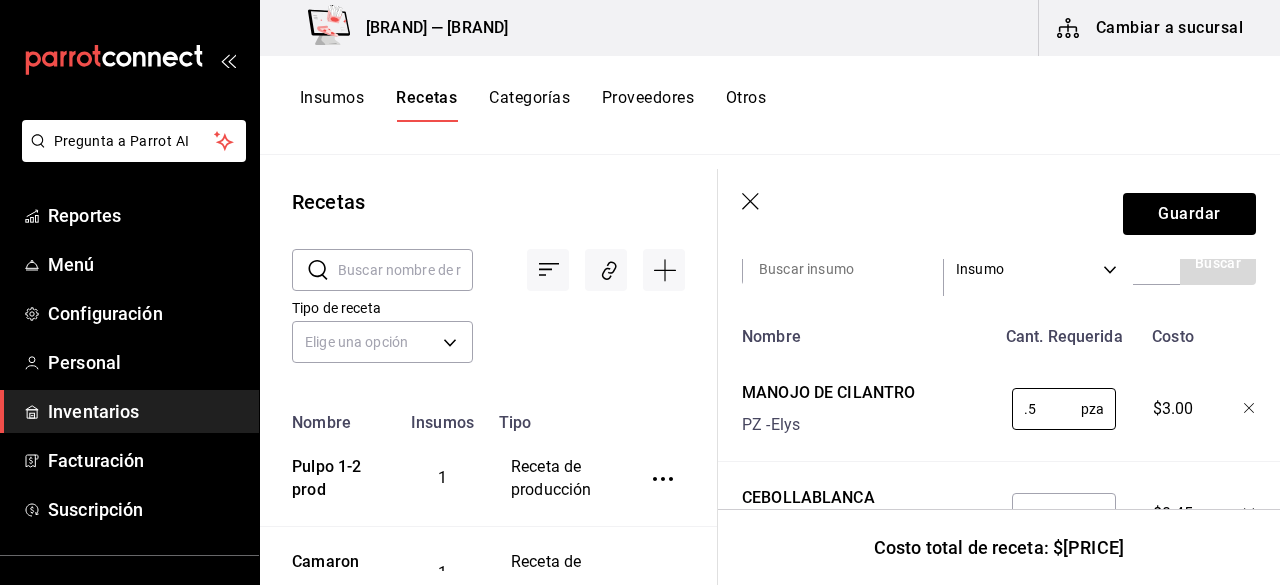 type on "0.5" 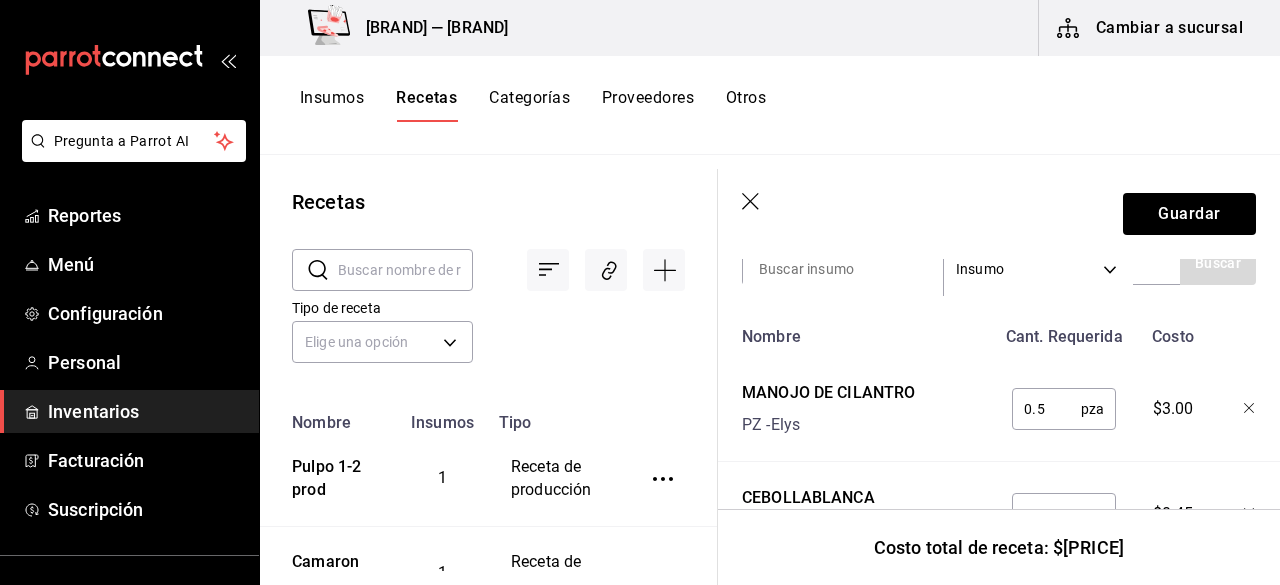 click on "Nombre" at bounding box center [864, 333] 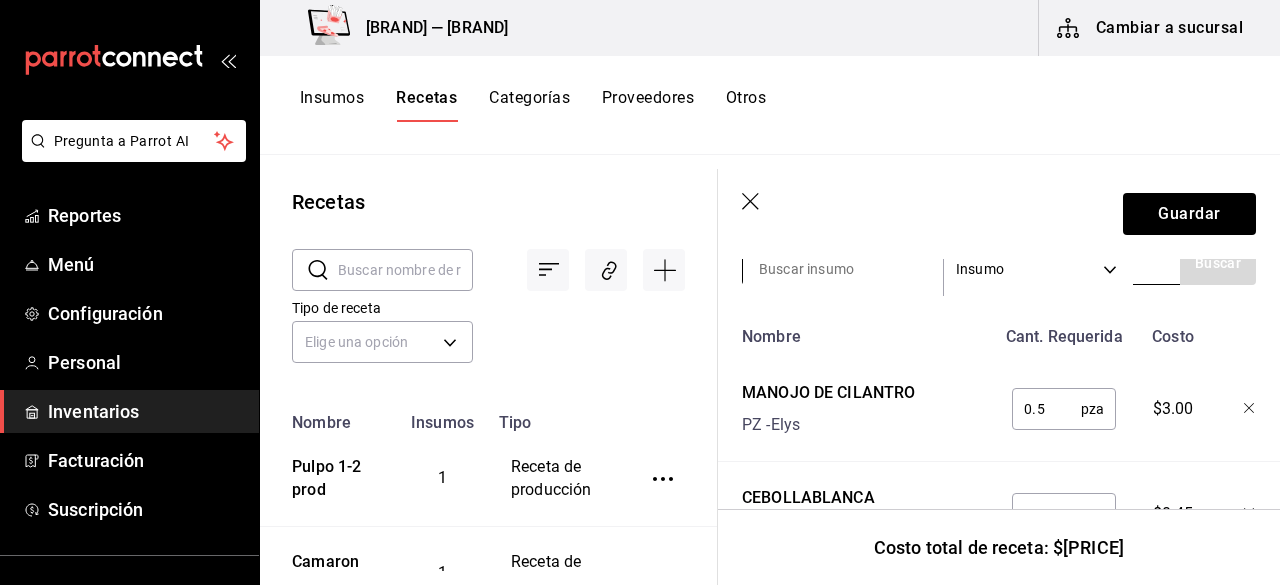 click at bounding box center (843, 269) 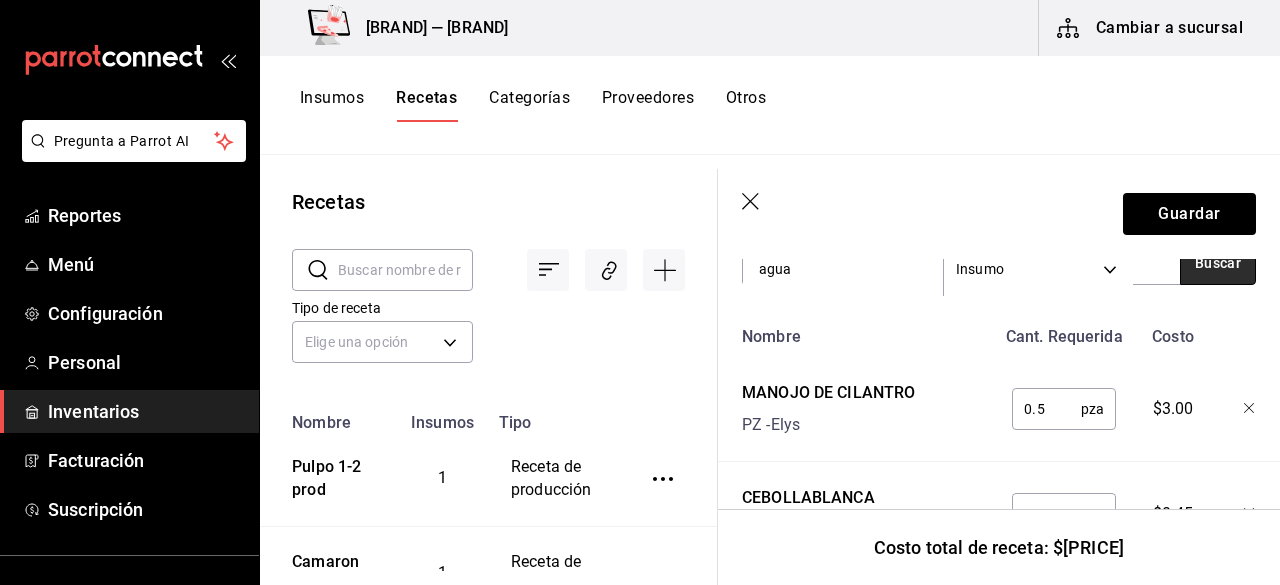 click on "Buscar" at bounding box center [1218, 263] 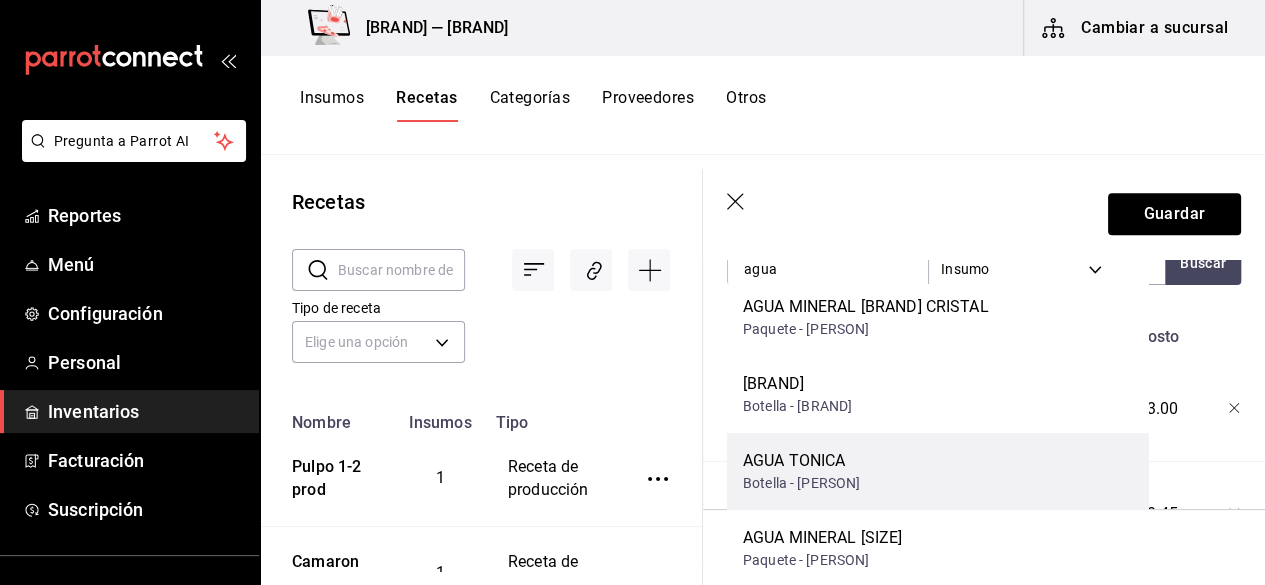 scroll, scrollTop: 259, scrollLeft: 0, axis: vertical 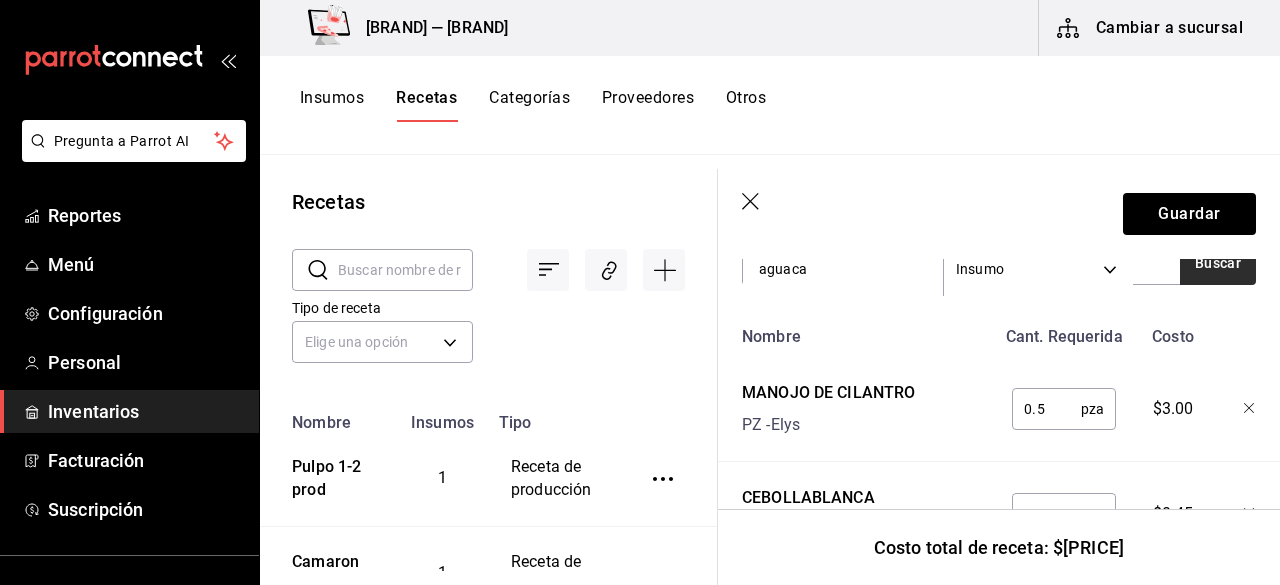 type on "aguaca" 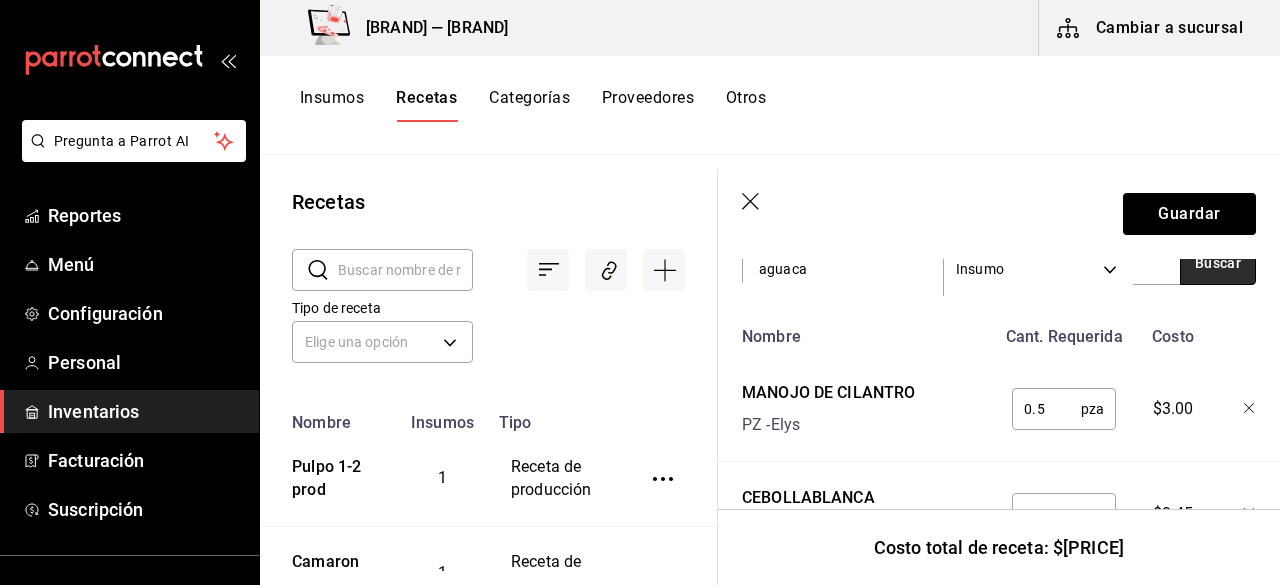 click on "Buscar" at bounding box center [1218, 263] 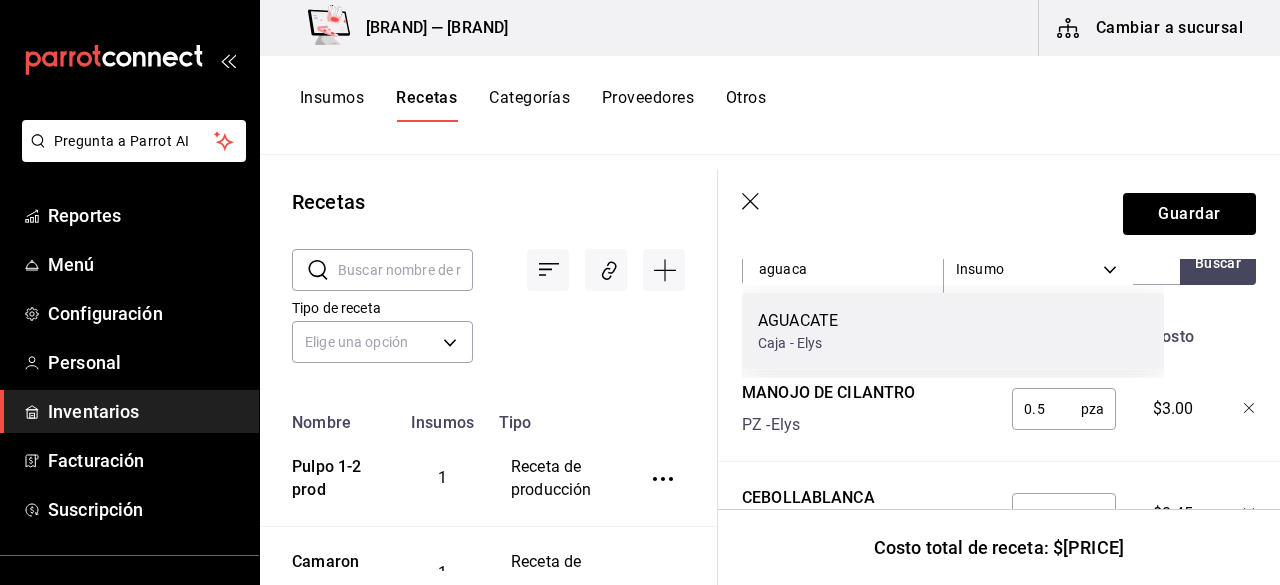 click on "AGUACATE Caja - Elys" at bounding box center [953, 331] 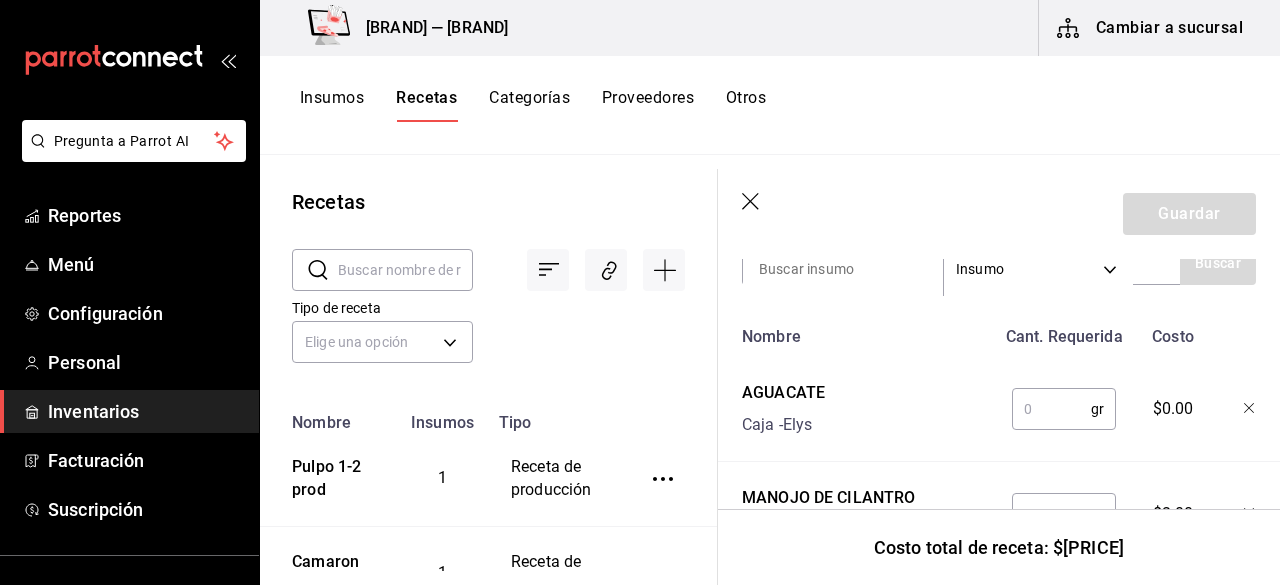 click at bounding box center (1051, 409) 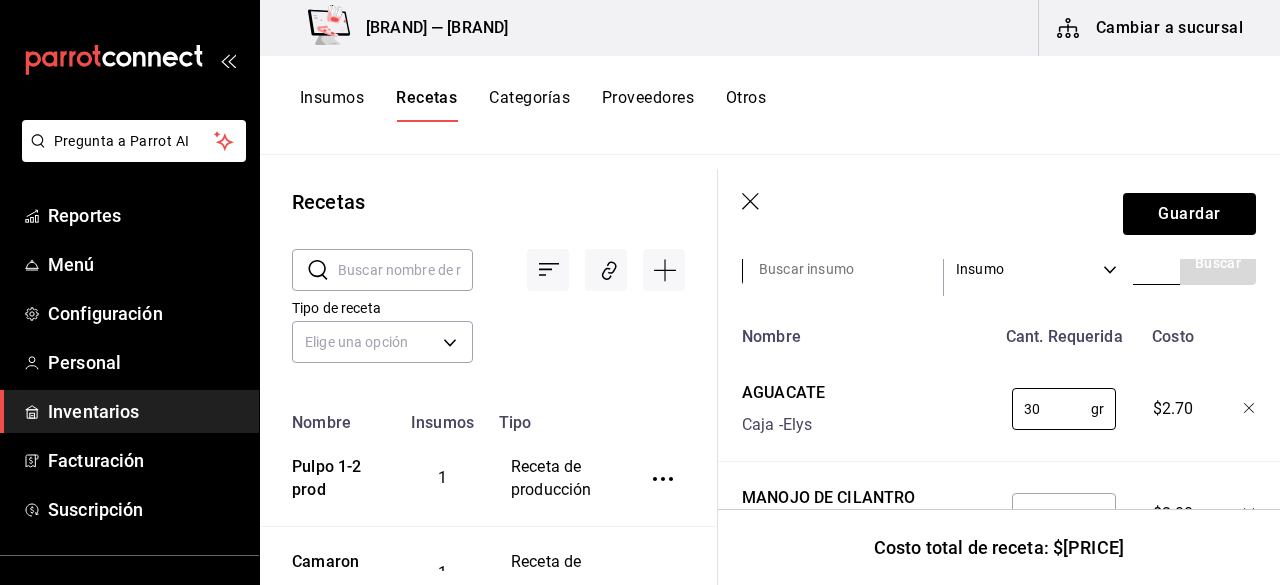 type on "30" 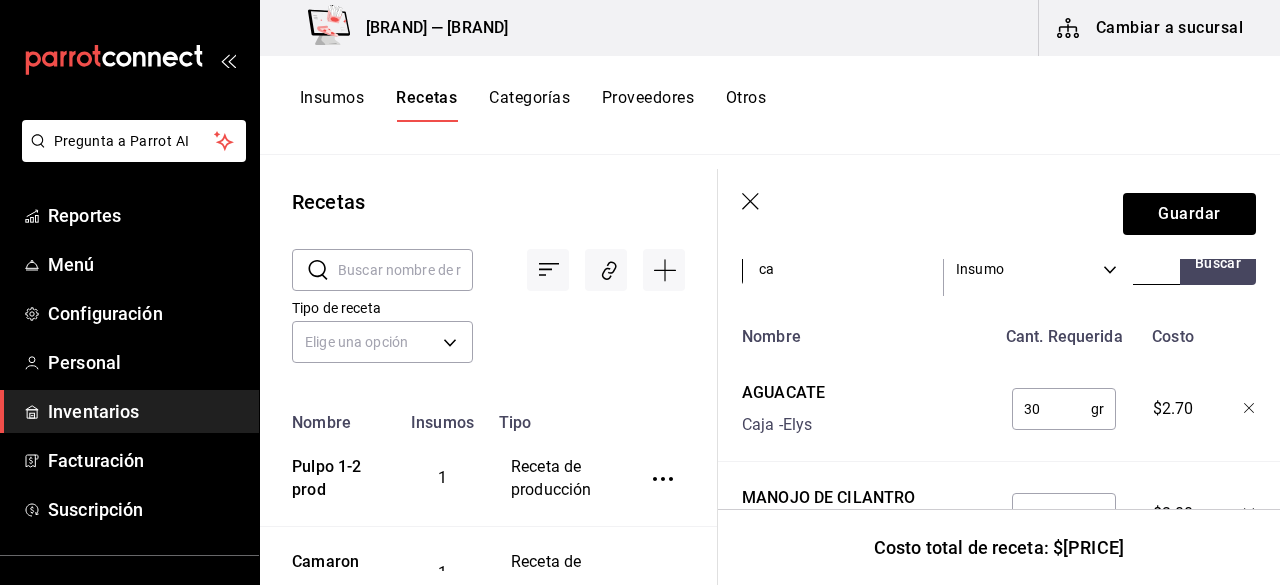 type on "c" 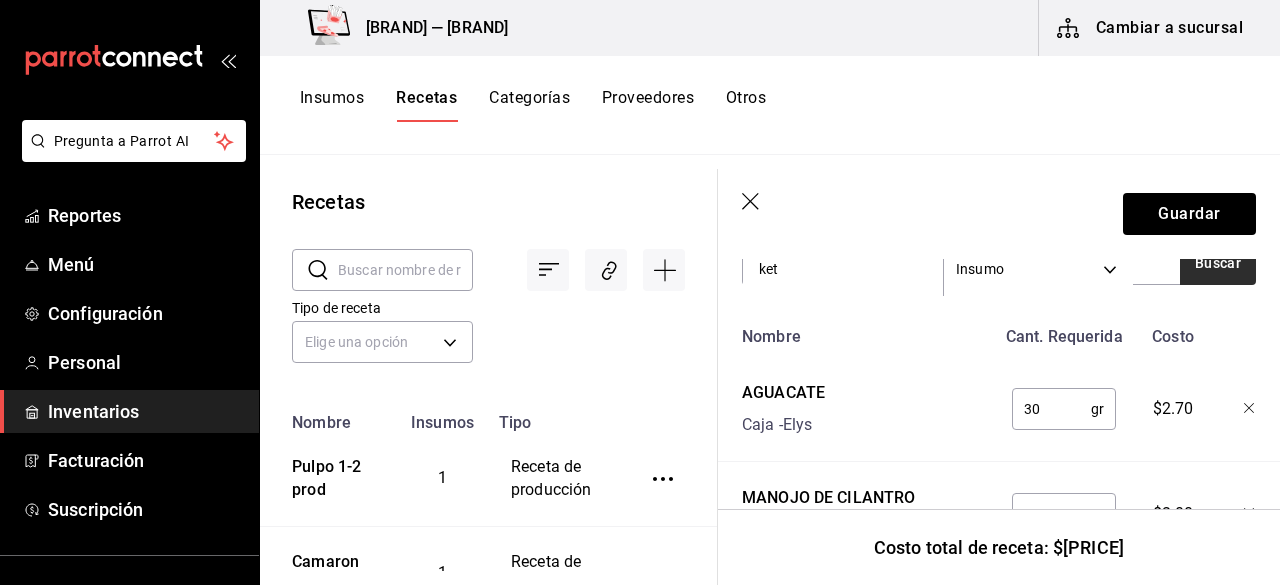 type on "ket" 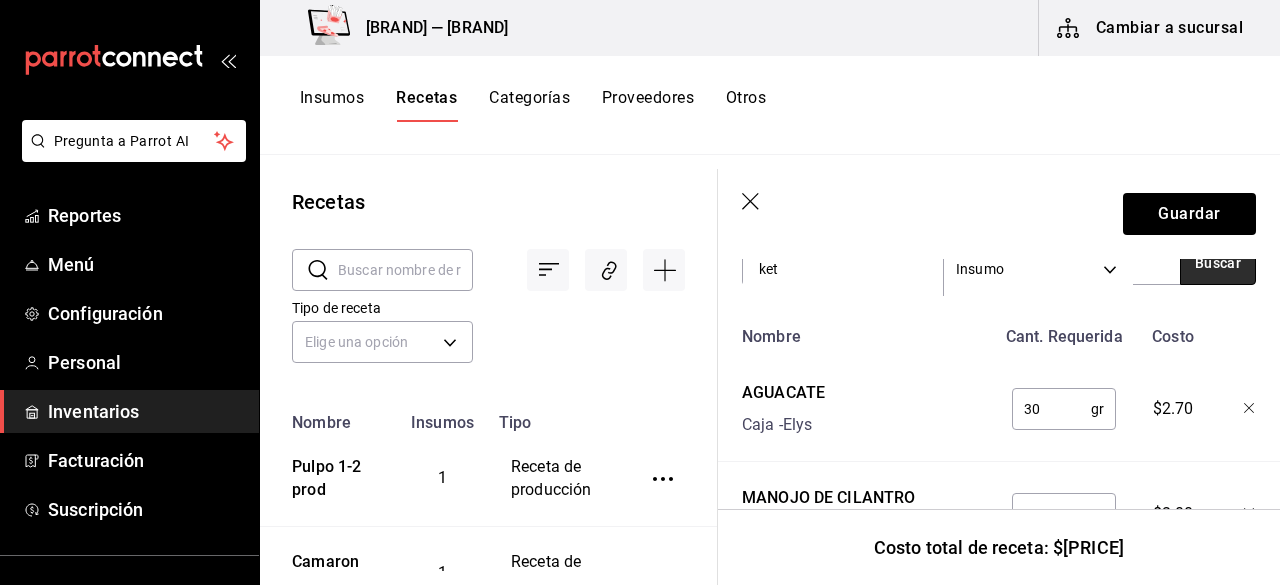 click on "Buscar" at bounding box center (1218, 263) 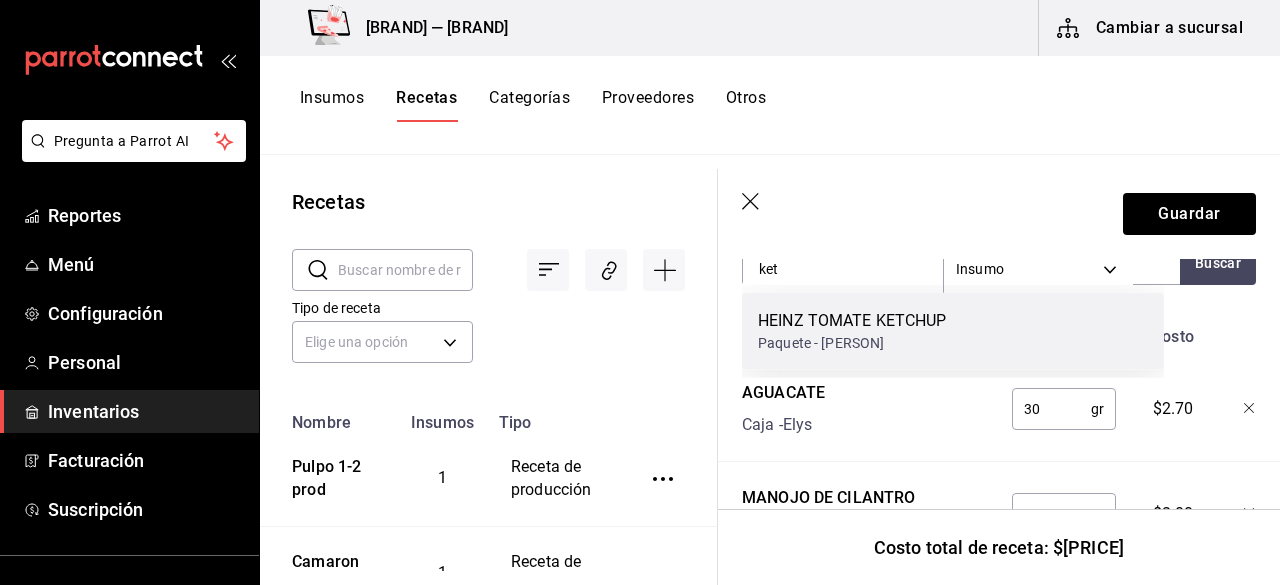 click on "HEINZ TOMATE KETCHUP Paquete - Sams" at bounding box center (953, 331) 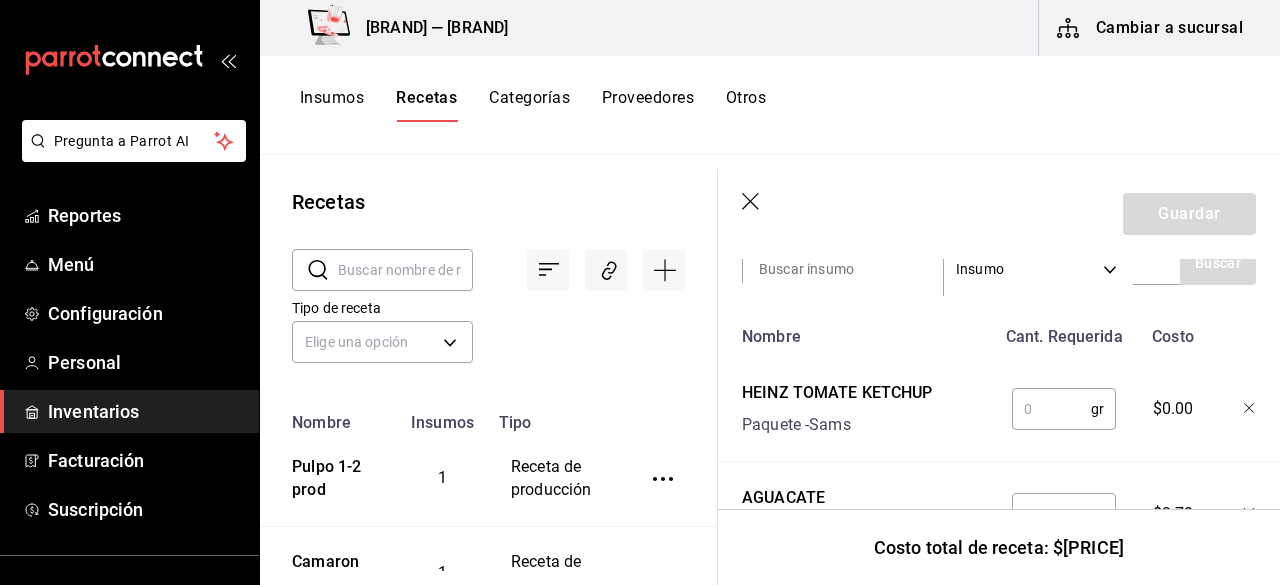 click at bounding box center [1051, 409] 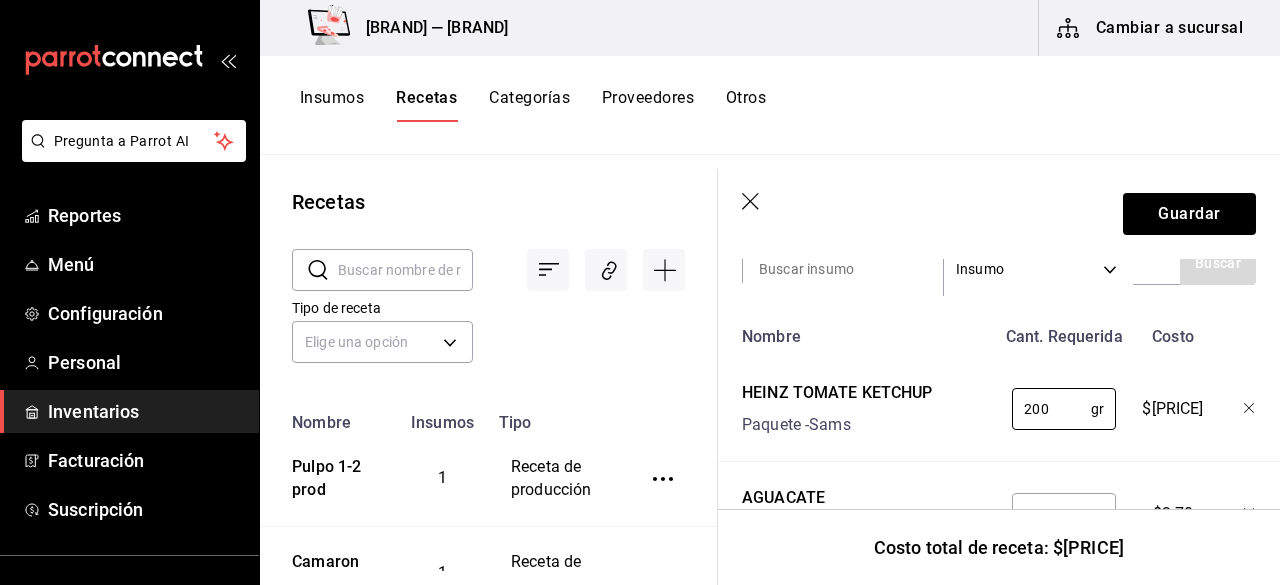 type on "200" 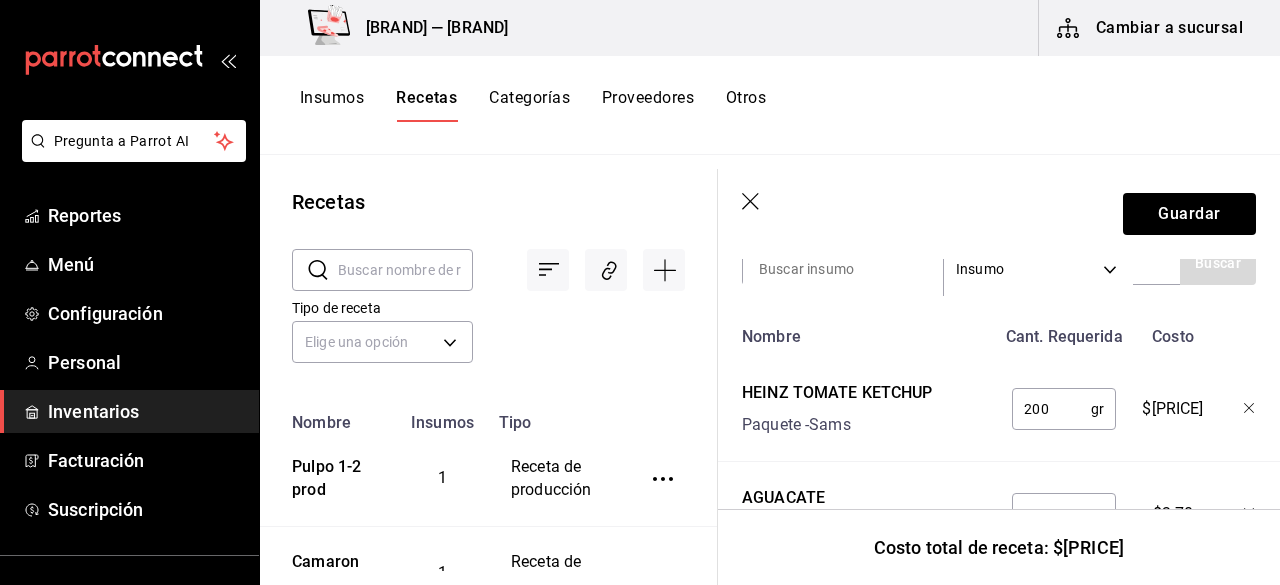 click on "Nombre Cant. Requerida Costo HEINZ TOMATE KETCHUP Paquete - Sams [QUANTITY] ​ $[PRICE] AGUACATE Caja - Elys [QUANTITY] ​ $[PRICE] MANOJO DE CILANTRO PZ - Elys [QUANTITY] ​ $[PRICE] CEBOLLABLANCA KG - Elys [QUANTITY] ​ $[PRICE] TOMATESALSERO KG - Elys [QUANTITY] ​ $[PRICE] Pulpo 1-2 Presentación - Interno [QUANTITY] ​ $[PRICE] Camaron 21-25 producido Presentación - Interno [QUANTITY] ​ $[PRICE]" at bounding box center (999, 704) 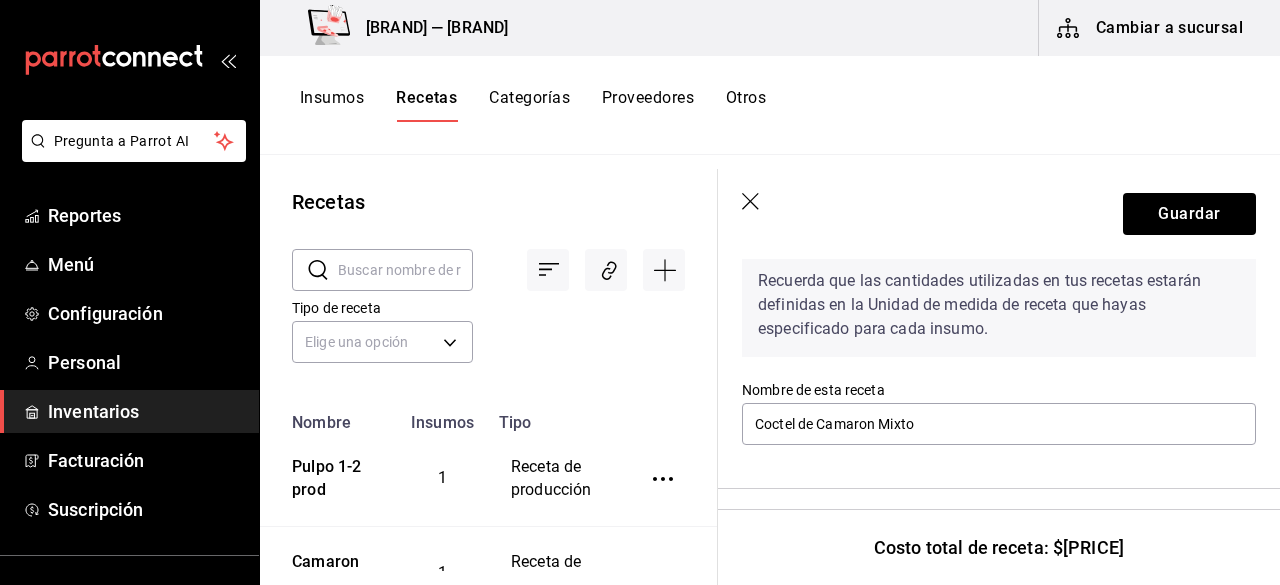 scroll, scrollTop: 200, scrollLeft: 0, axis: vertical 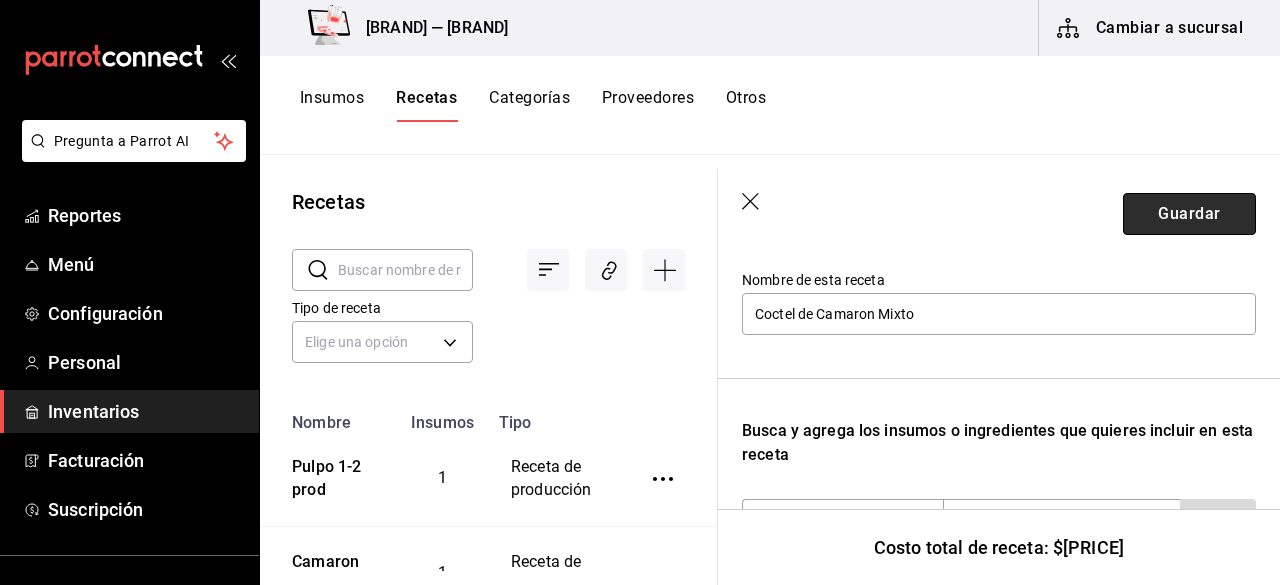click on "Guardar" at bounding box center [1189, 214] 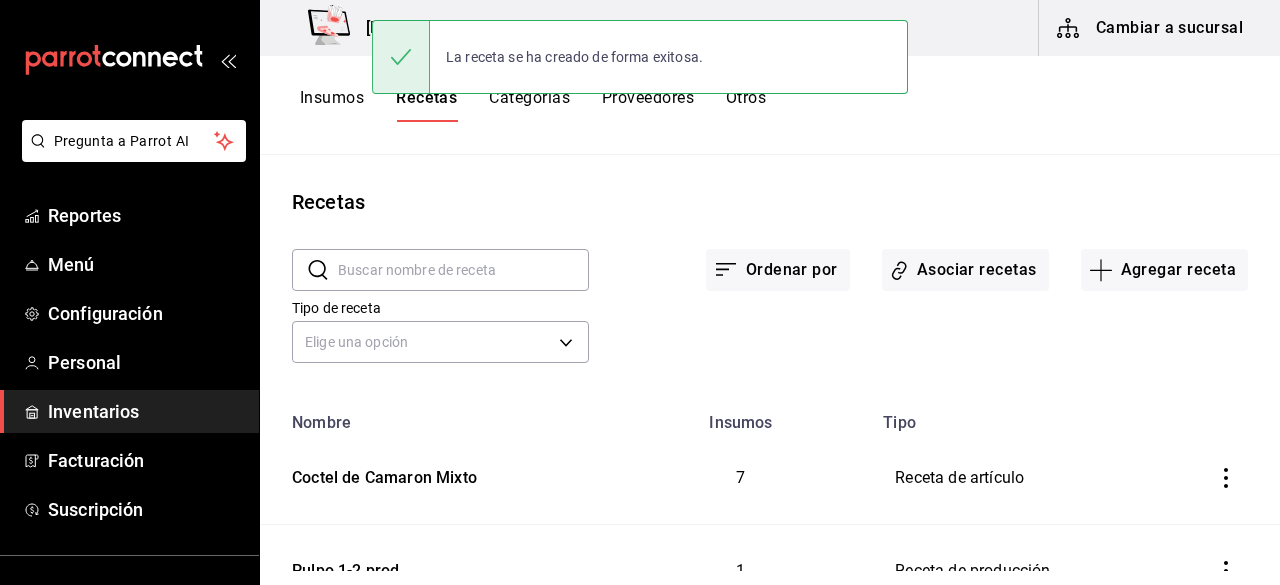 scroll, scrollTop: 0, scrollLeft: 0, axis: both 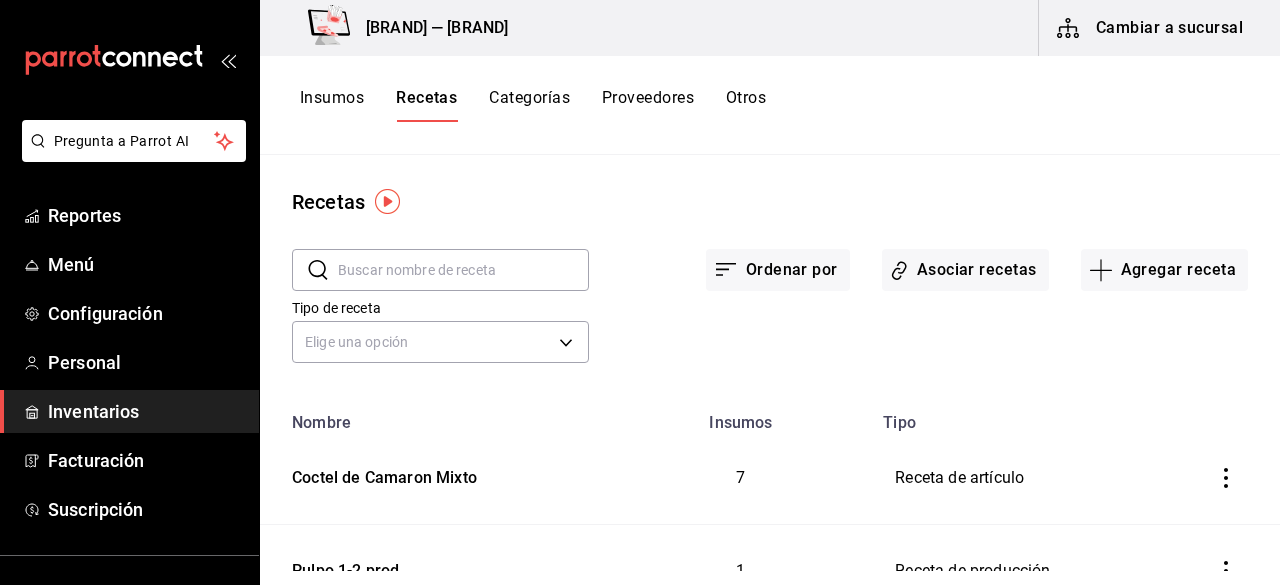 click on "Otros" at bounding box center [746, 105] 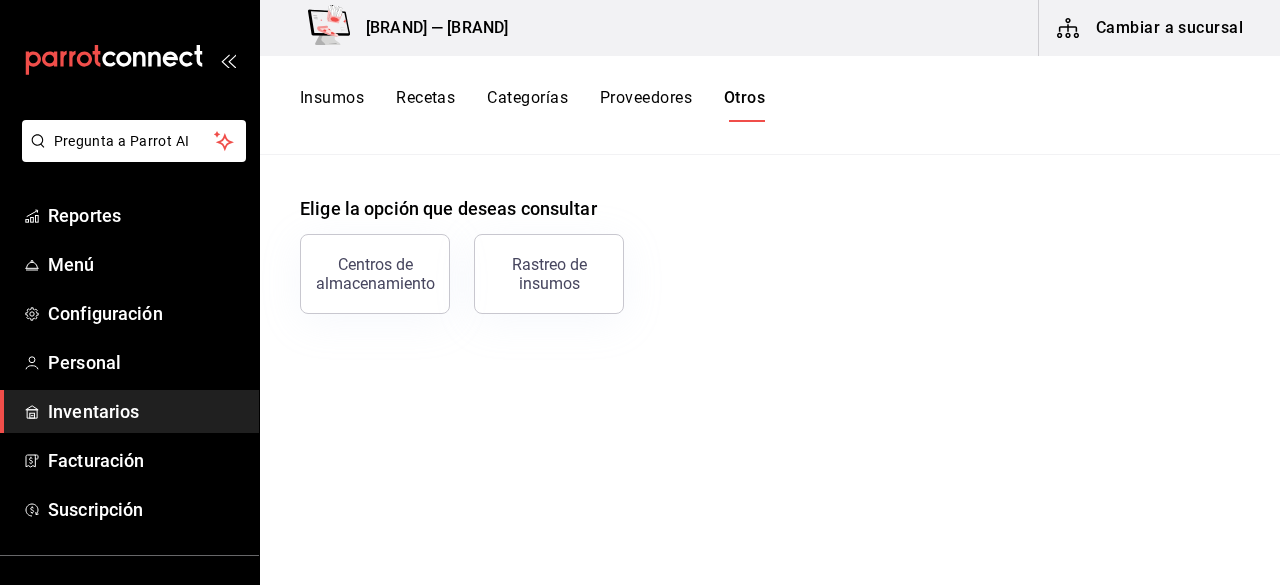 click on "Insumos Recetas Categorías Proveedores Otros" at bounding box center [770, 105] 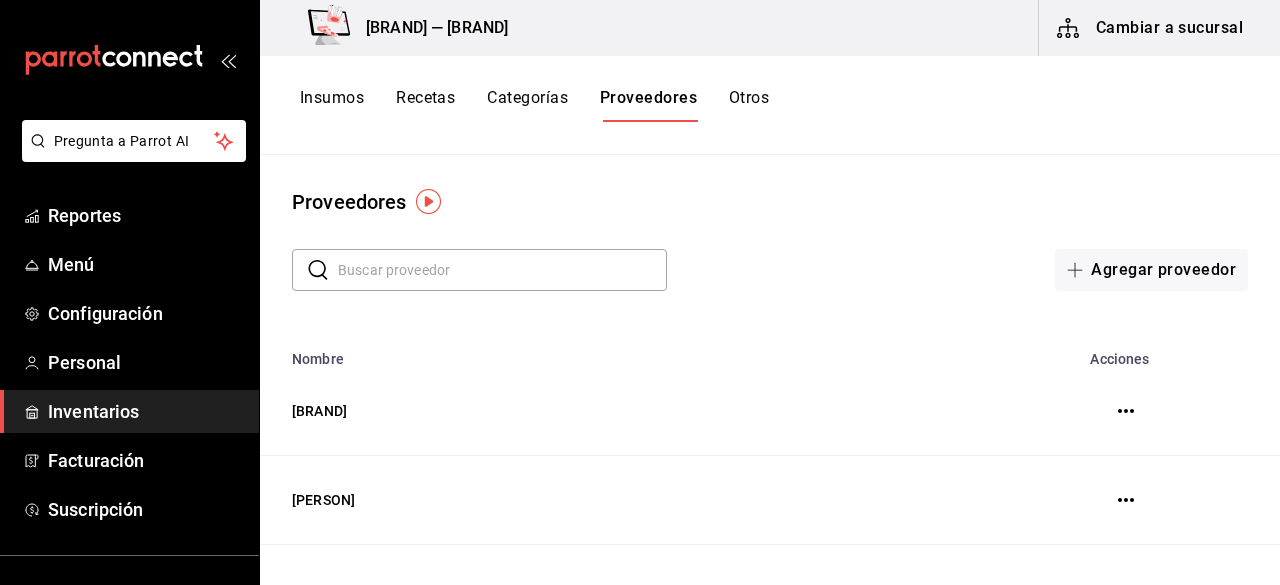 click on "Categorías" at bounding box center [527, 105] 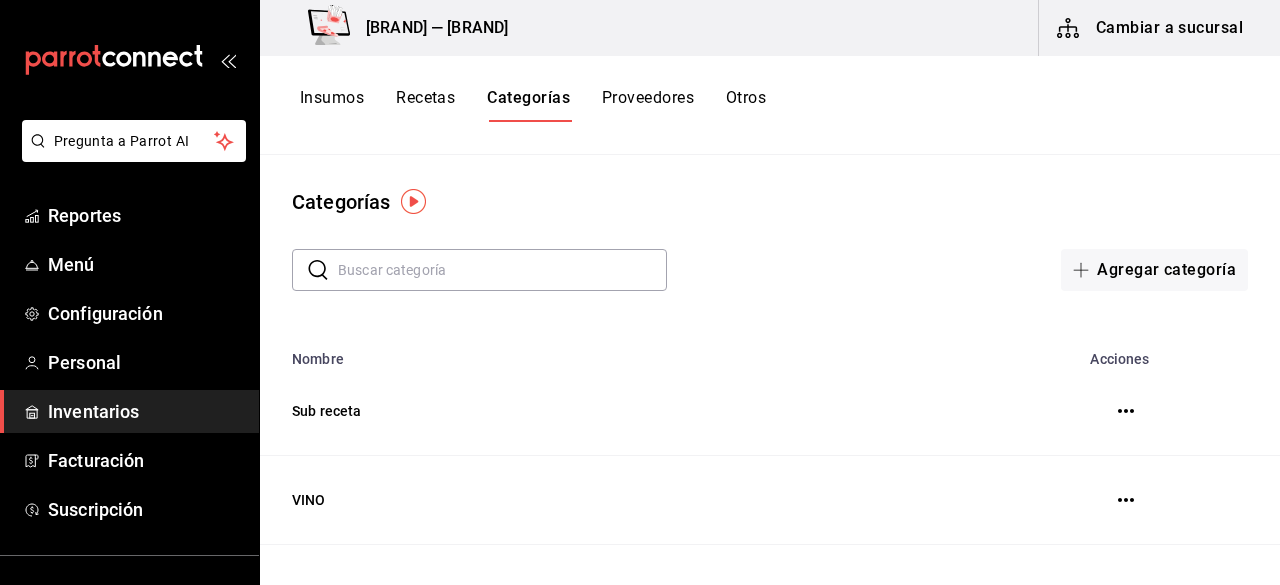 click on "Recetas" at bounding box center [425, 105] 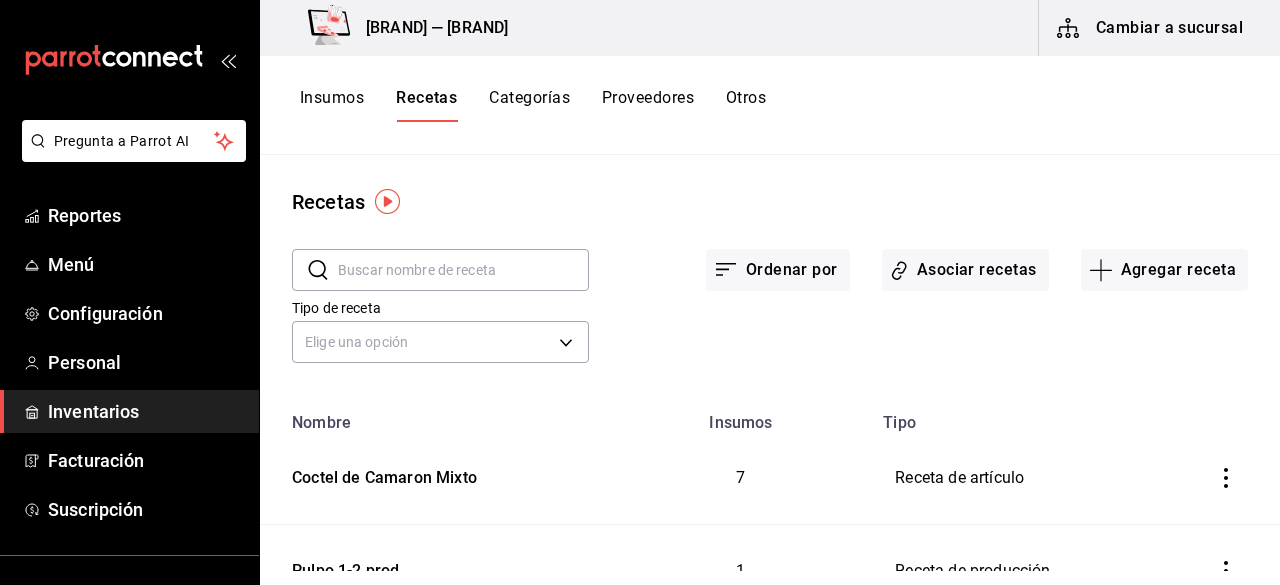 type 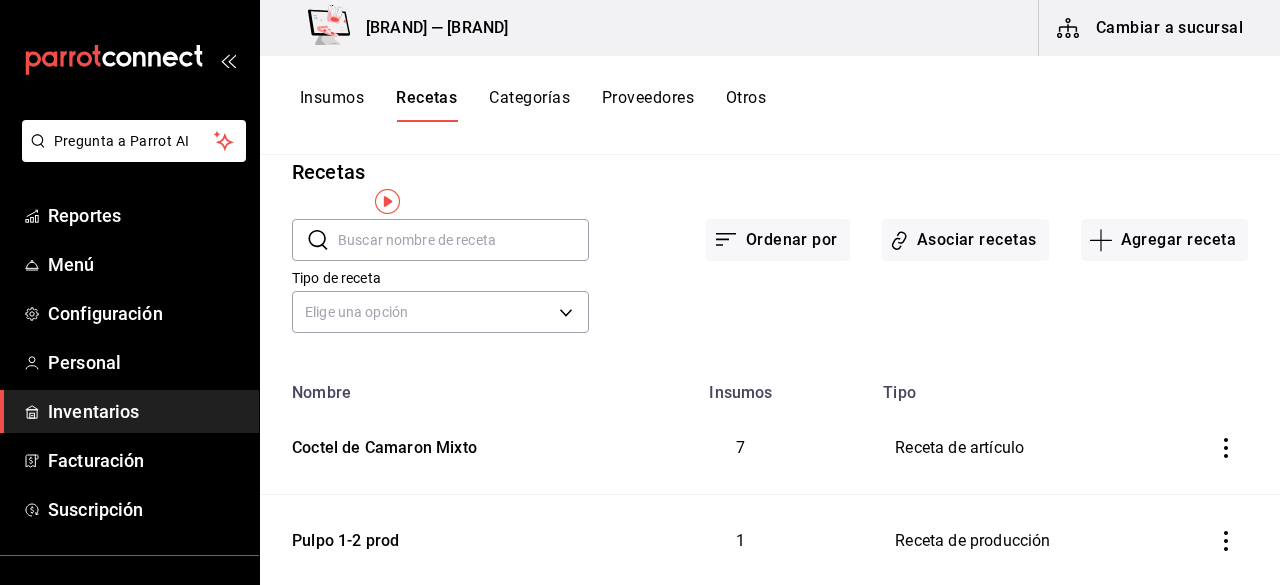 scroll, scrollTop: 0, scrollLeft: 0, axis: both 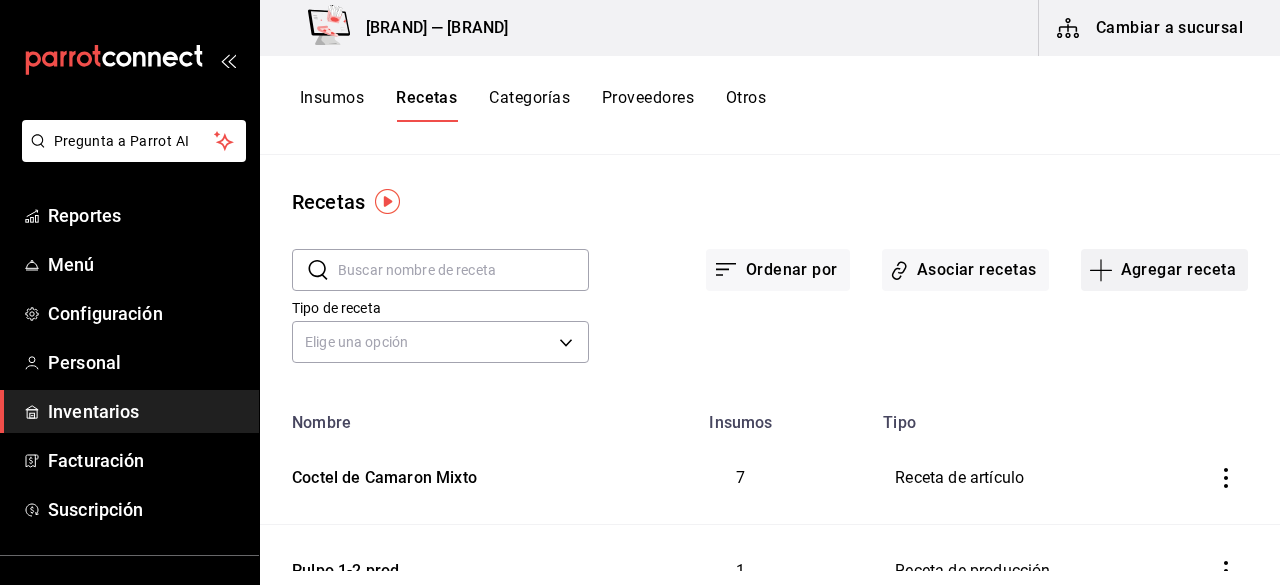 click on "Agregar receta" at bounding box center (1164, 270) 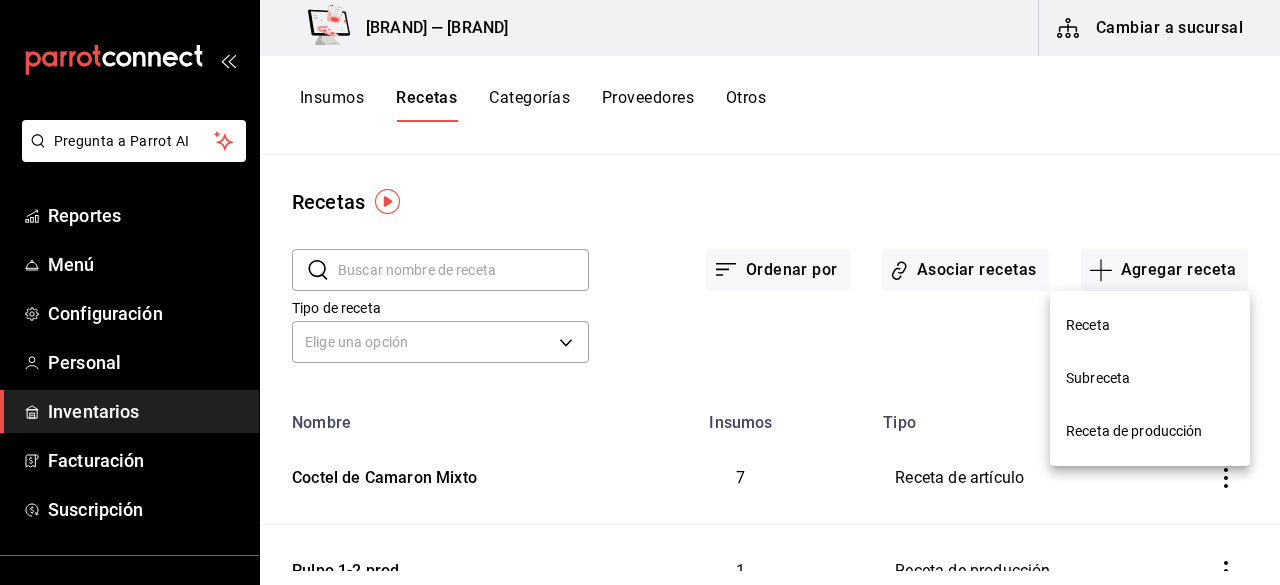 click on "Receta" at bounding box center [1150, 325] 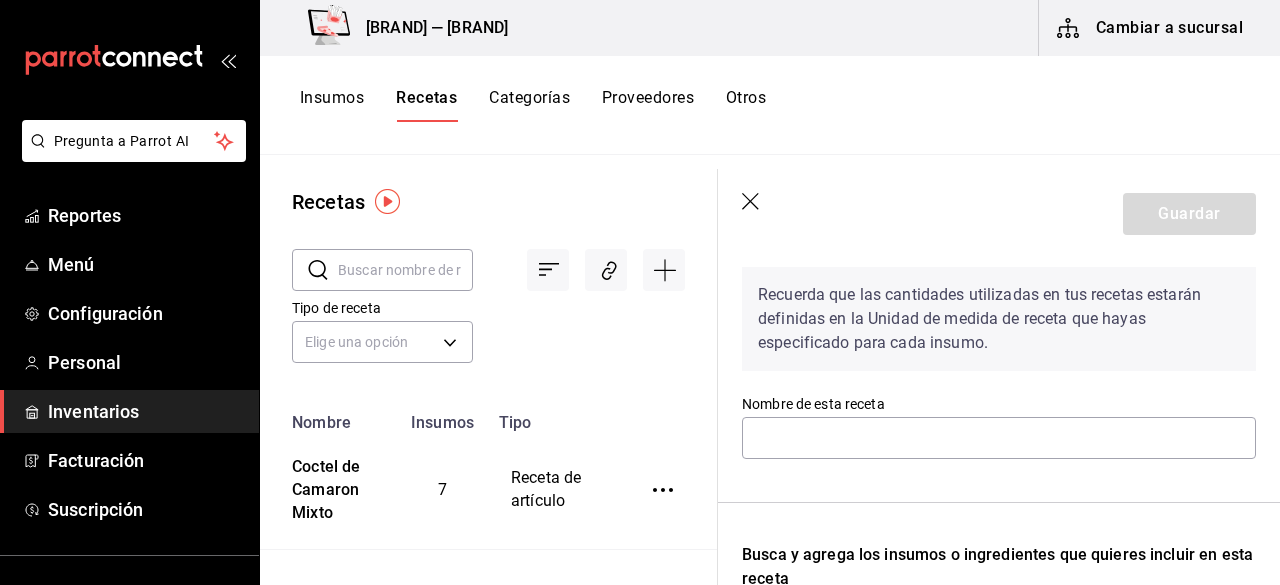 scroll, scrollTop: 200, scrollLeft: 0, axis: vertical 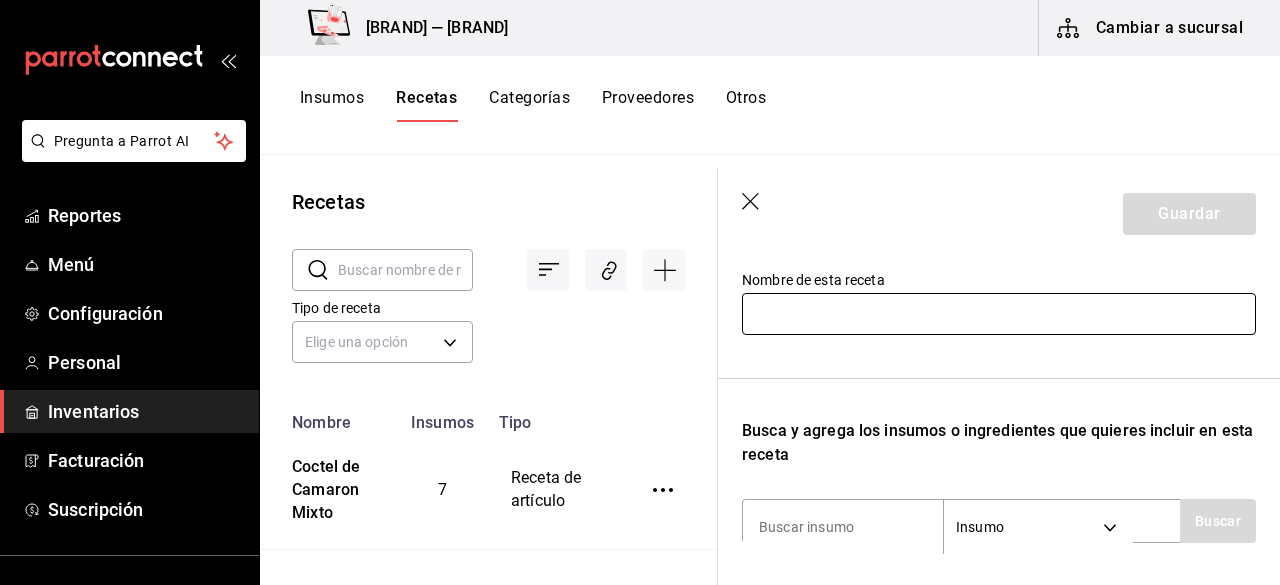 click at bounding box center (999, 314) 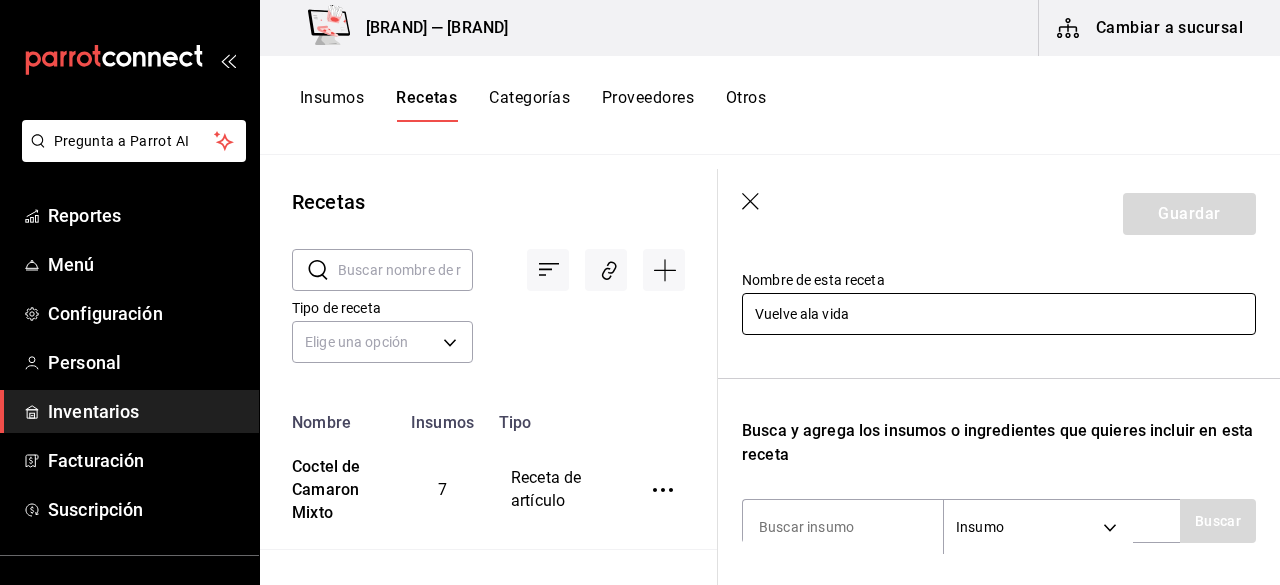 click on "Vuelve ala vida" at bounding box center [999, 314] 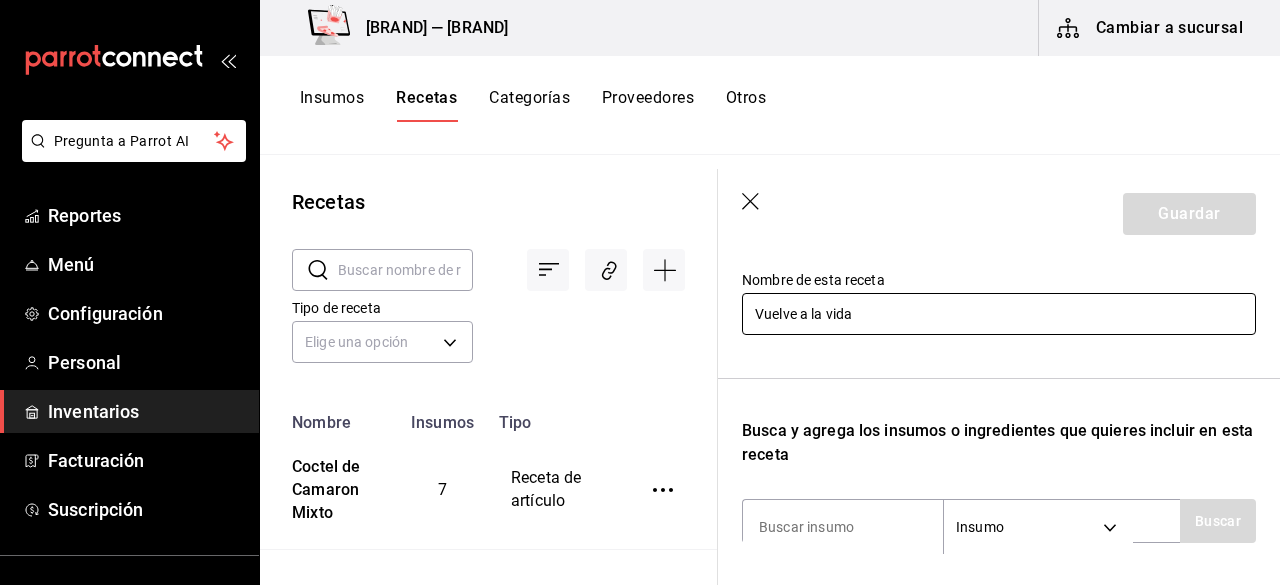type on "Vuelve a la vida" 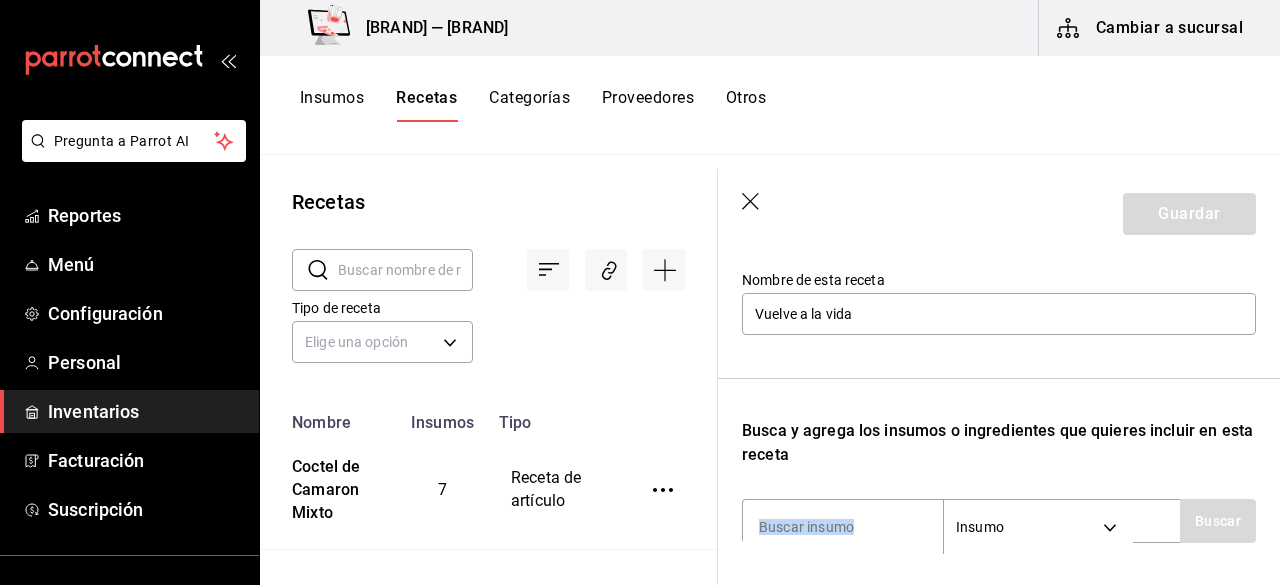 drag, startPoint x: 978, startPoint y: 471, endPoint x: 978, endPoint y: 457, distance: 14 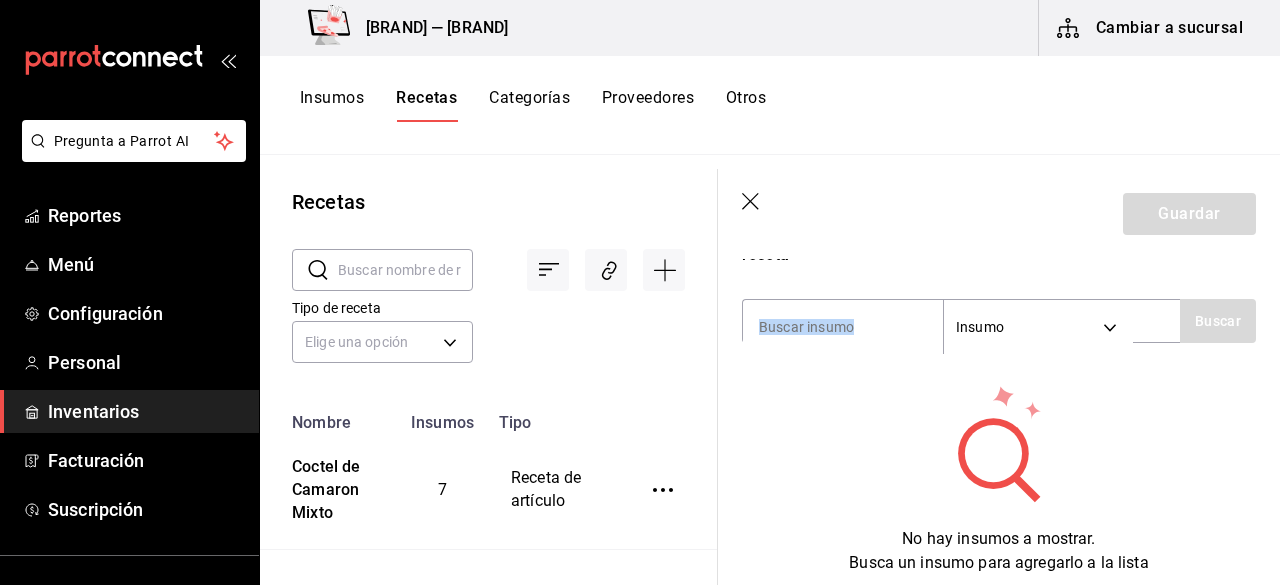 click on "Recuerda que las cantidades utilizadas en tus recetas estarán definidas en la Unidad de medida de receta que hayas especificado para cada insumo. Nombre de esta receta Vuelve a la vida Busca y agrega los insumos o ingredientes que quieres incluir en esta receta Insumo SUPPLY Buscar No hay insumos a mostrar. Busca un insumo para agregarlo a la lista" at bounding box center [999, 251] 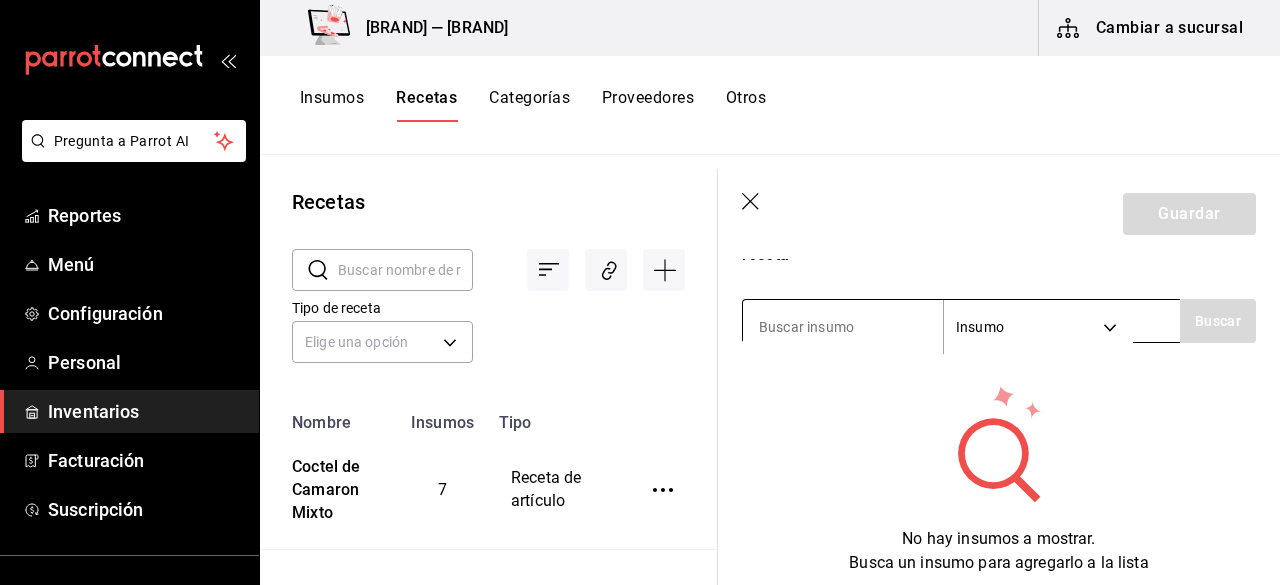 click at bounding box center (843, 327) 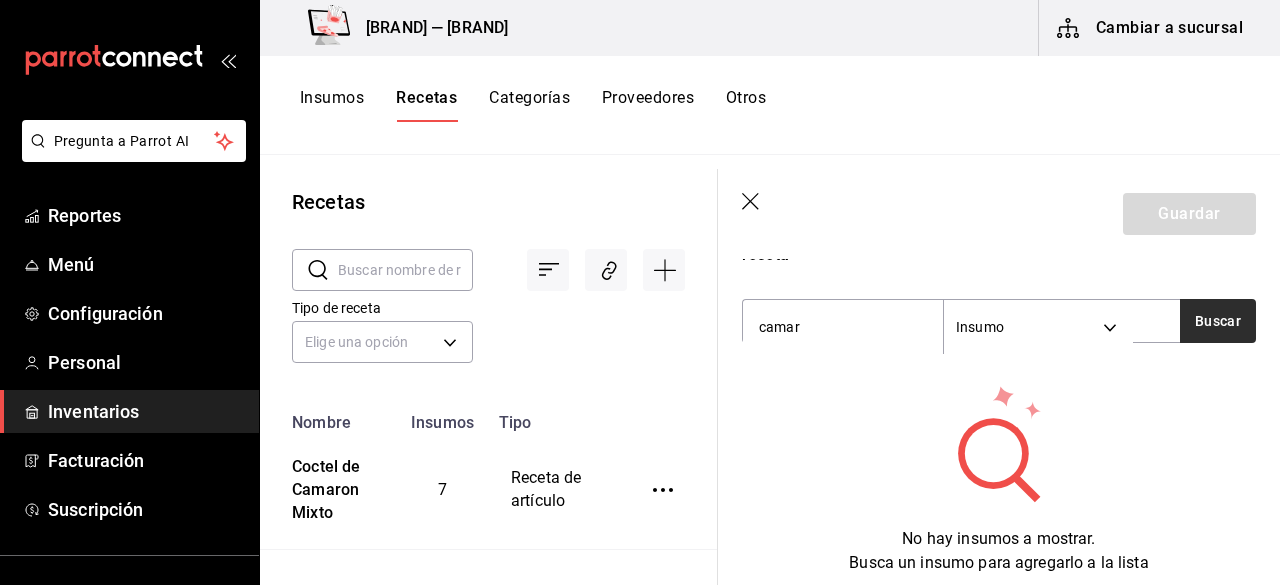 type on "camar" 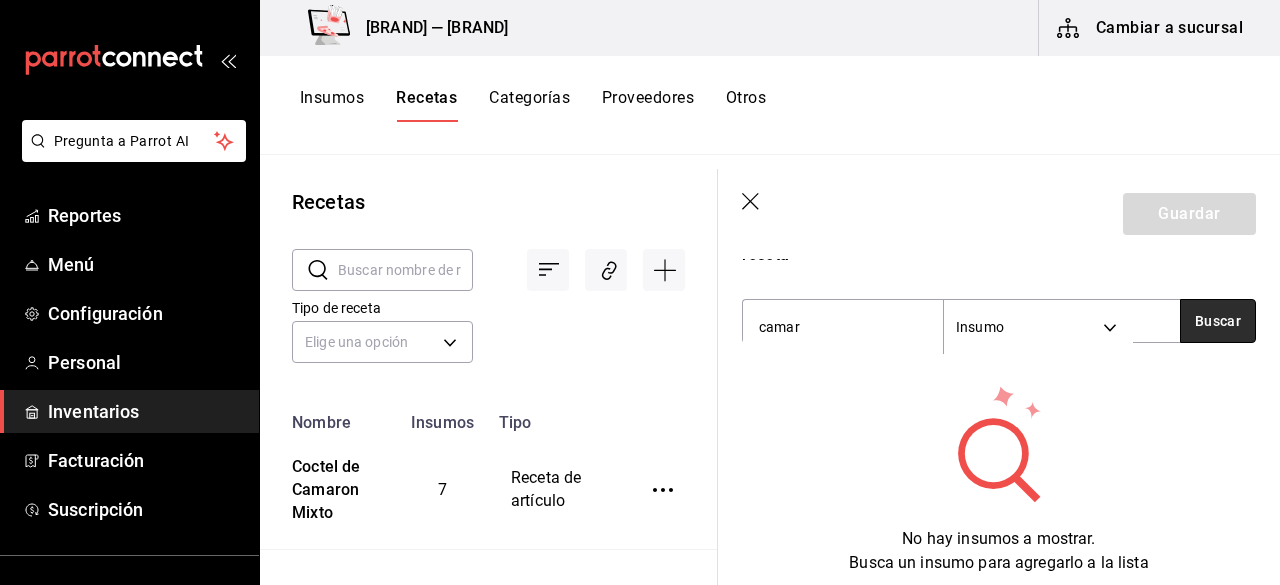 click on "Buscar" at bounding box center [1218, 321] 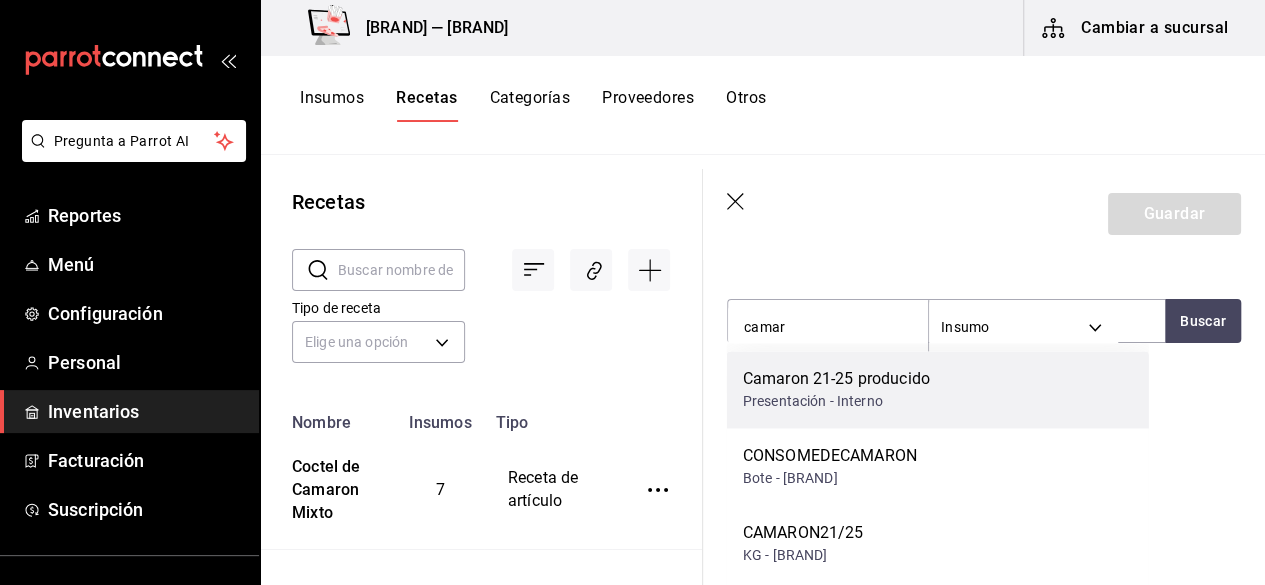 click on "Camaron 21-25 producido" at bounding box center [836, 379] 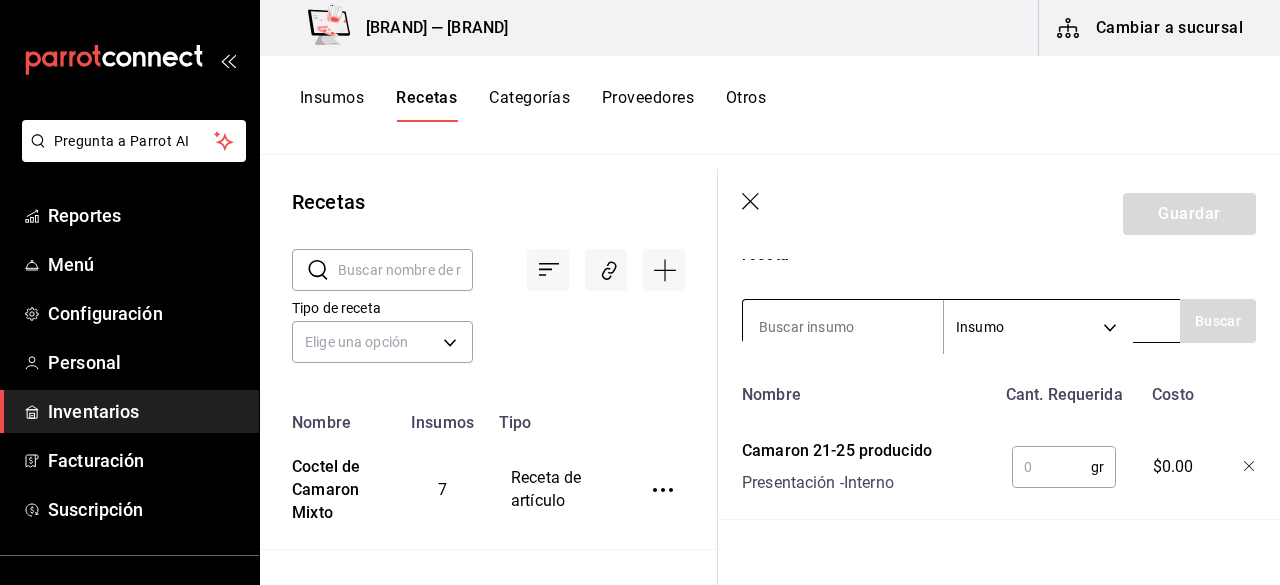 click at bounding box center [843, 327] 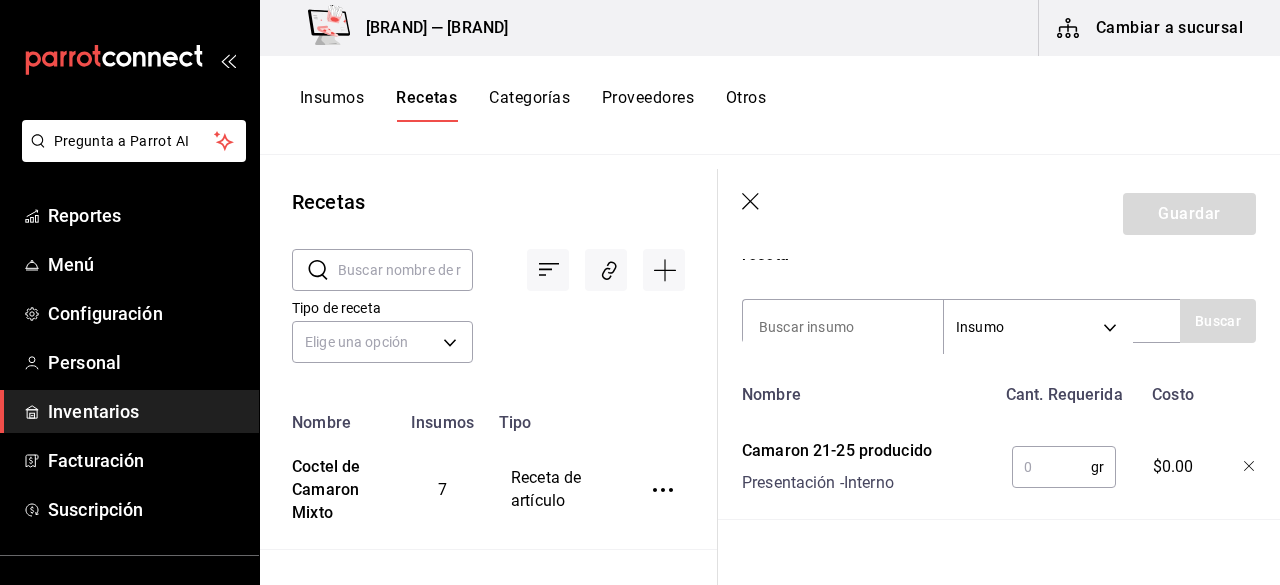 click at bounding box center [1051, 467] 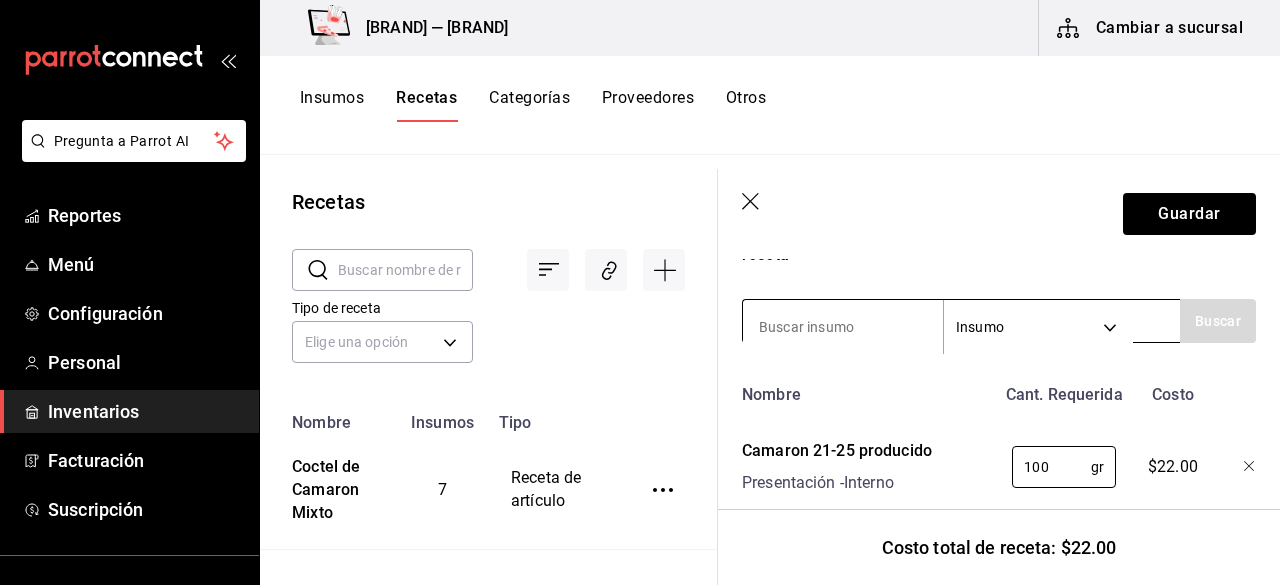 type on "100" 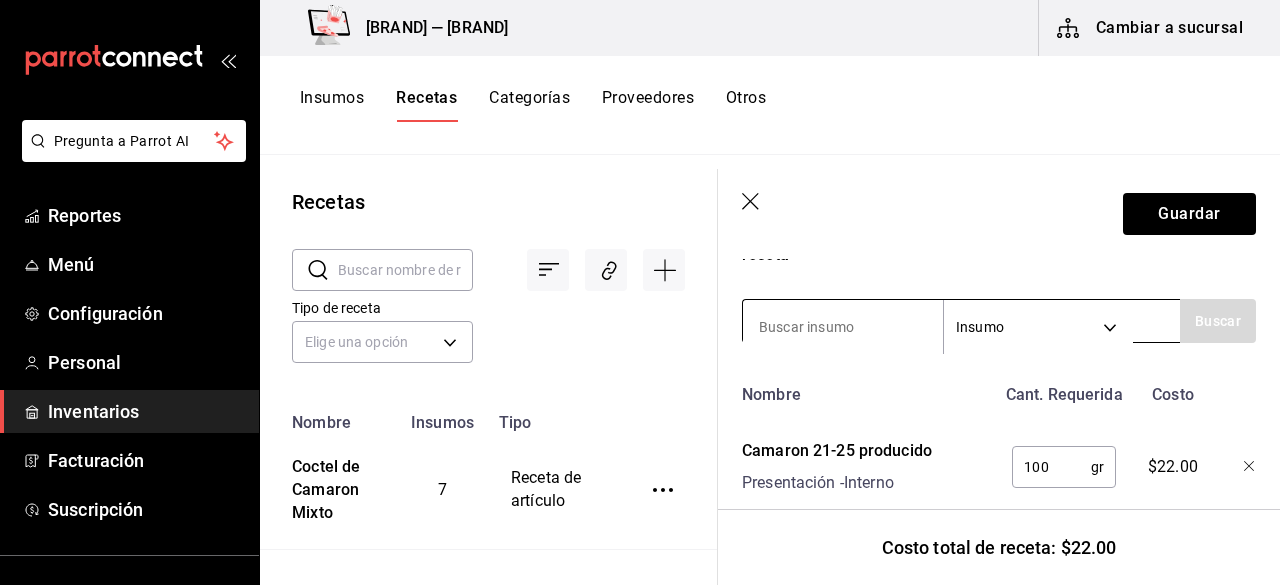 click at bounding box center [843, 327] 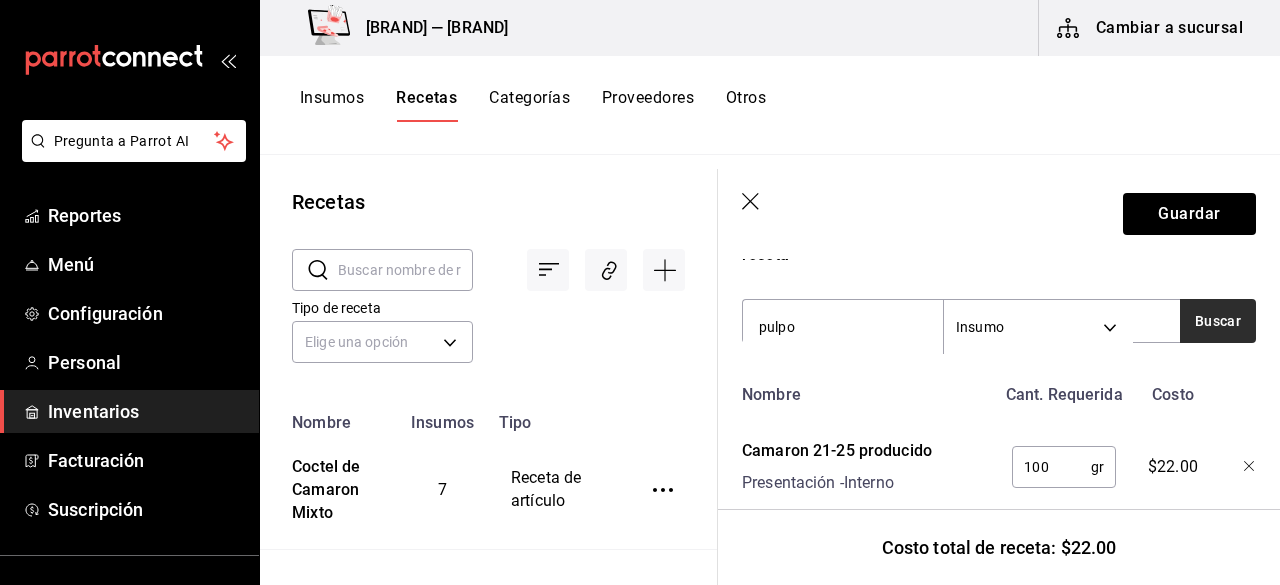type on "pulpo" 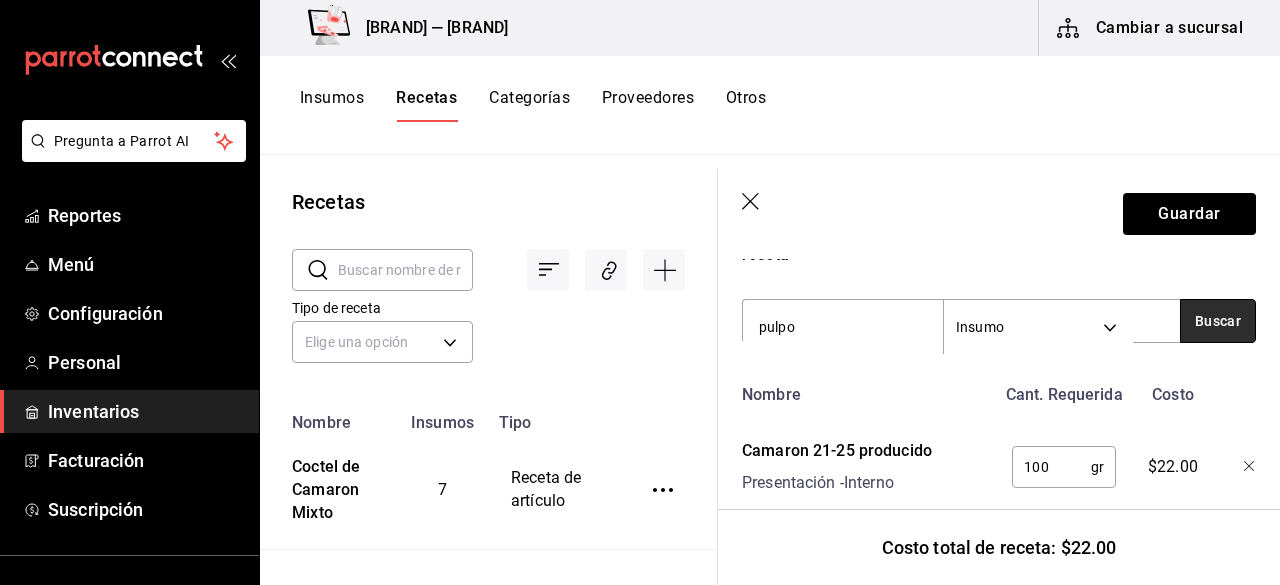click on "Buscar" at bounding box center [1218, 321] 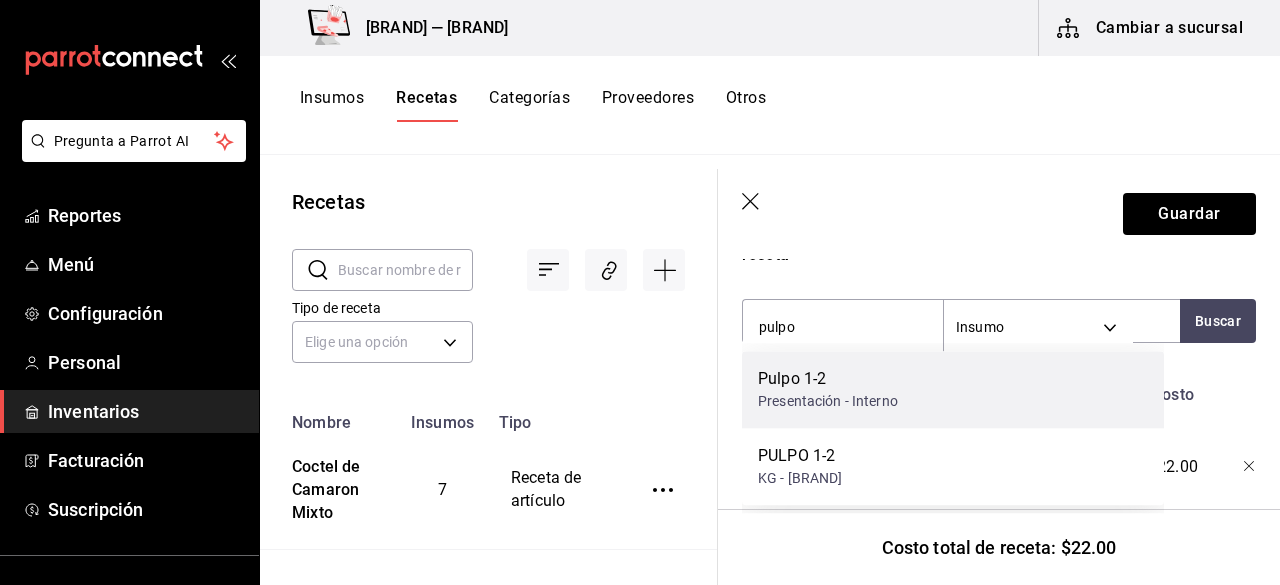 click on "Presentación - Interno" at bounding box center [828, 401] 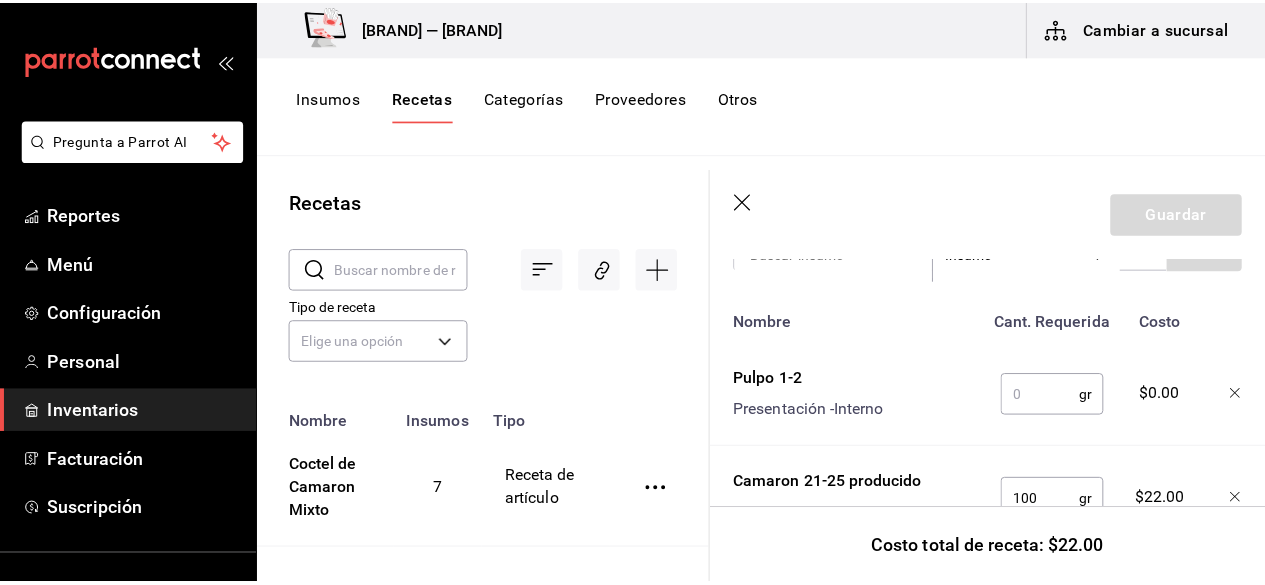 scroll, scrollTop: 458, scrollLeft: 0, axis: vertical 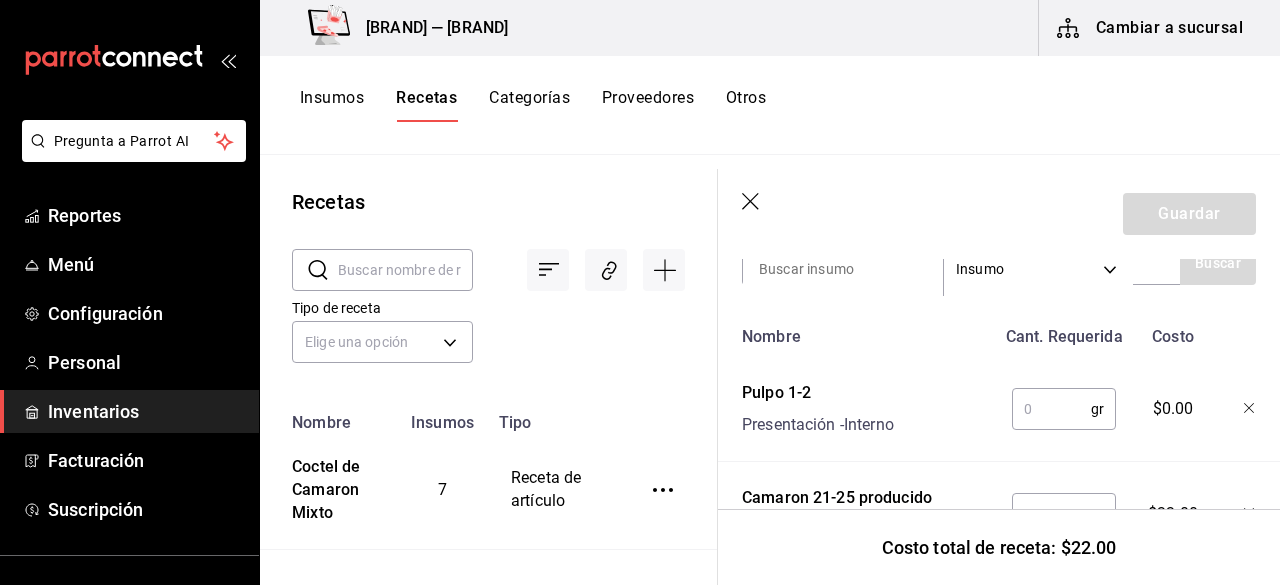 click at bounding box center [1051, 409] 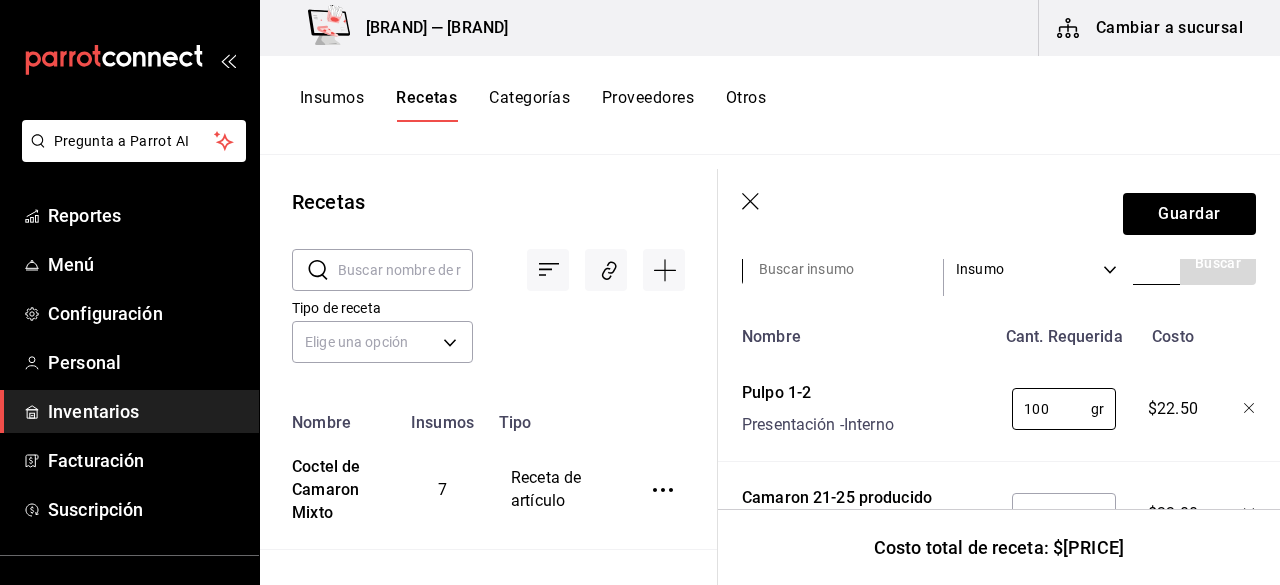 type on "100" 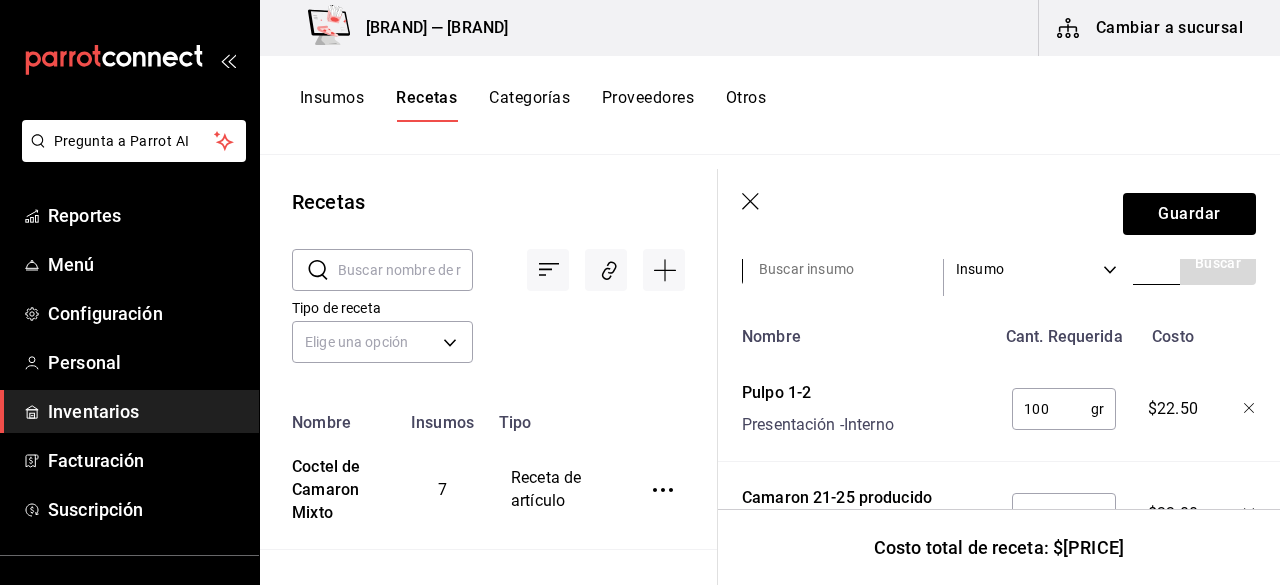 click at bounding box center [843, 269] 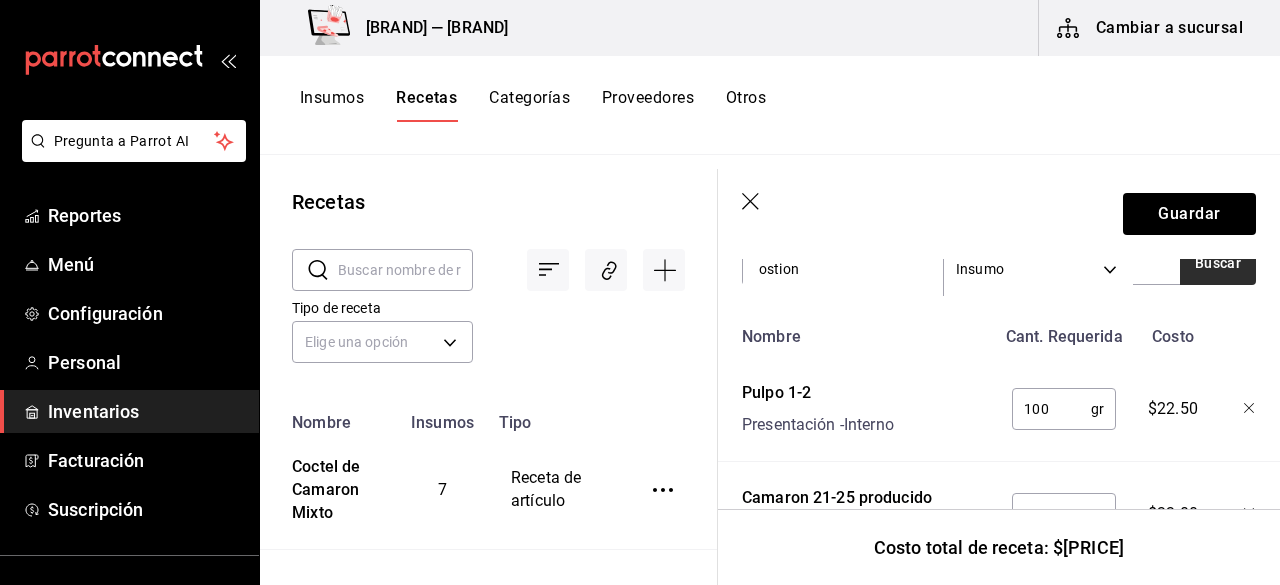 type on "ostion" 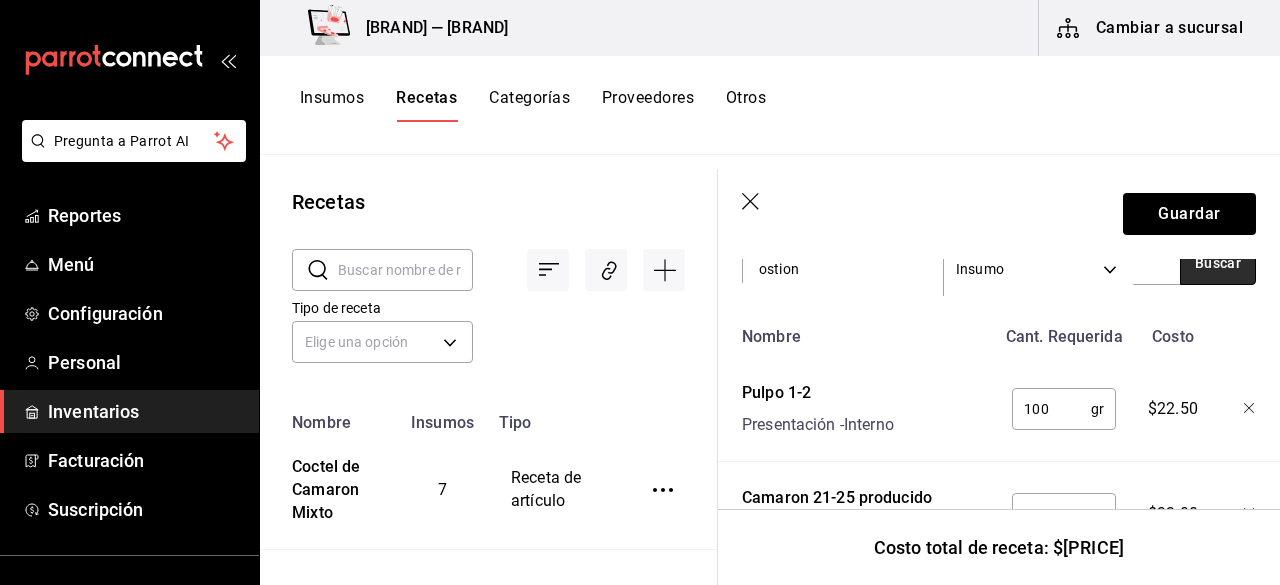 click on "Buscar" at bounding box center [1218, 263] 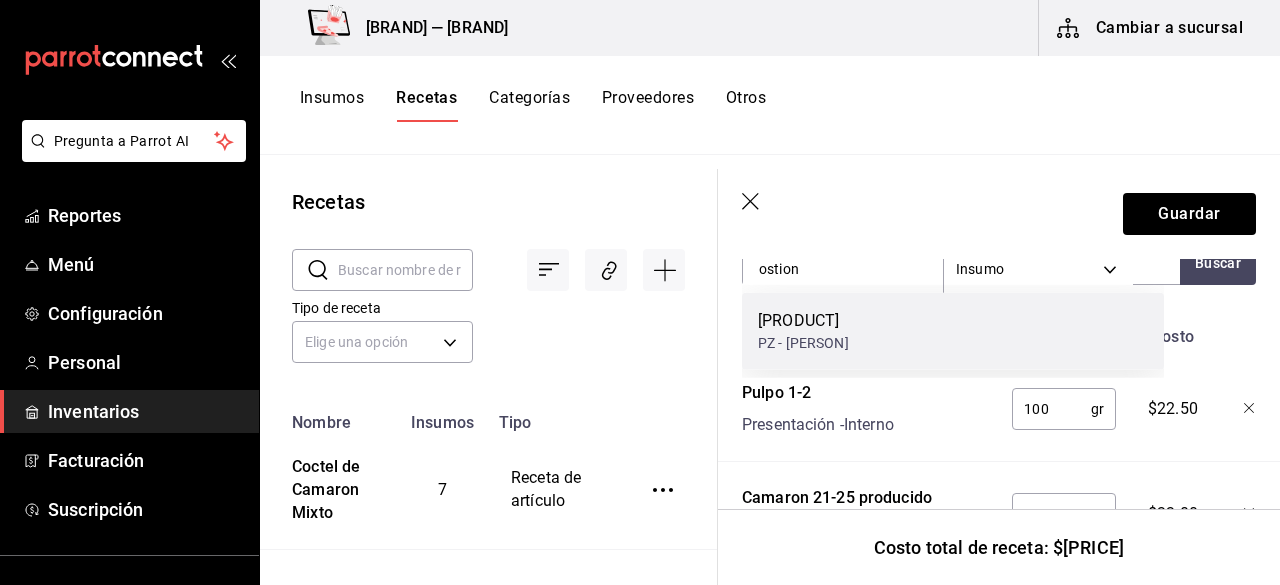 click on "PZ - [PERSON]" at bounding box center (803, 343) 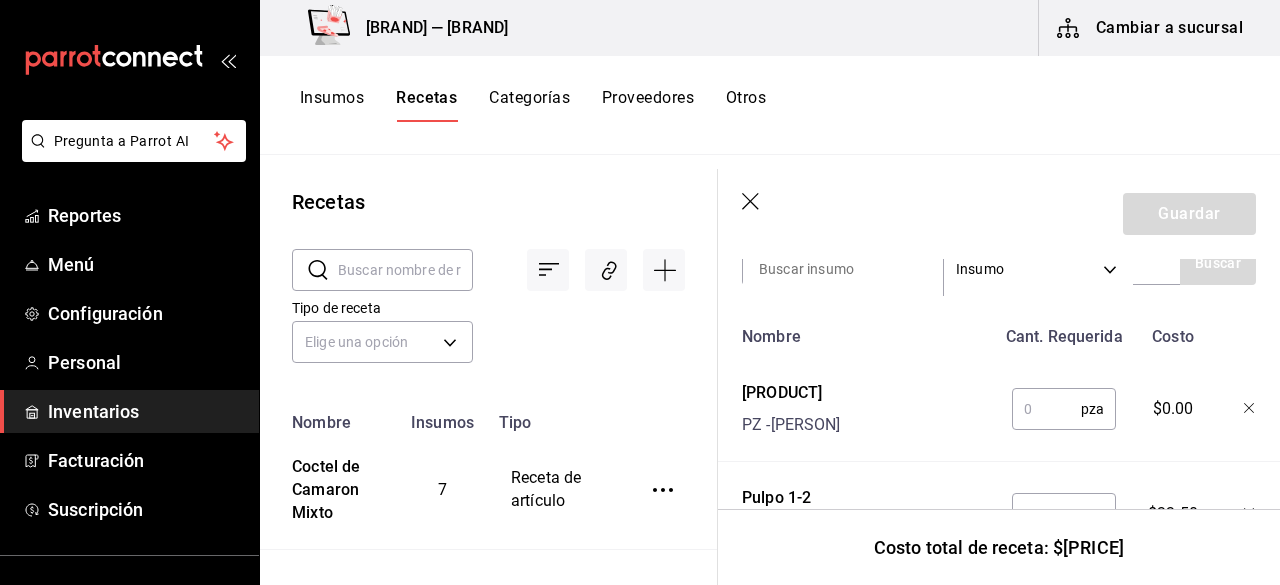 click at bounding box center (1046, 409) 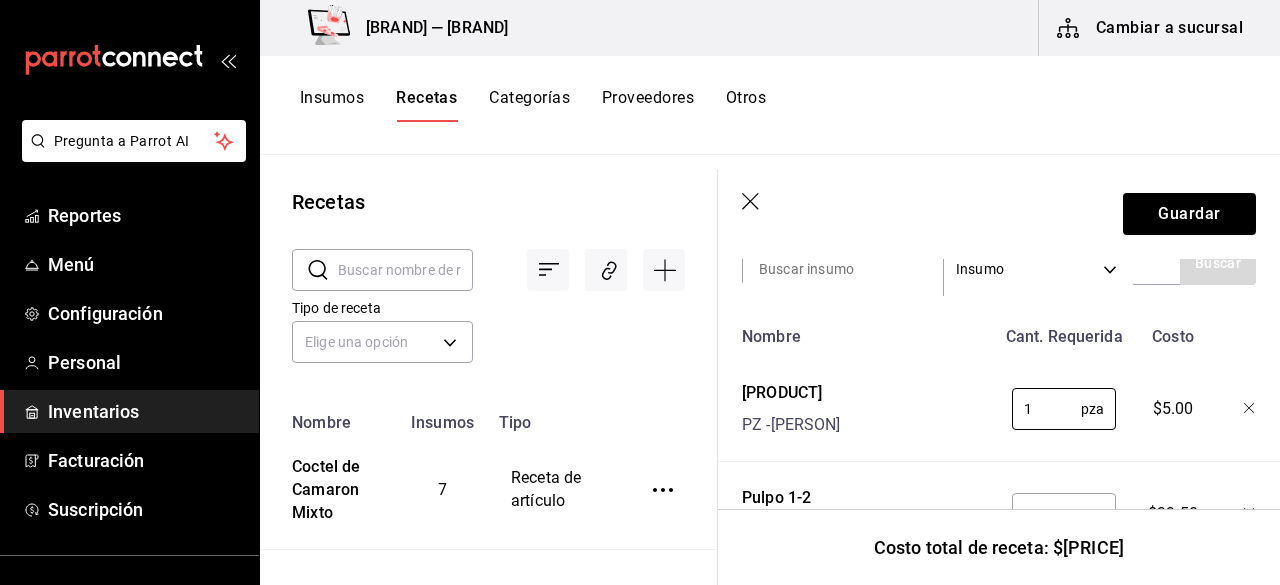 type on "1" 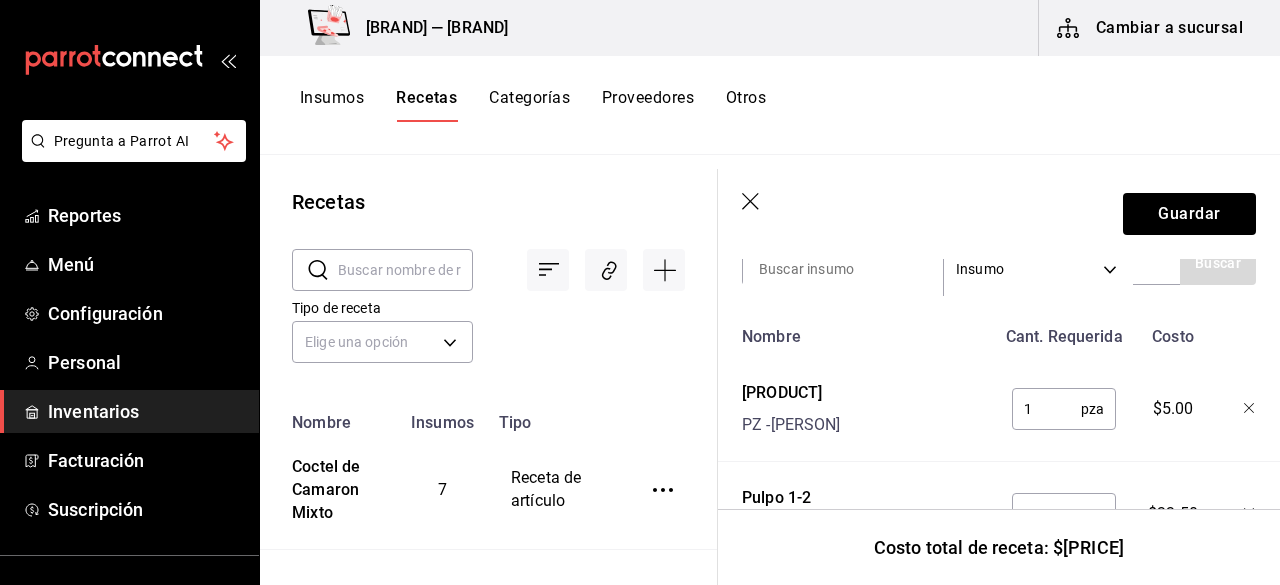 click on "[PRODUCT] PZ - [PERSON]" at bounding box center (864, 405) 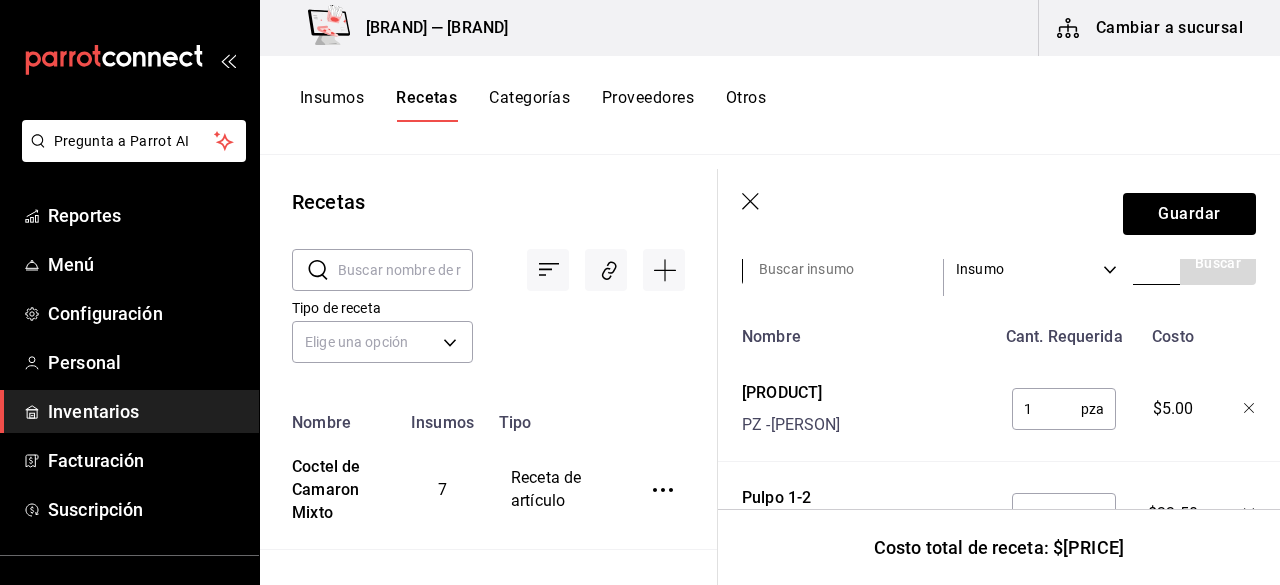 click at bounding box center [843, 269] 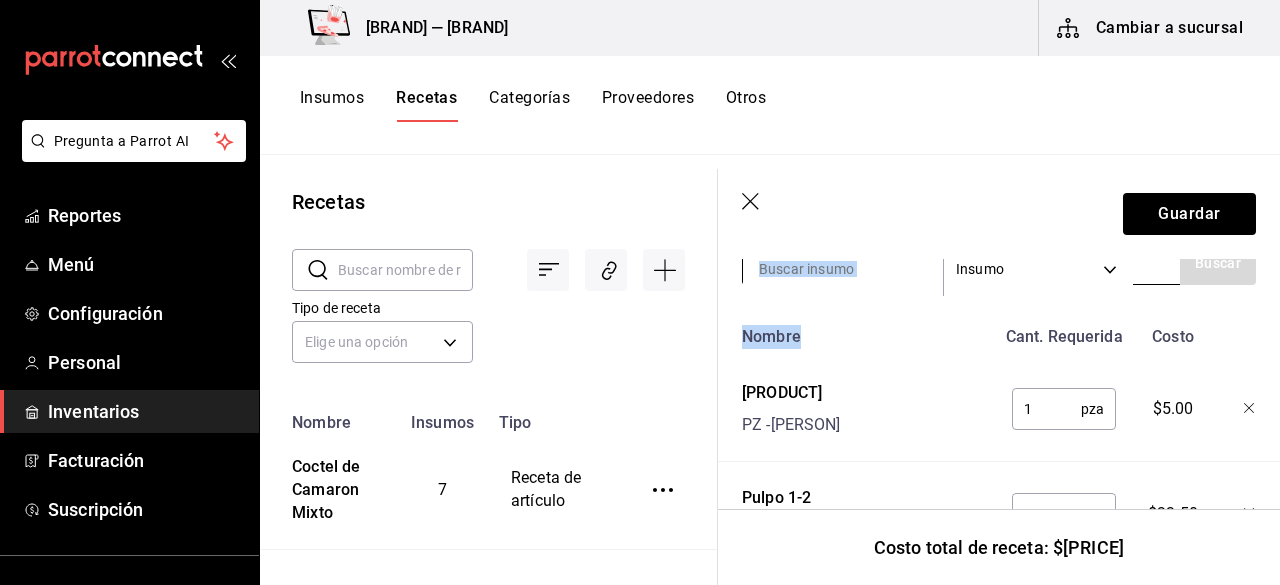 click at bounding box center [843, 269] 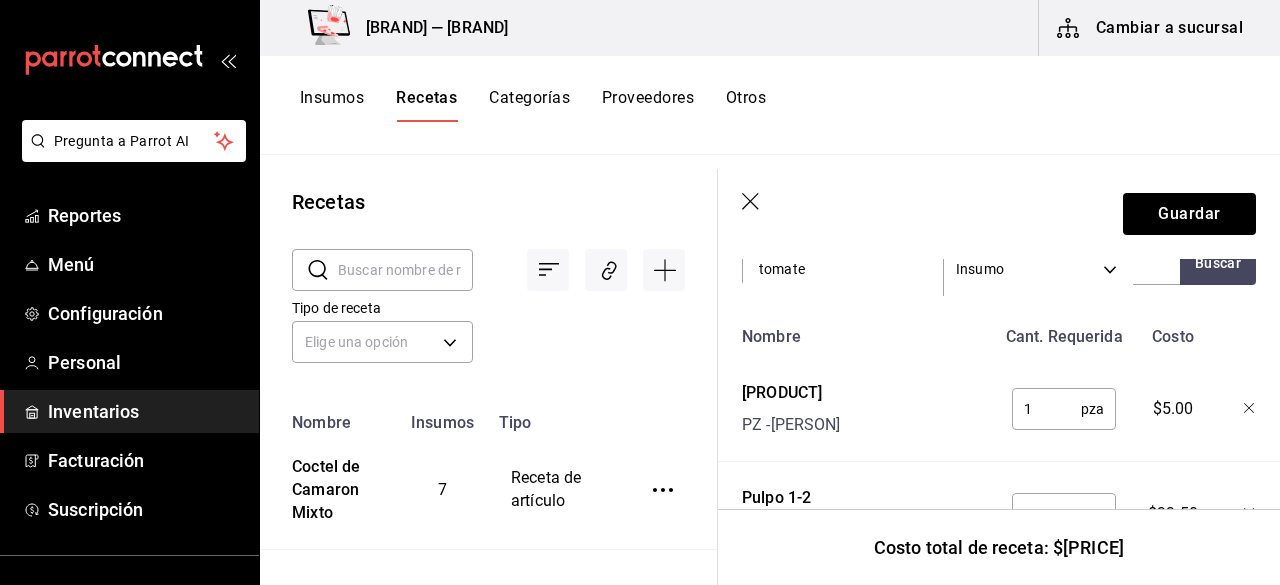type on "tomate" 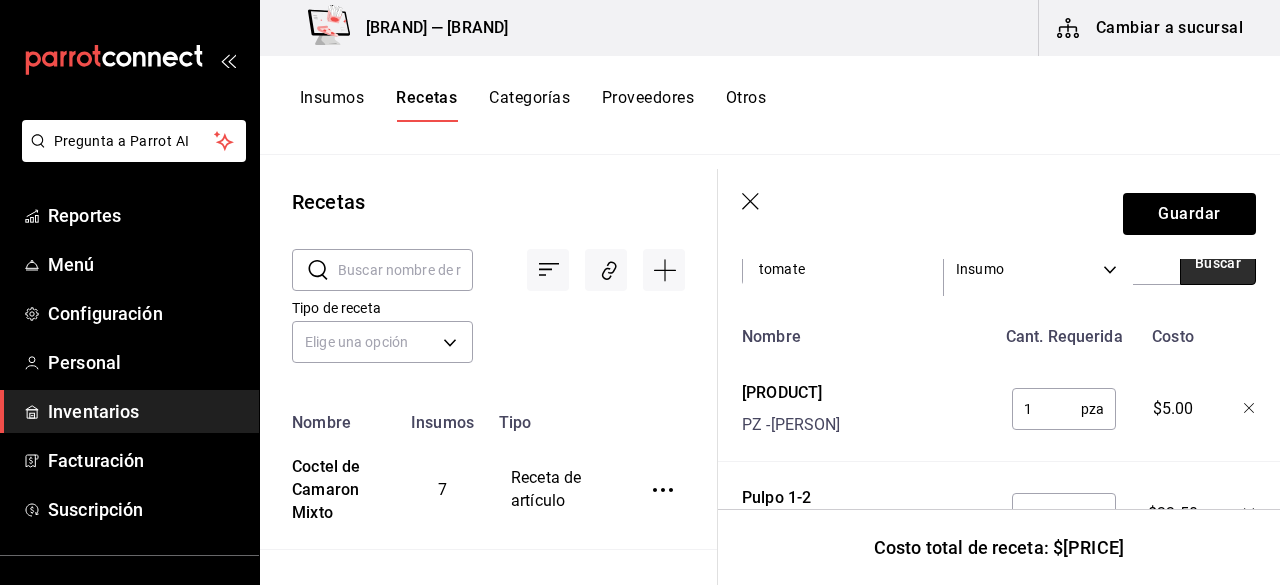 click on "Buscar" at bounding box center (1218, 263) 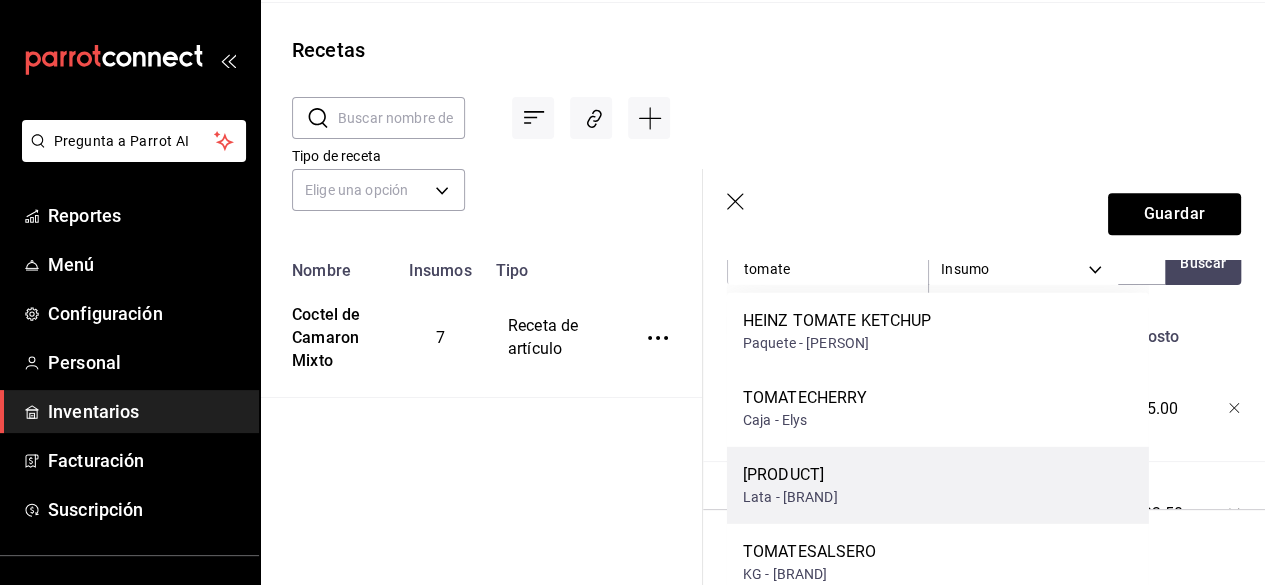 scroll, scrollTop: 155, scrollLeft: 0, axis: vertical 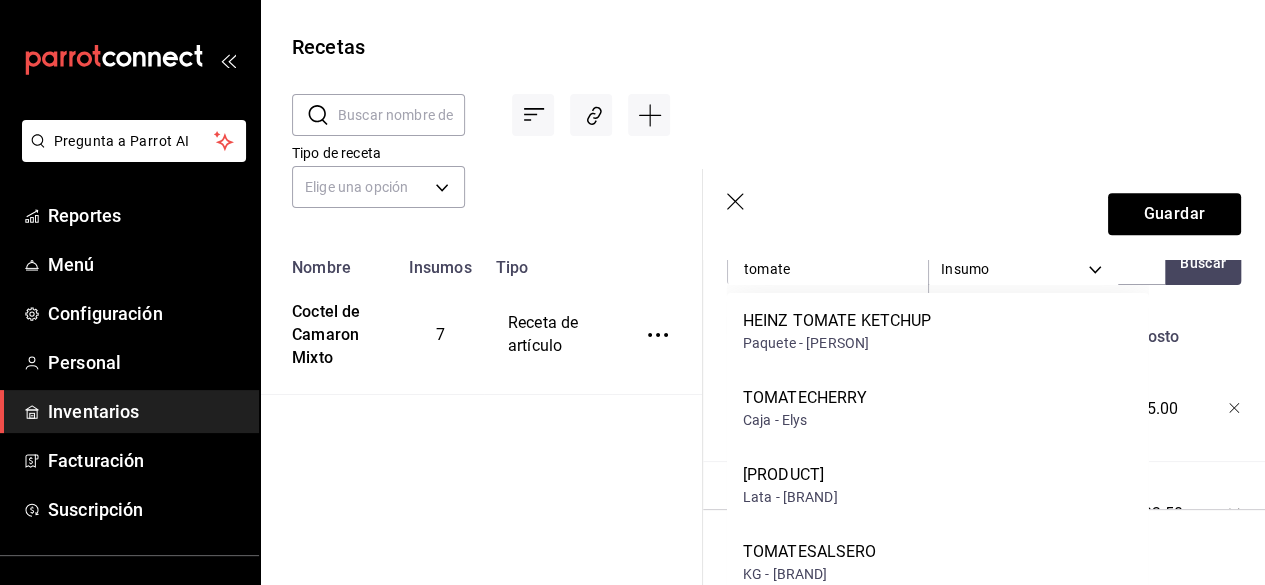 click on "TOMATESALSERO KG - [PERSON]" at bounding box center (938, 562) 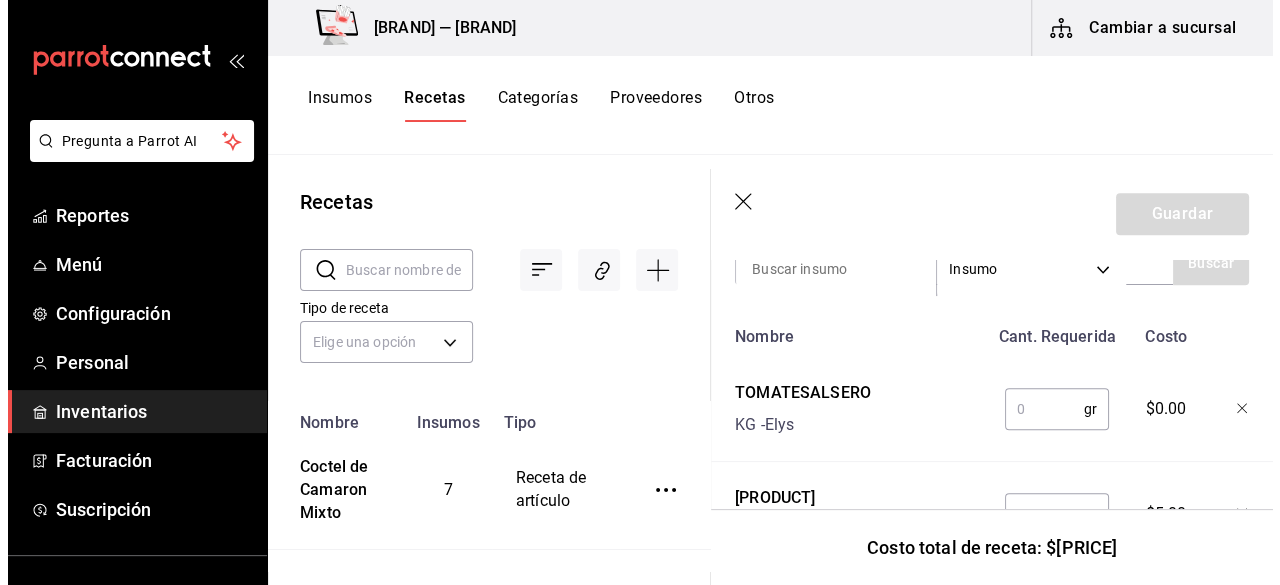 scroll, scrollTop: 0, scrollLeft: 0, axis: both 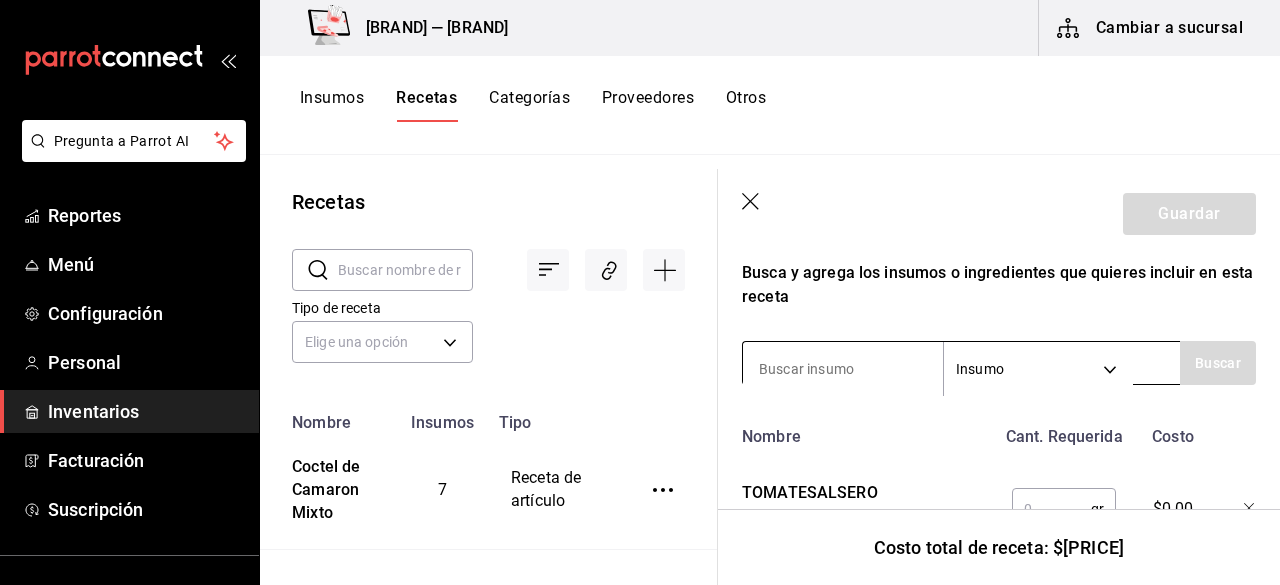 click at bounding box center [843, 369] 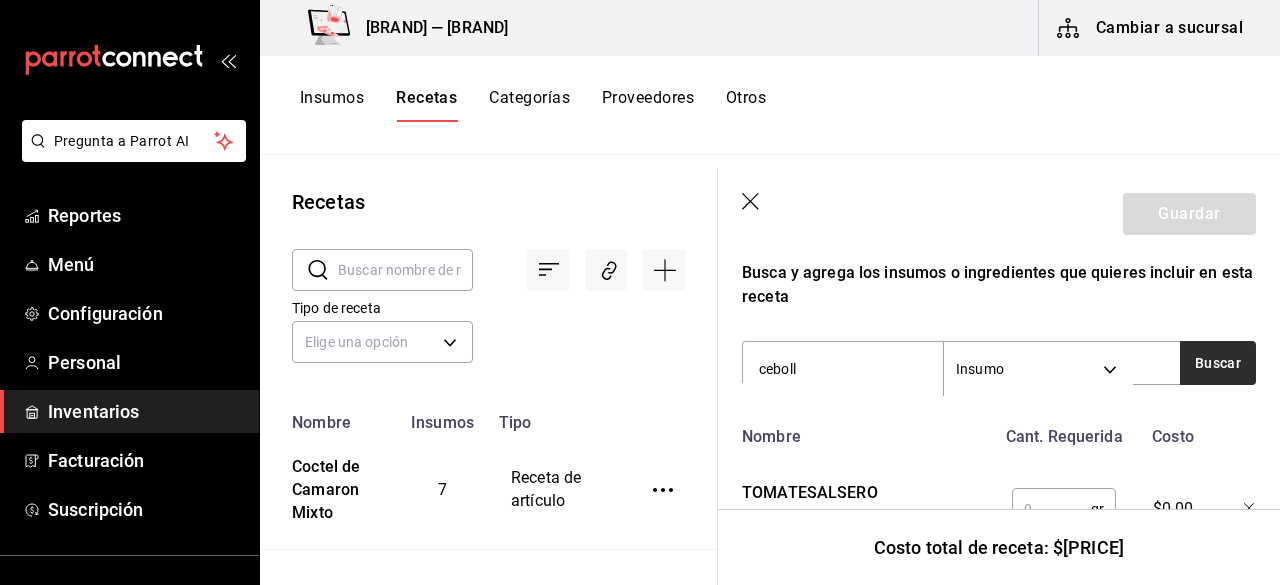 type on "ceboll" 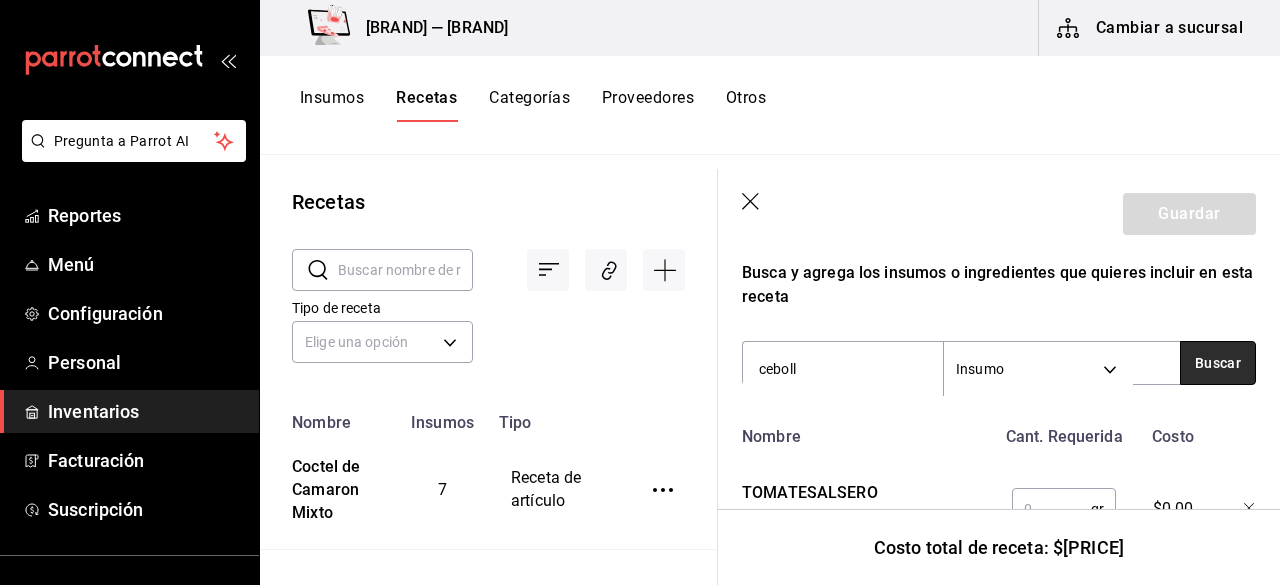 click on "Buscar" at bounding box center (1218, 363) 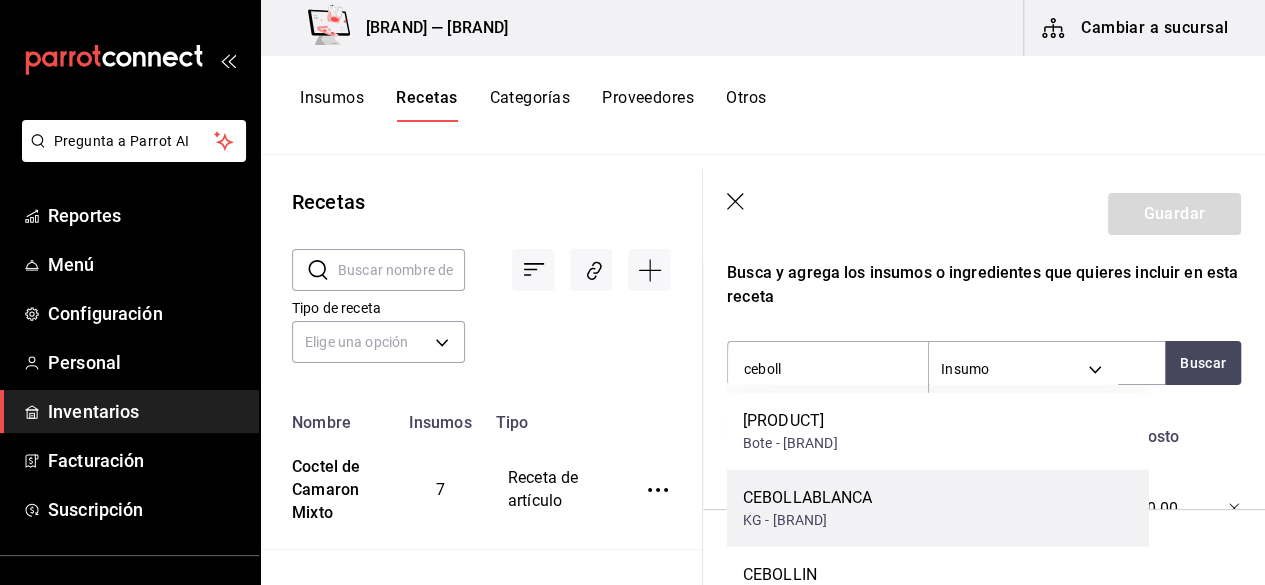 click on "CEBOLLABLANCA" at bounding box center (808, 498) 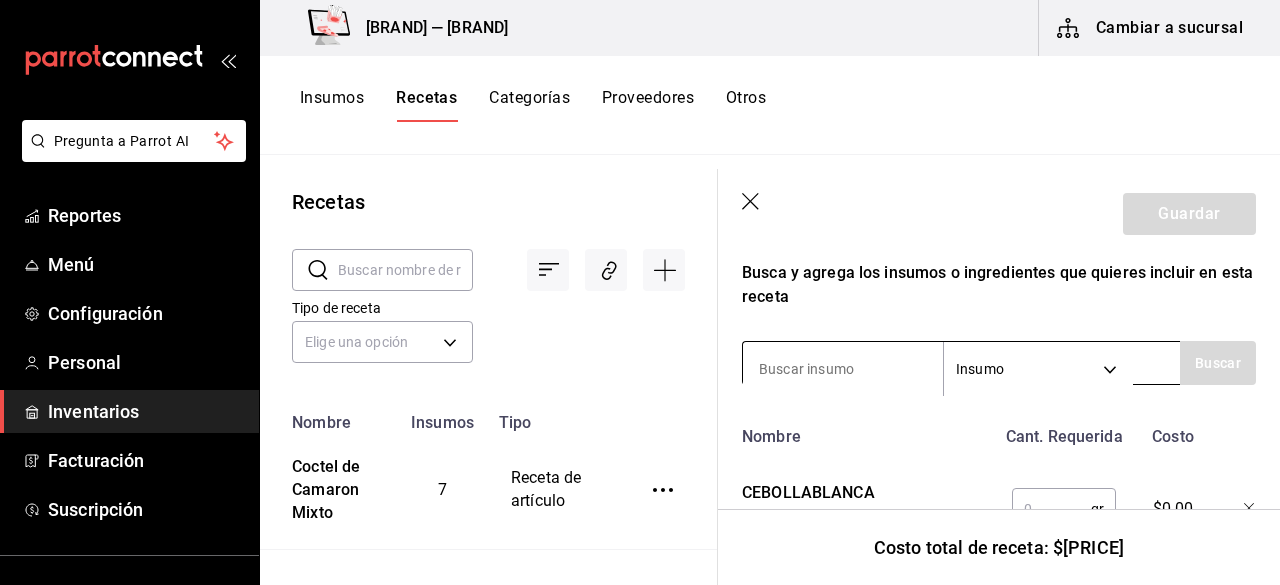 click at bounding box center (843, 369) 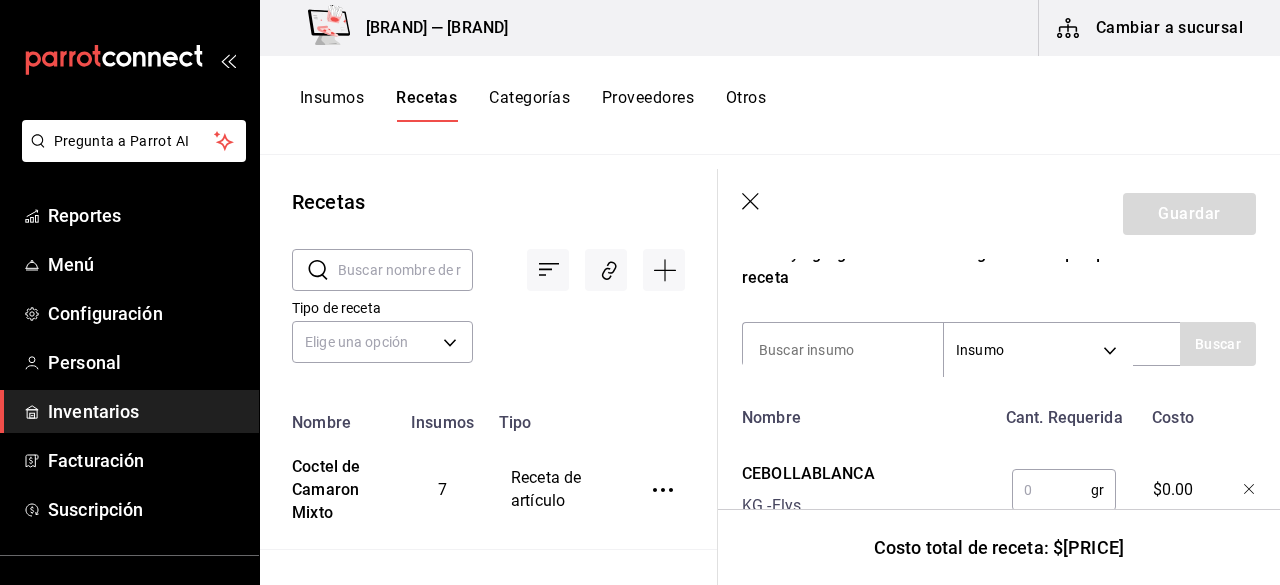 scroll, scrollTop: 358, scrollLeft: 0, axis: vertical 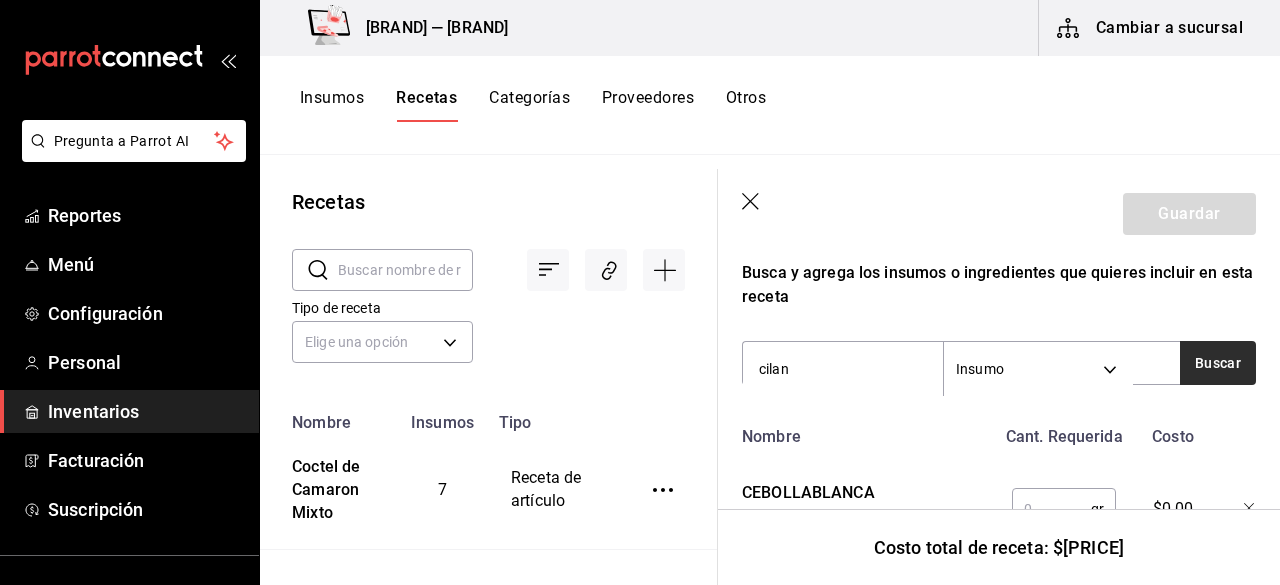 type on "cilan" 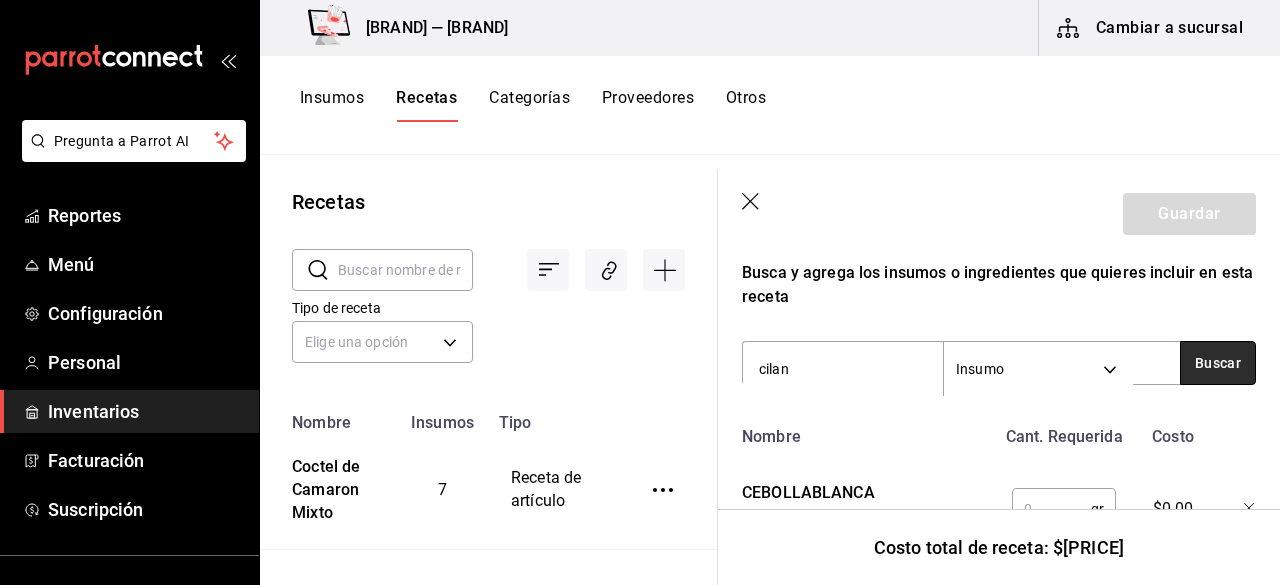 click on "Buscar" at bounding box center [1218, 363] 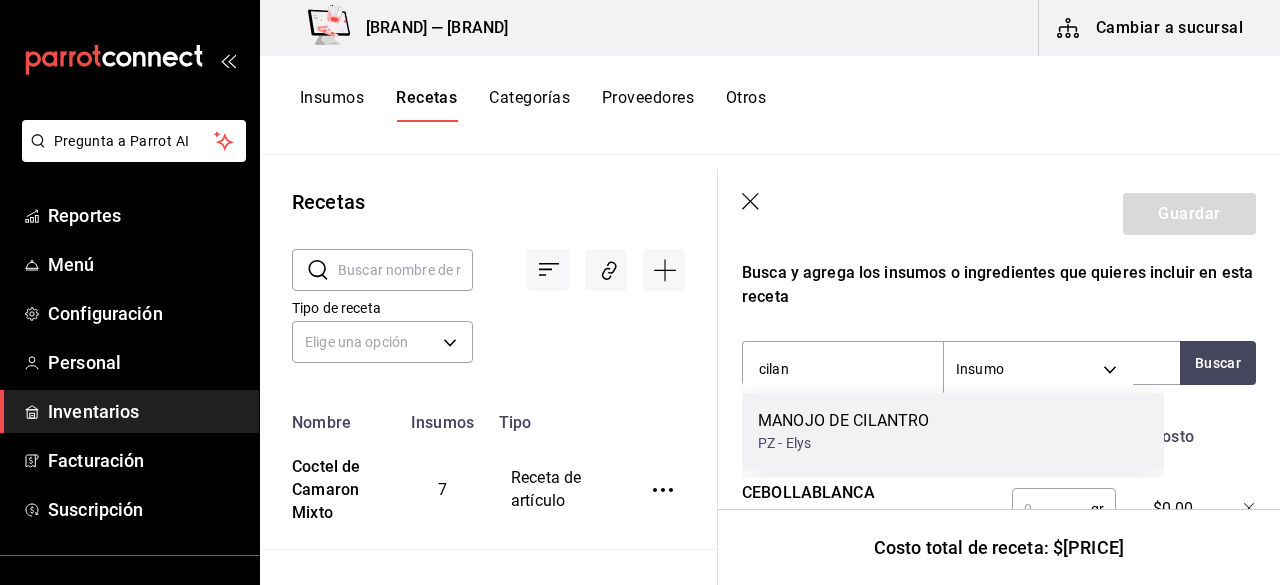 click on "MANOJO DE CILANTRO PZ - Elys" at bounding box center (953, 431) 